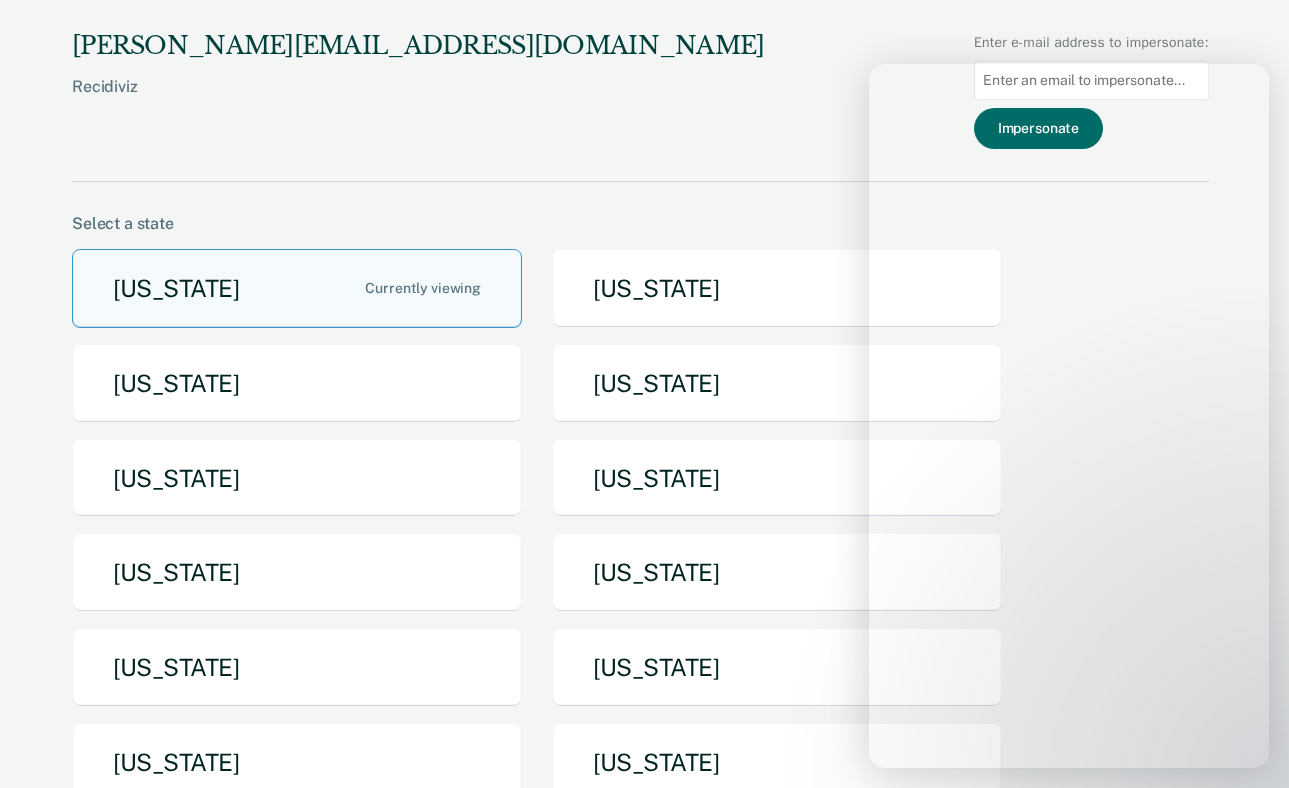 scroll, scrollTop: 0, scrollLeft: 0, axis: both 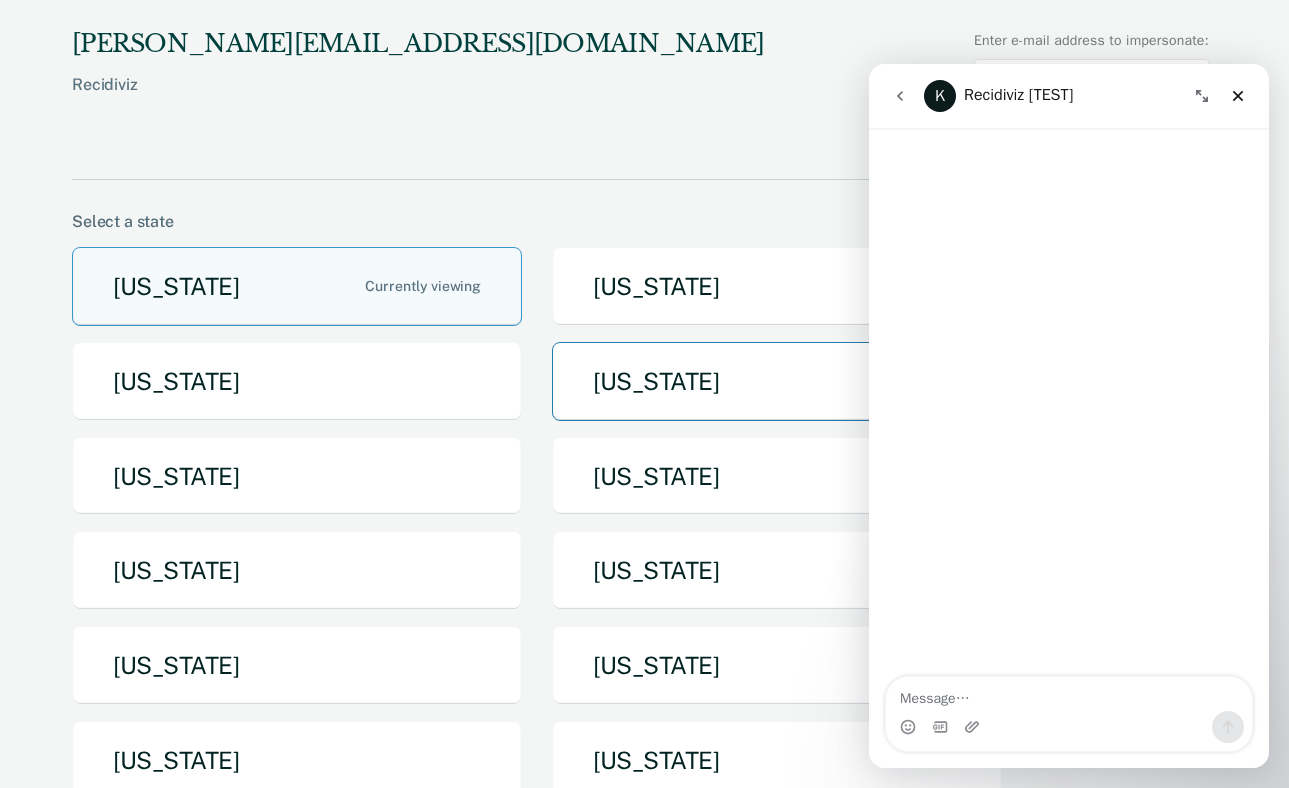 click on "[US_STATE]" at bounding box center (777, 381) 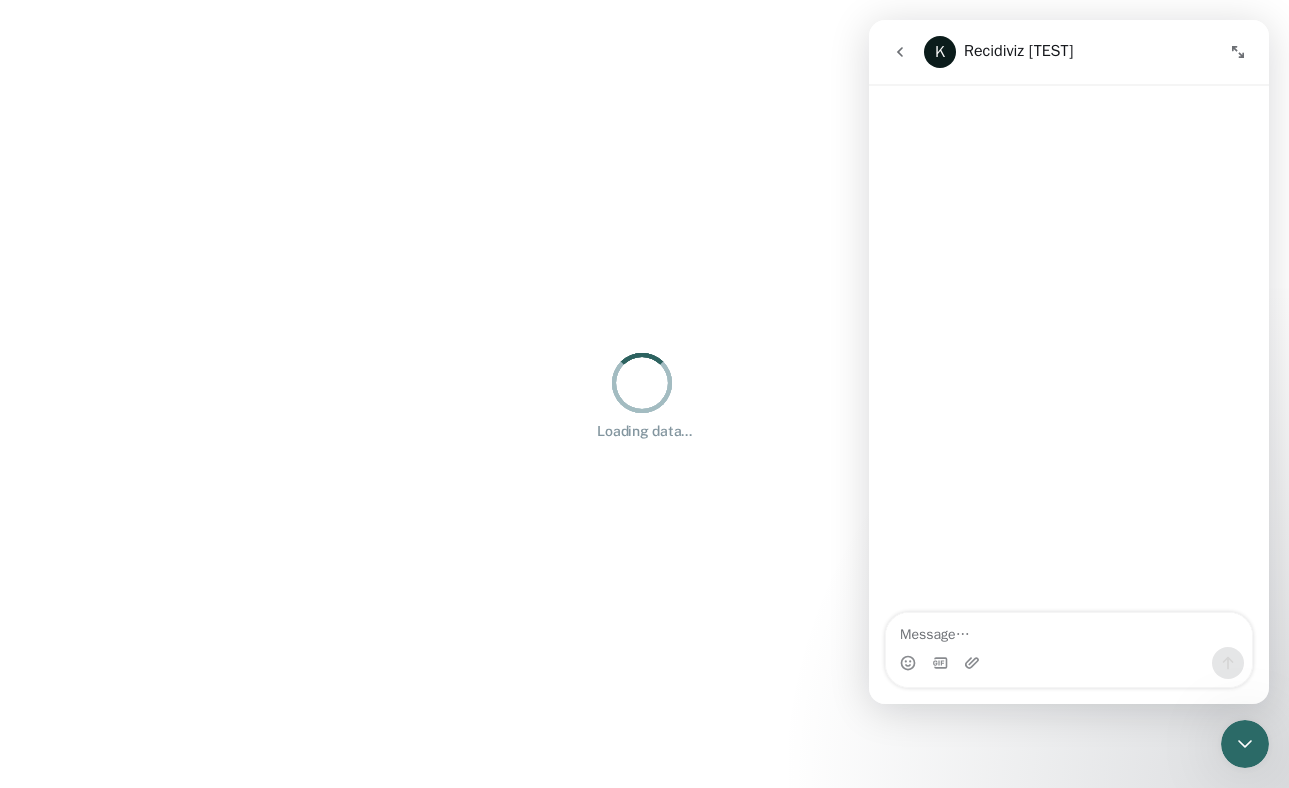 scroll, scrollTop: 0, scrollLeft: 0, axis: both 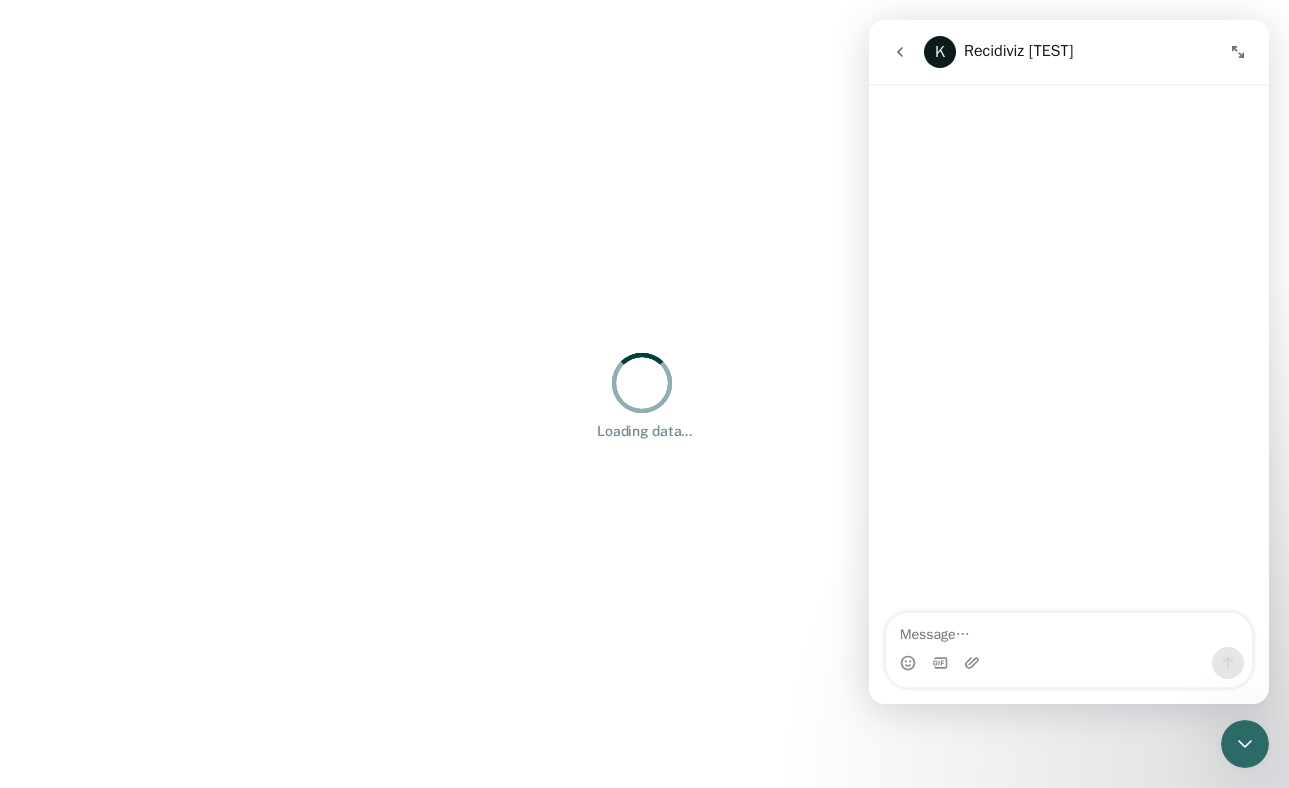 click 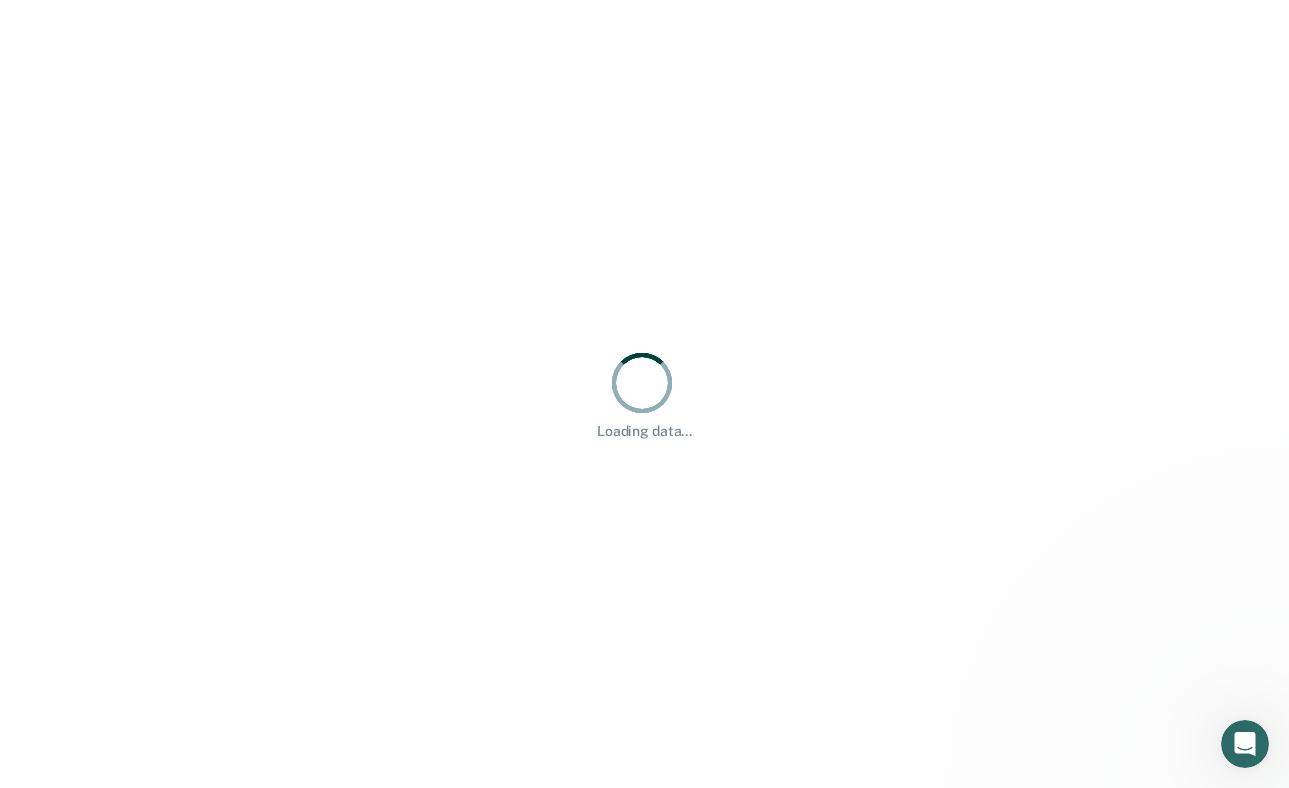 scroll, scrollTop: 0, scrollLeft: 0, axis: both 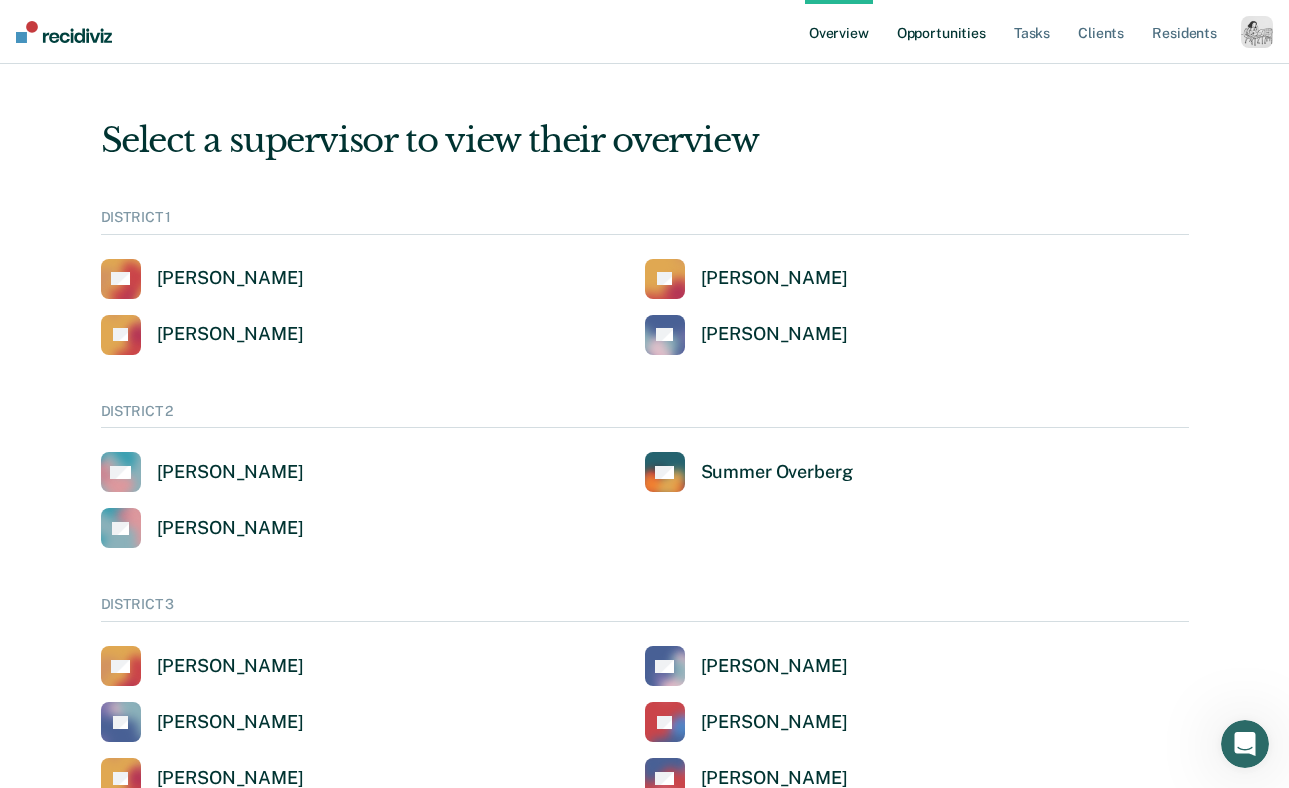 click on "Opportunities" at bounding box center [941, 32] 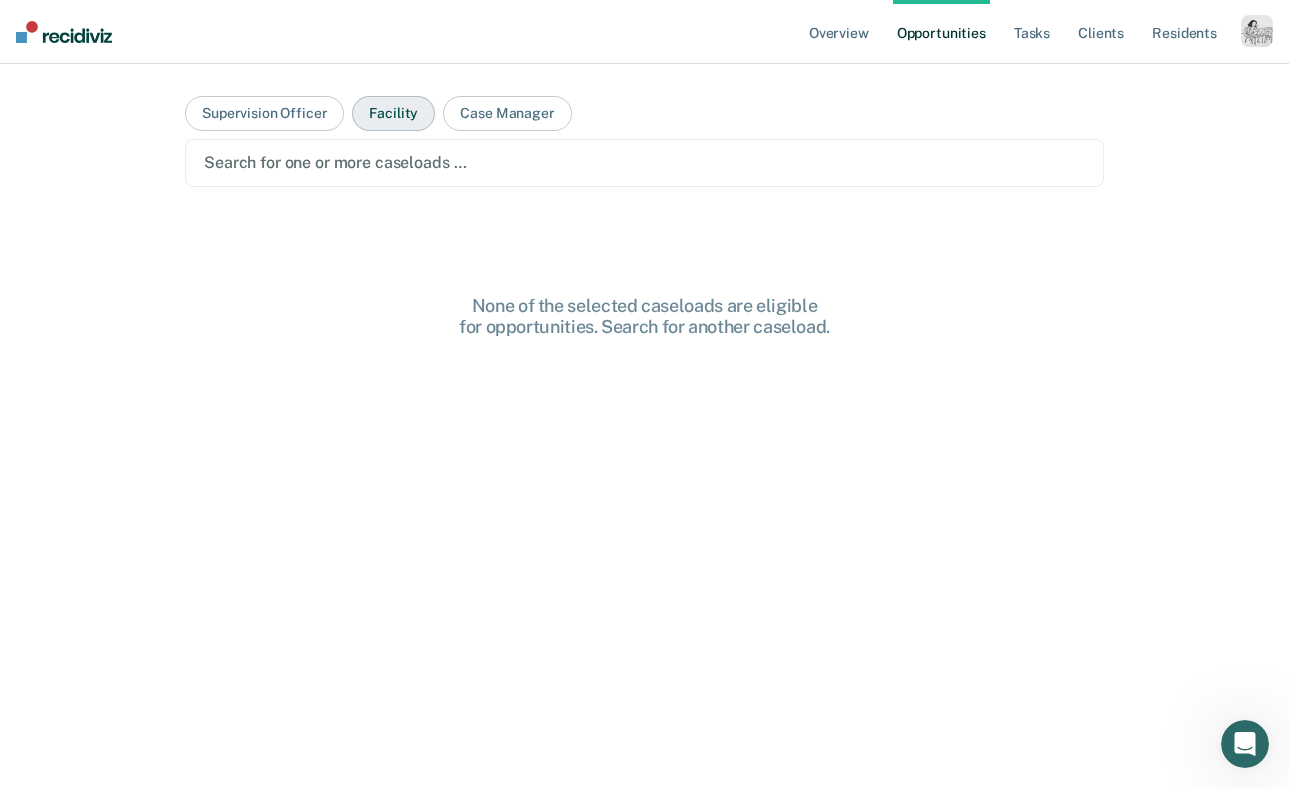 click on "Facility" at bounding box center [393, 113] 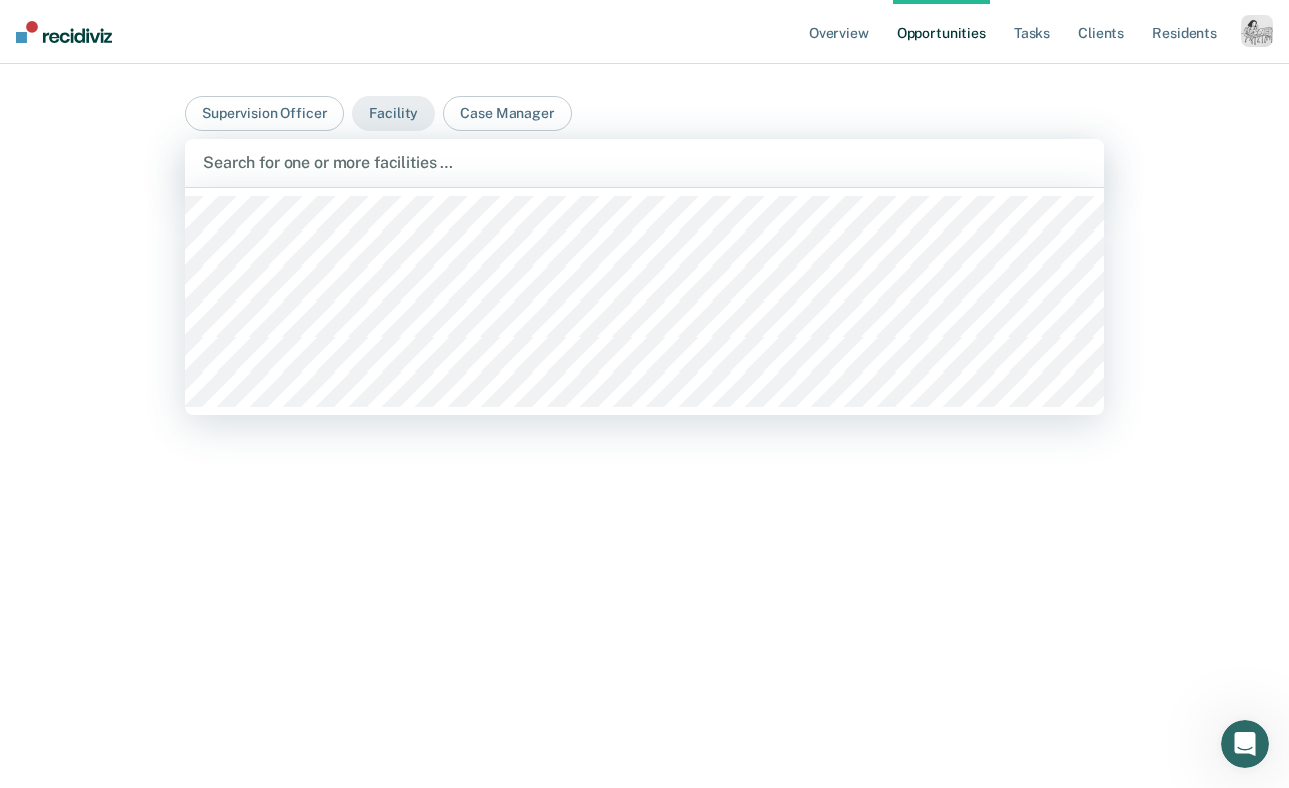 click at bounding box center [644, 162] 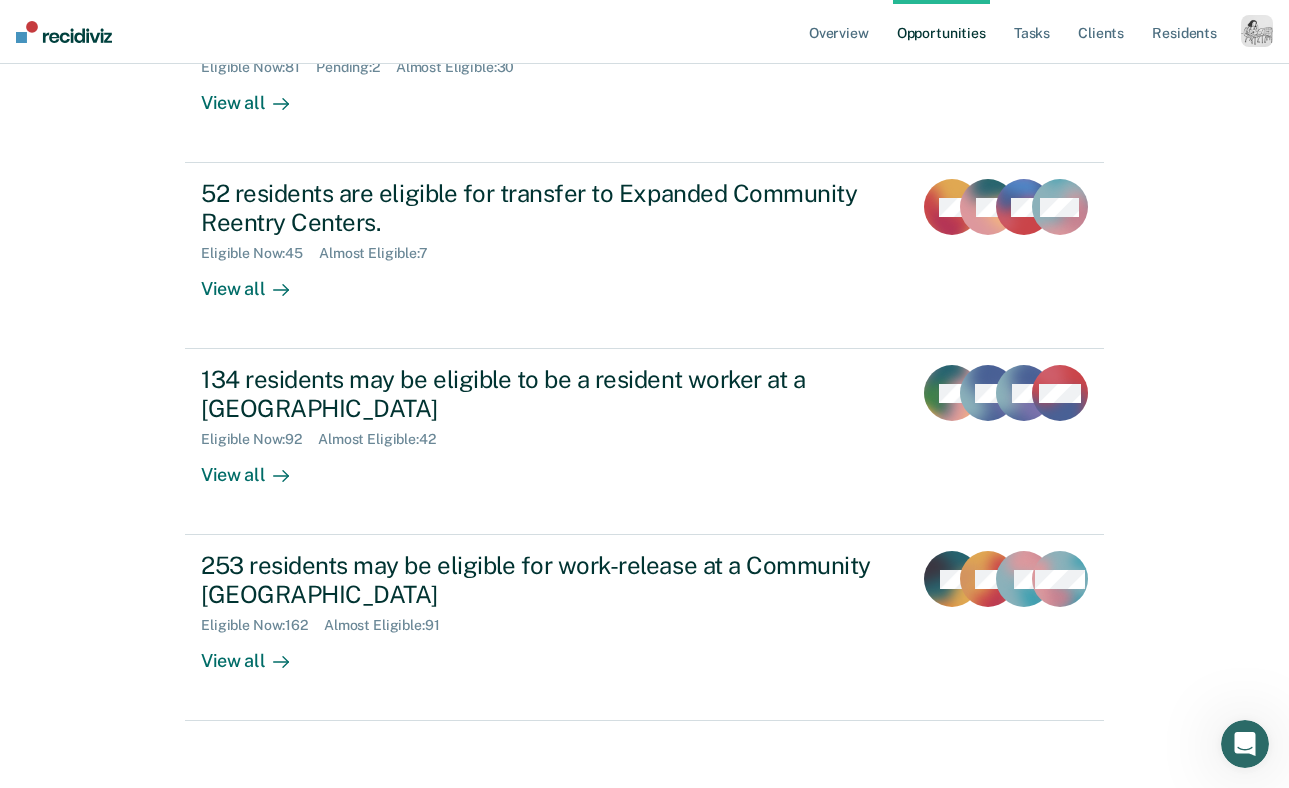 scroll, scrollTop: 344, scrollLeft: 0, axis: vertical 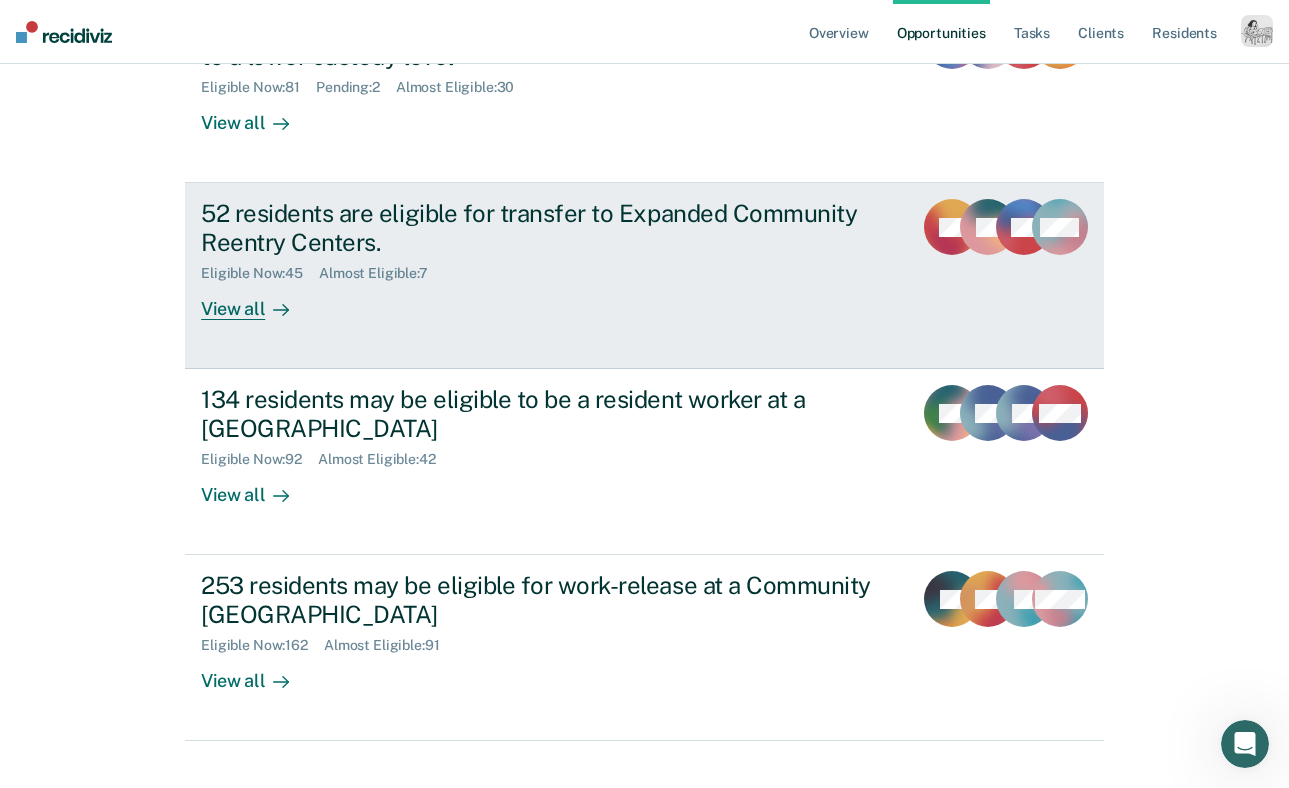 click on "View all" at bounding box center (257, 301) 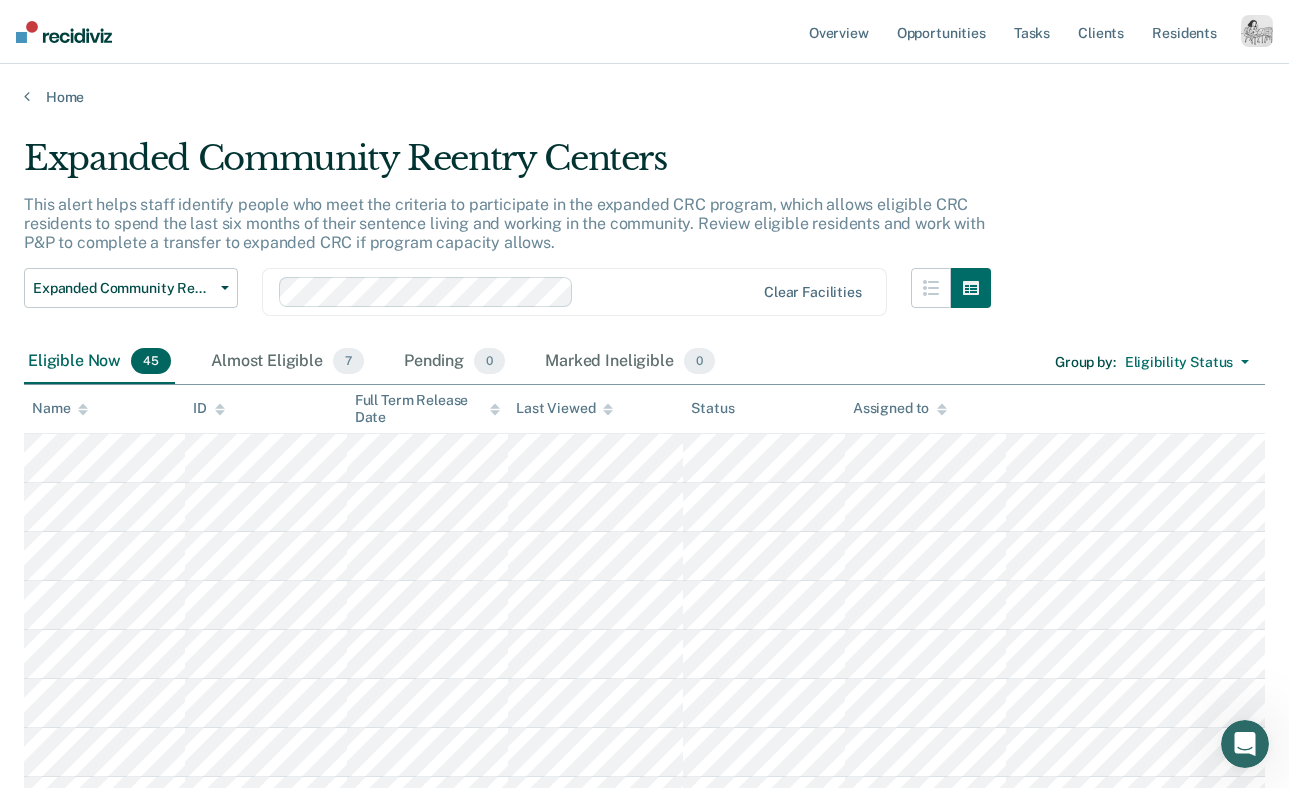 scroll, scrollTop: 0, scrollLeft: 0, axis: both 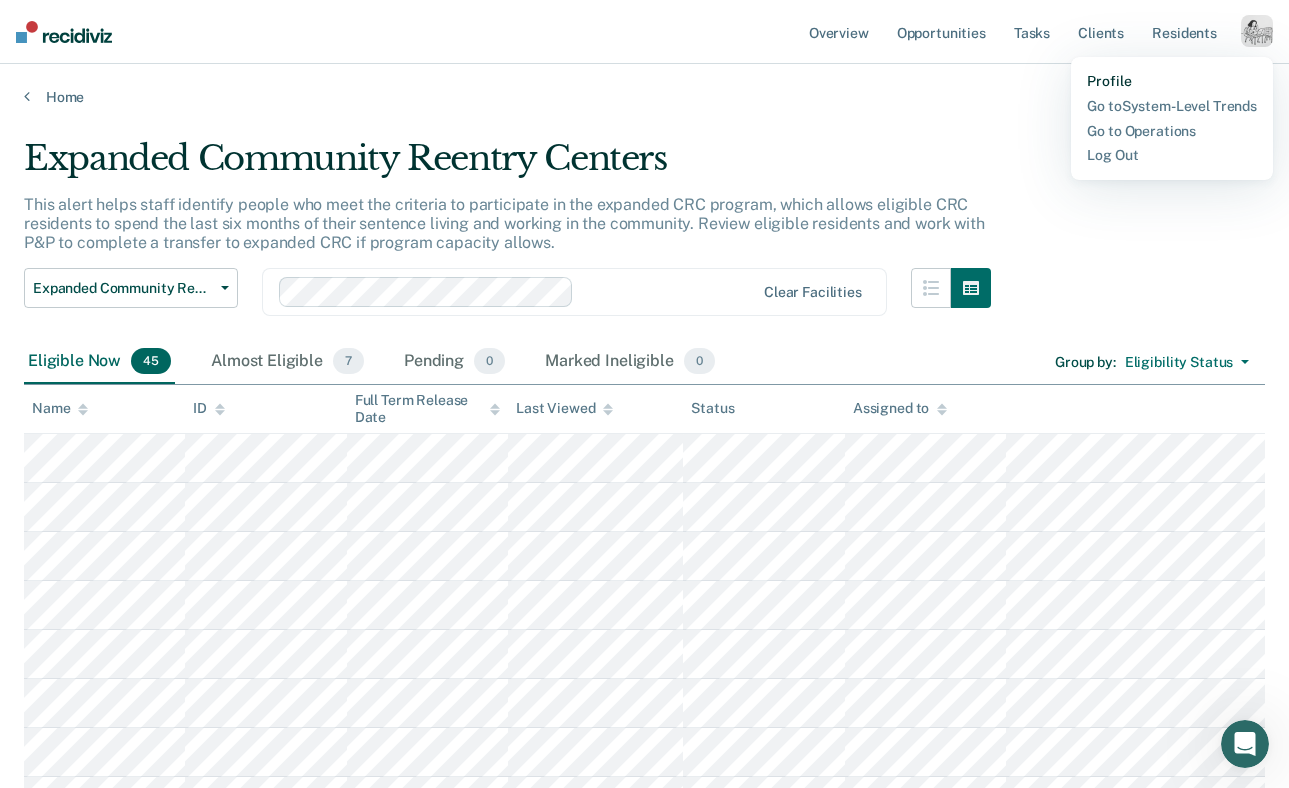 click on "Profile" at bounding box center [1172, 81] 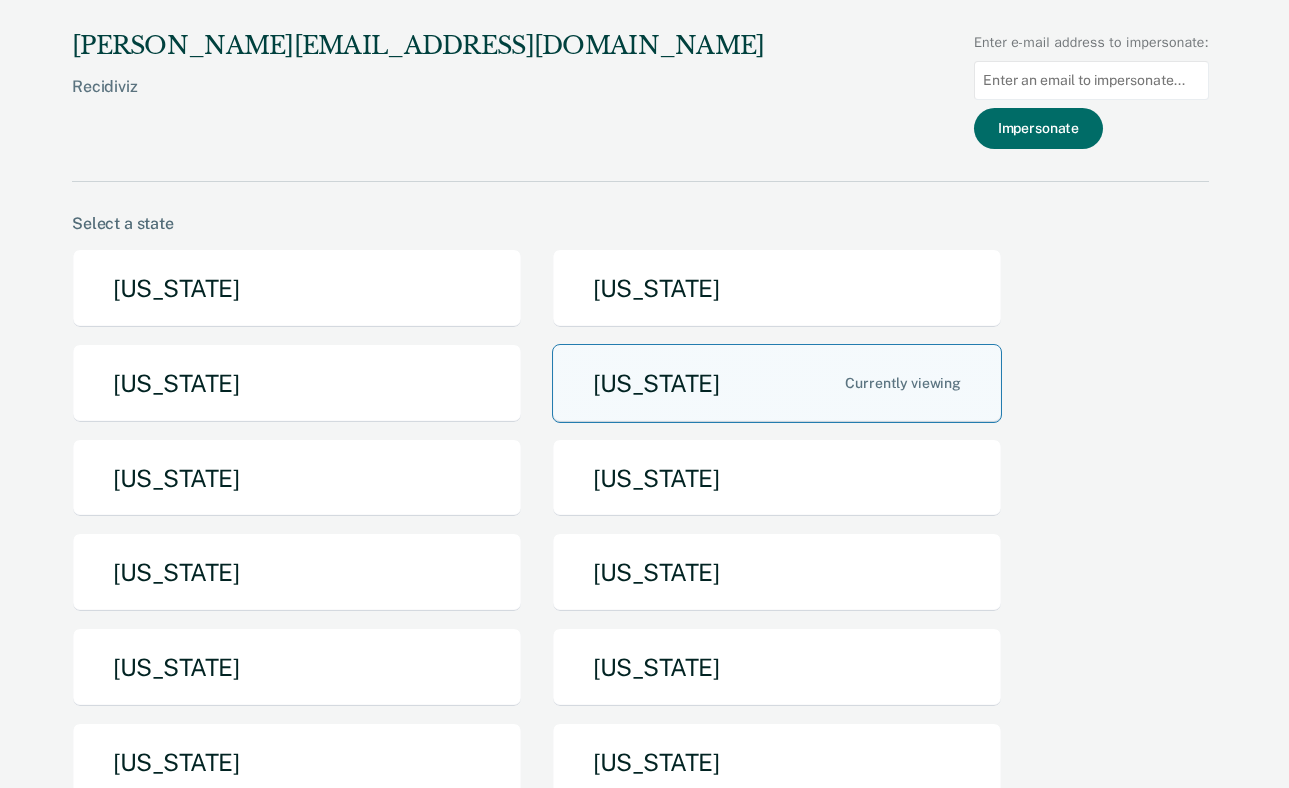 click on "Idaho" at bounding box center [777, 383] 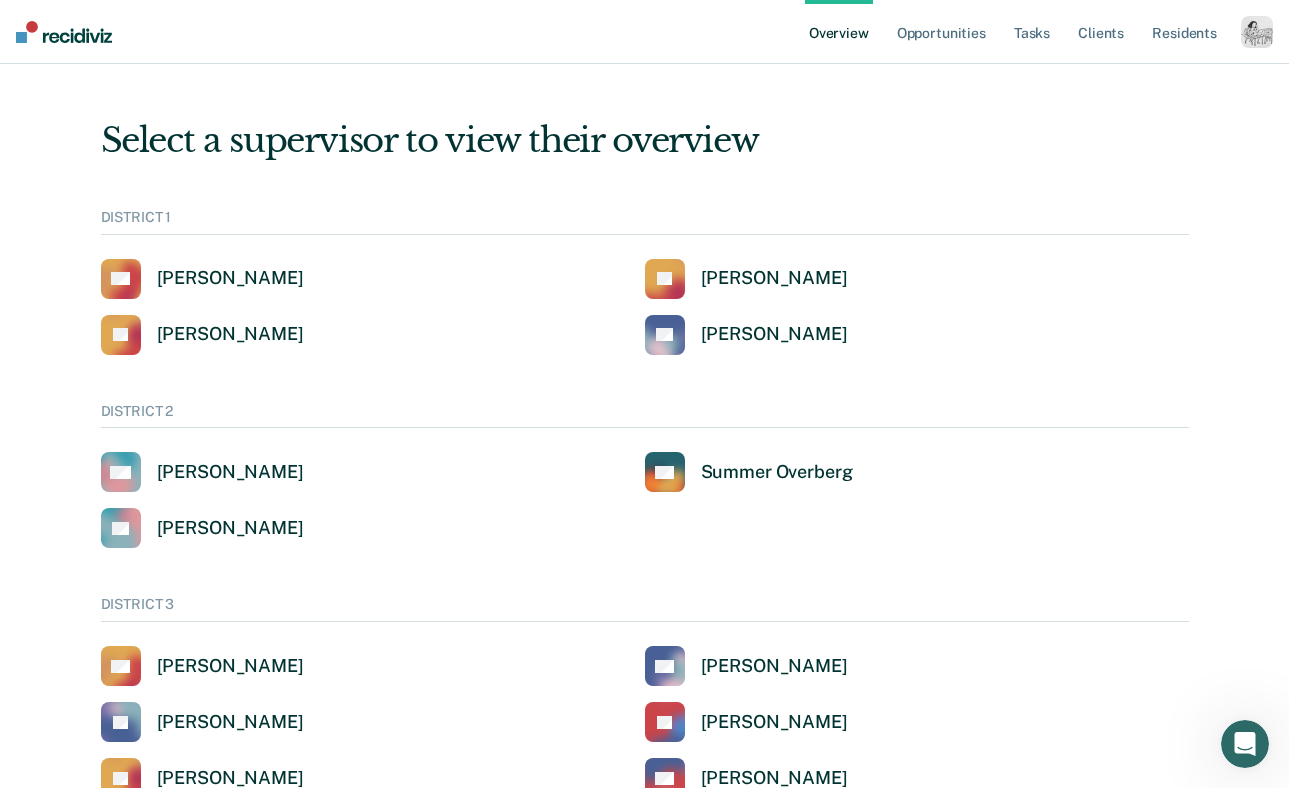 scroll, scrollTop: 0, scrollLeft: 0, axis: both 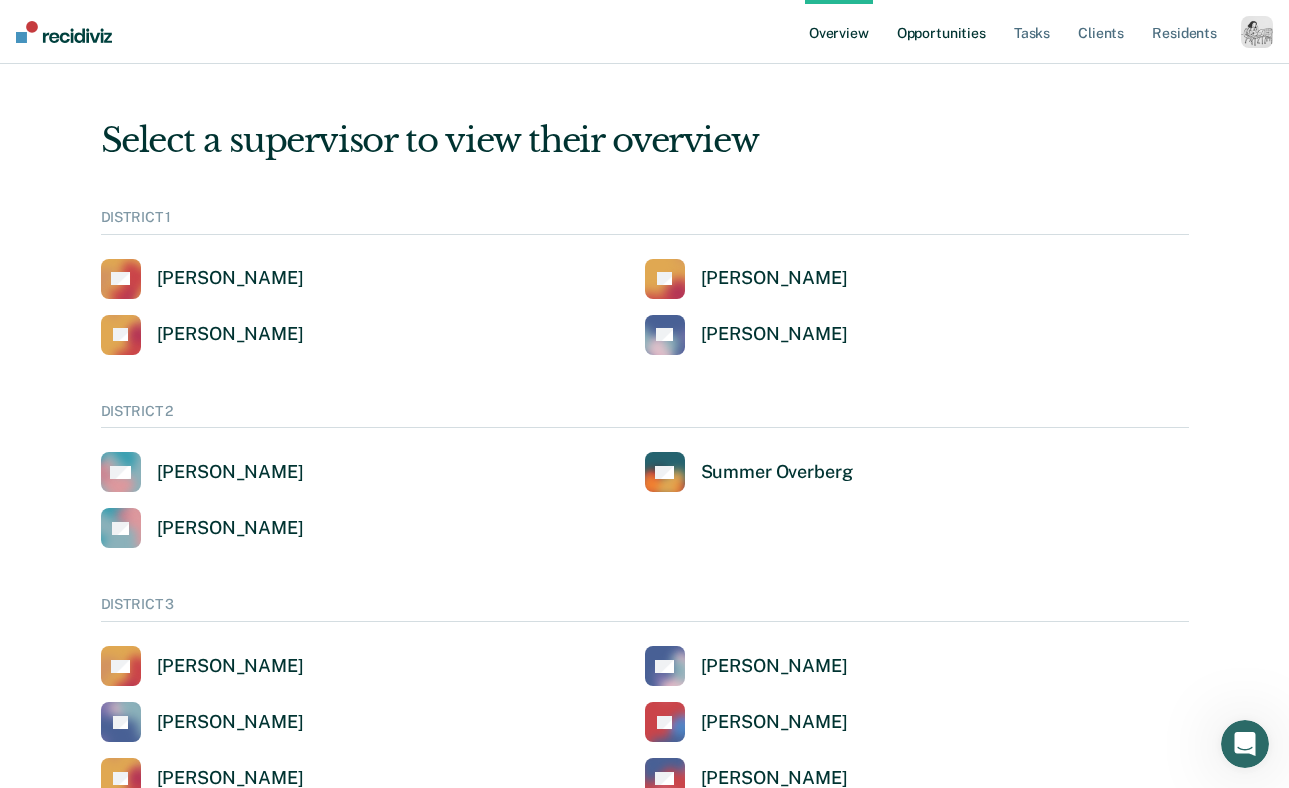 click on "Opportunities" at bounding box center (941, 32) 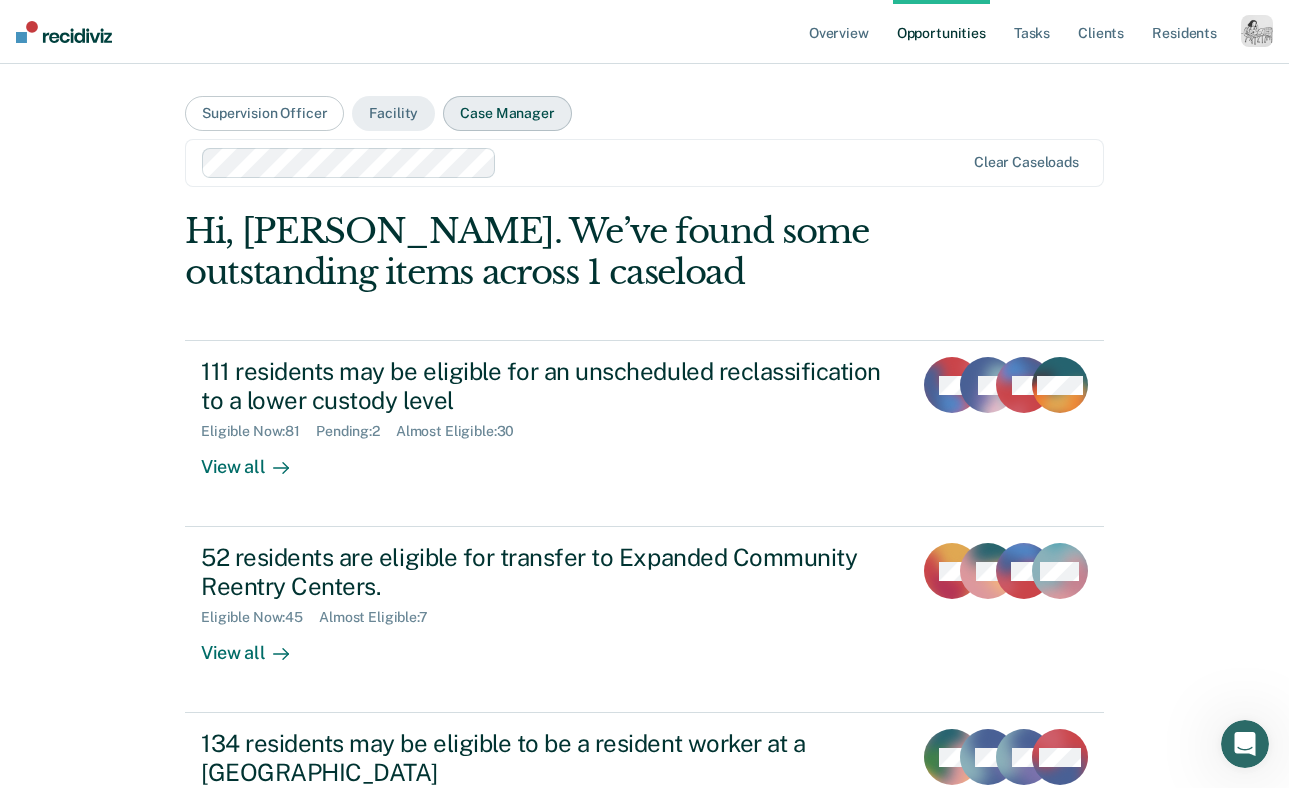 click on "Case Manager" at bounding box center [507, 113] 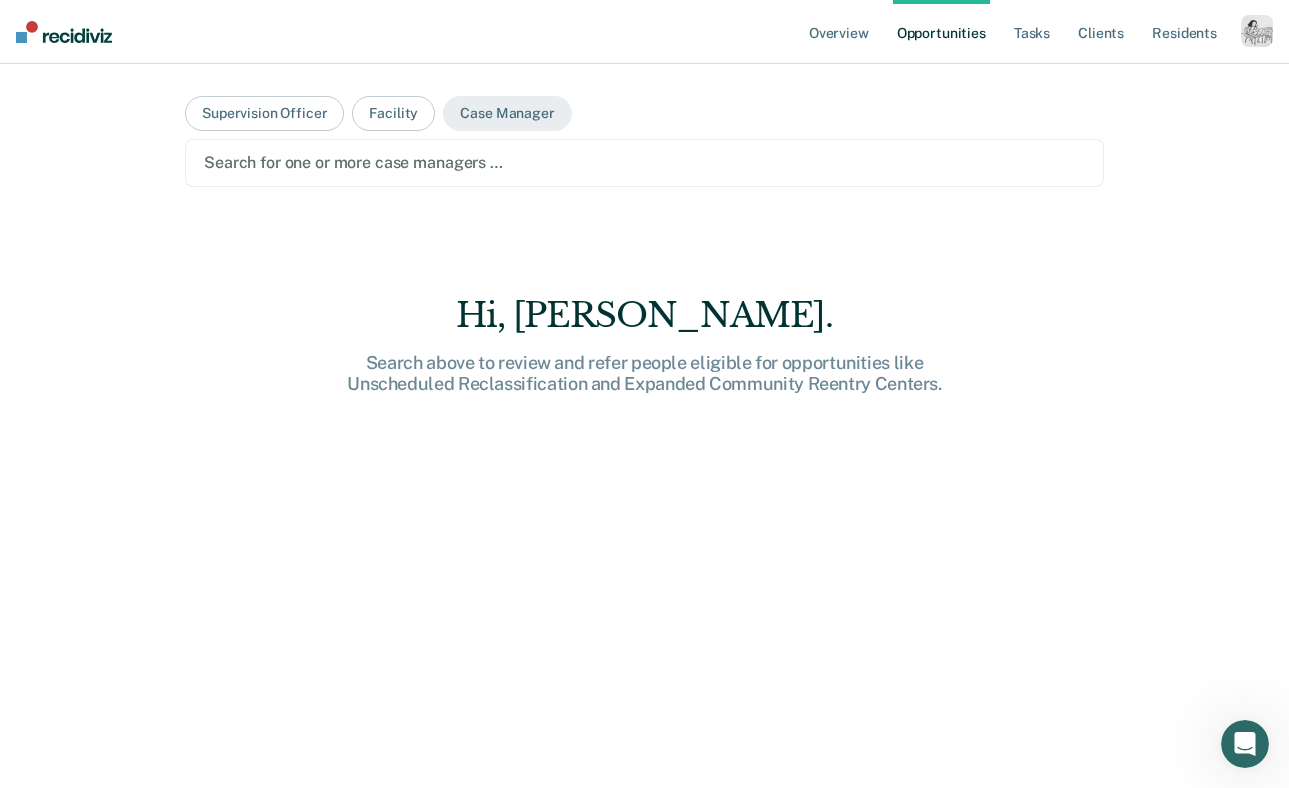 click at bounding box center [644, 162] 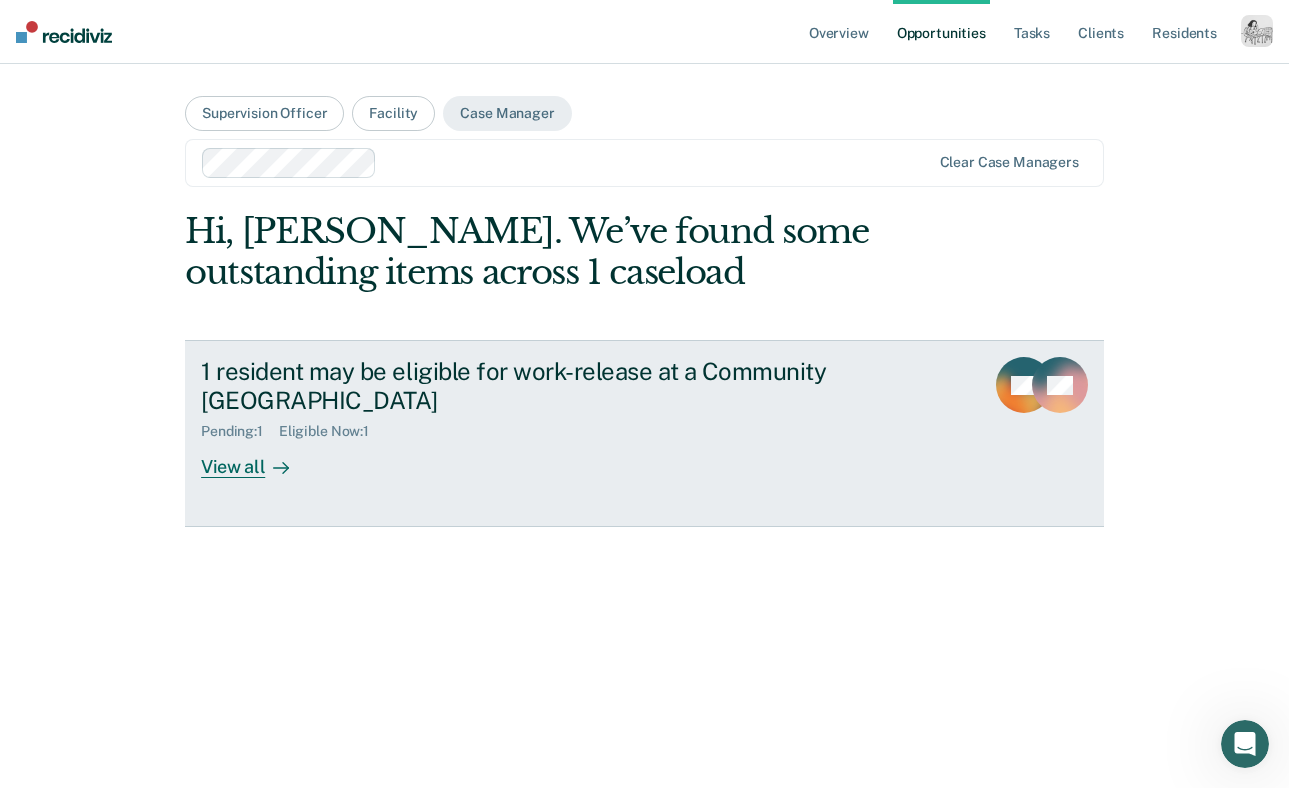 click on "View all" at bounding box center [257, 459] 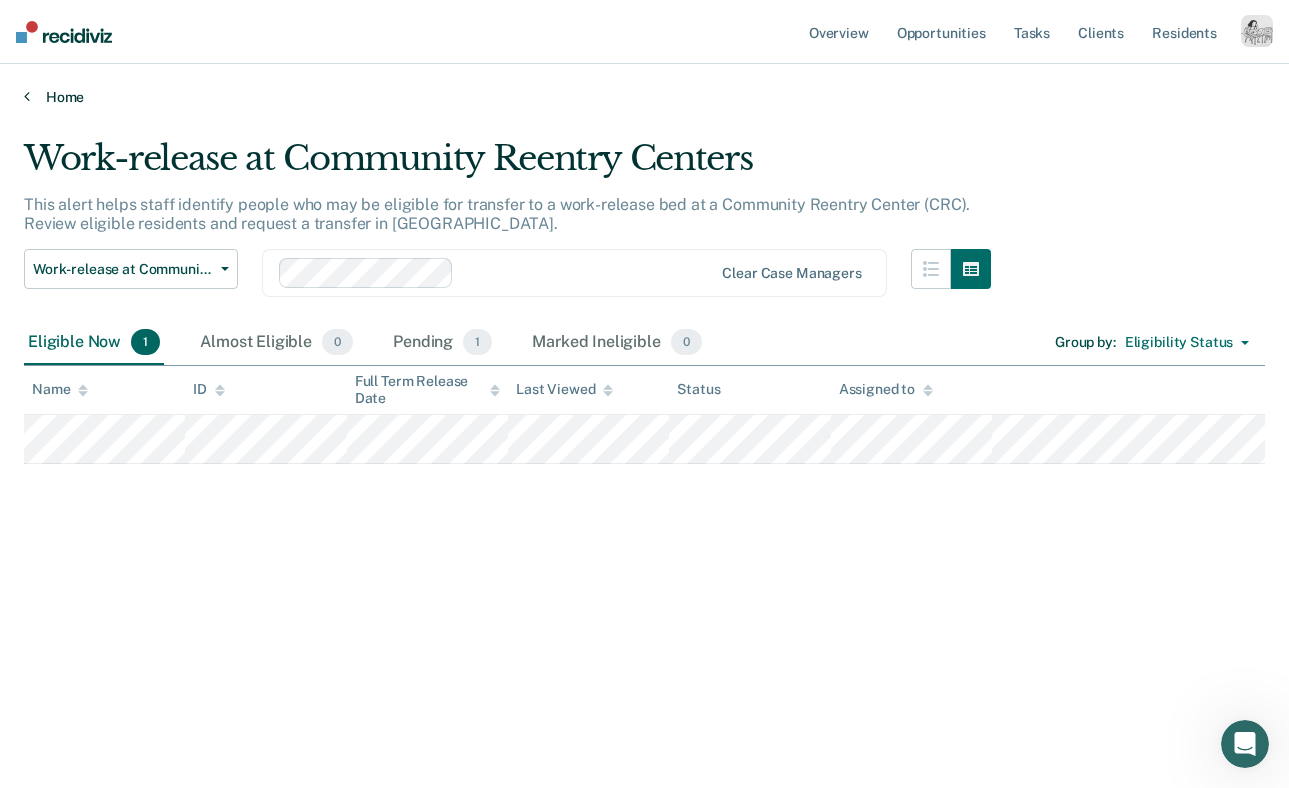 click on "Home" at bounding box center (644, 97) 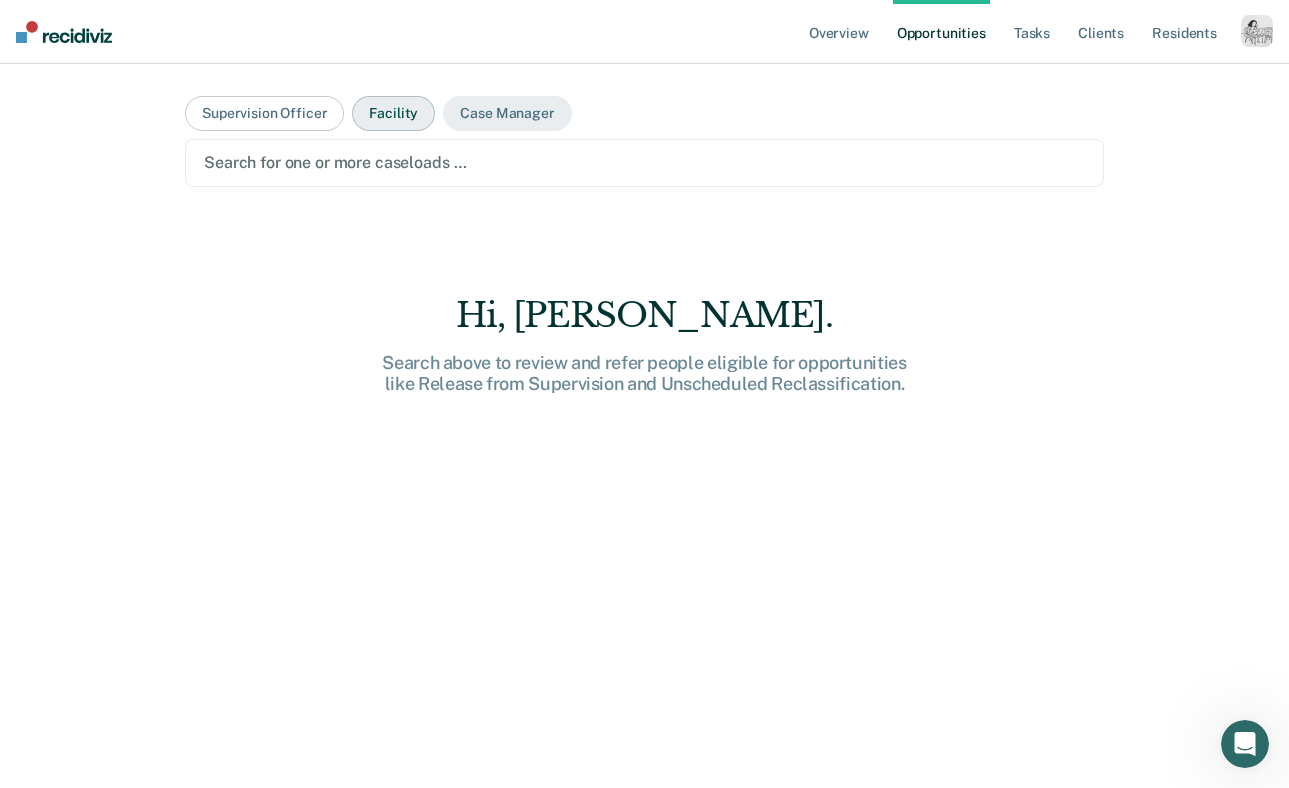 click on "Facility" at bounding box center [393, 113] 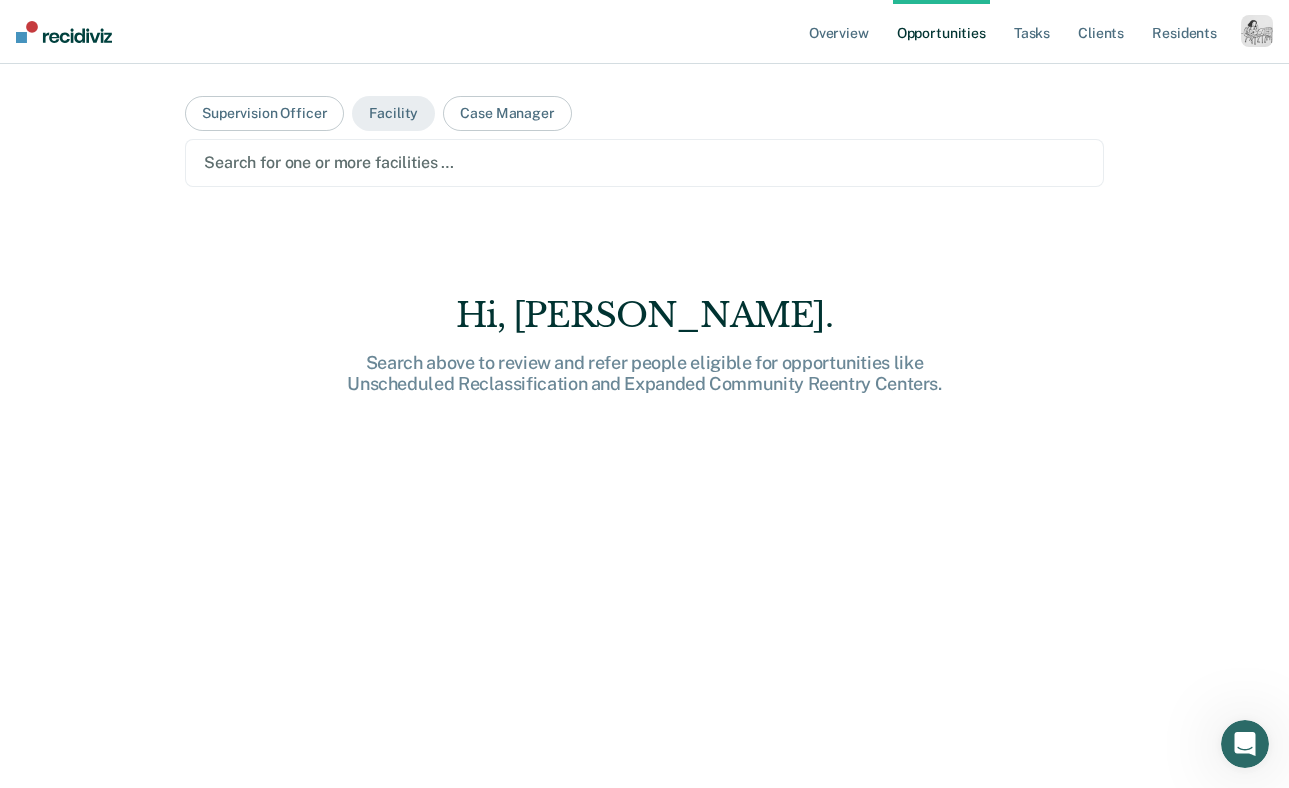 click at bounding box center [644, 162] 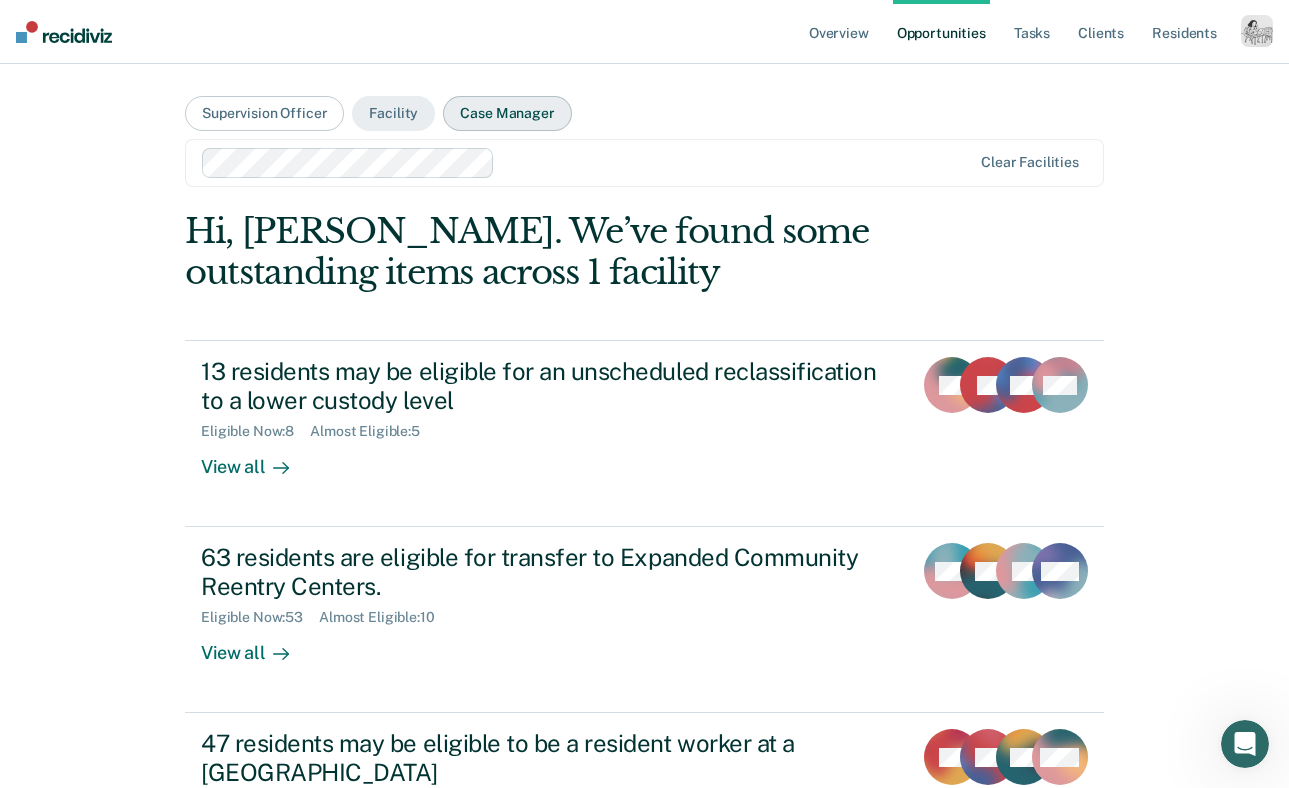 click on "Case Manager" at bounding box center (507, 113) 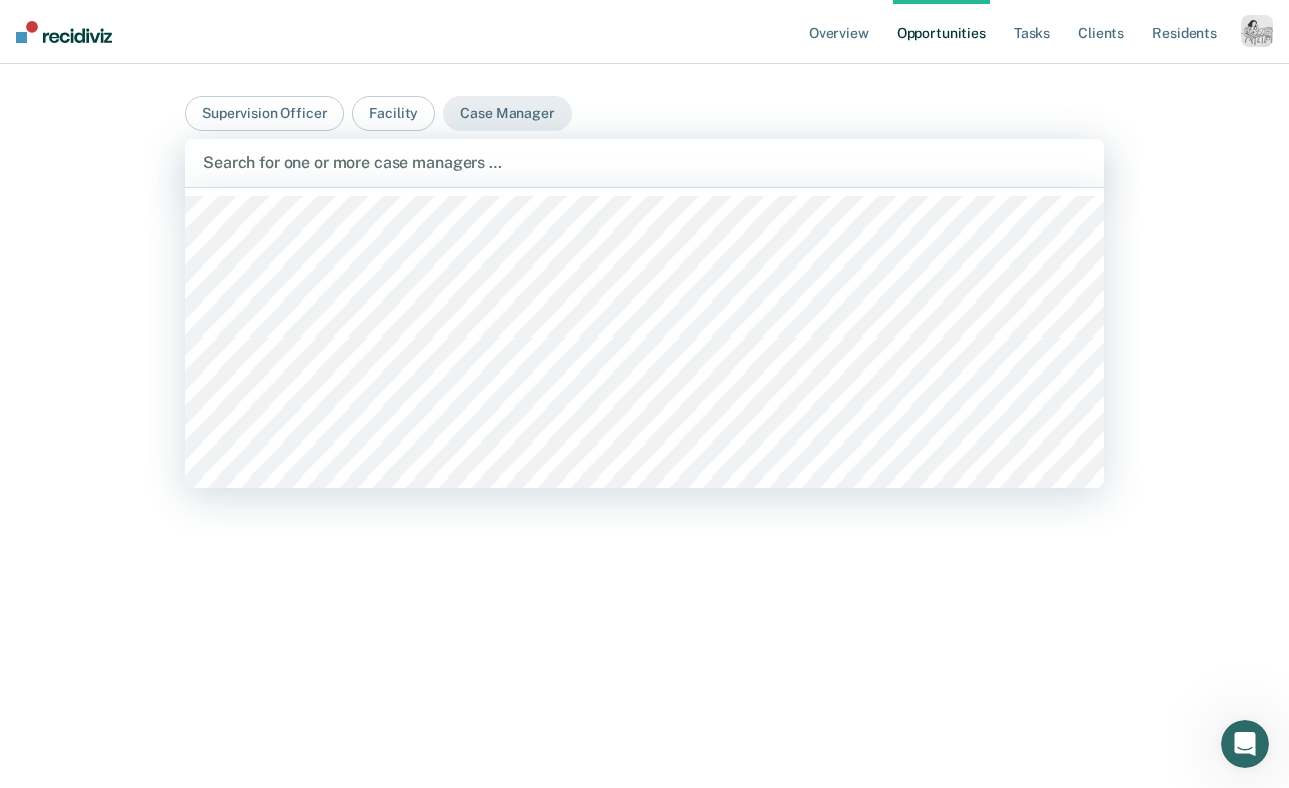 click at bounding box center (644, 162) 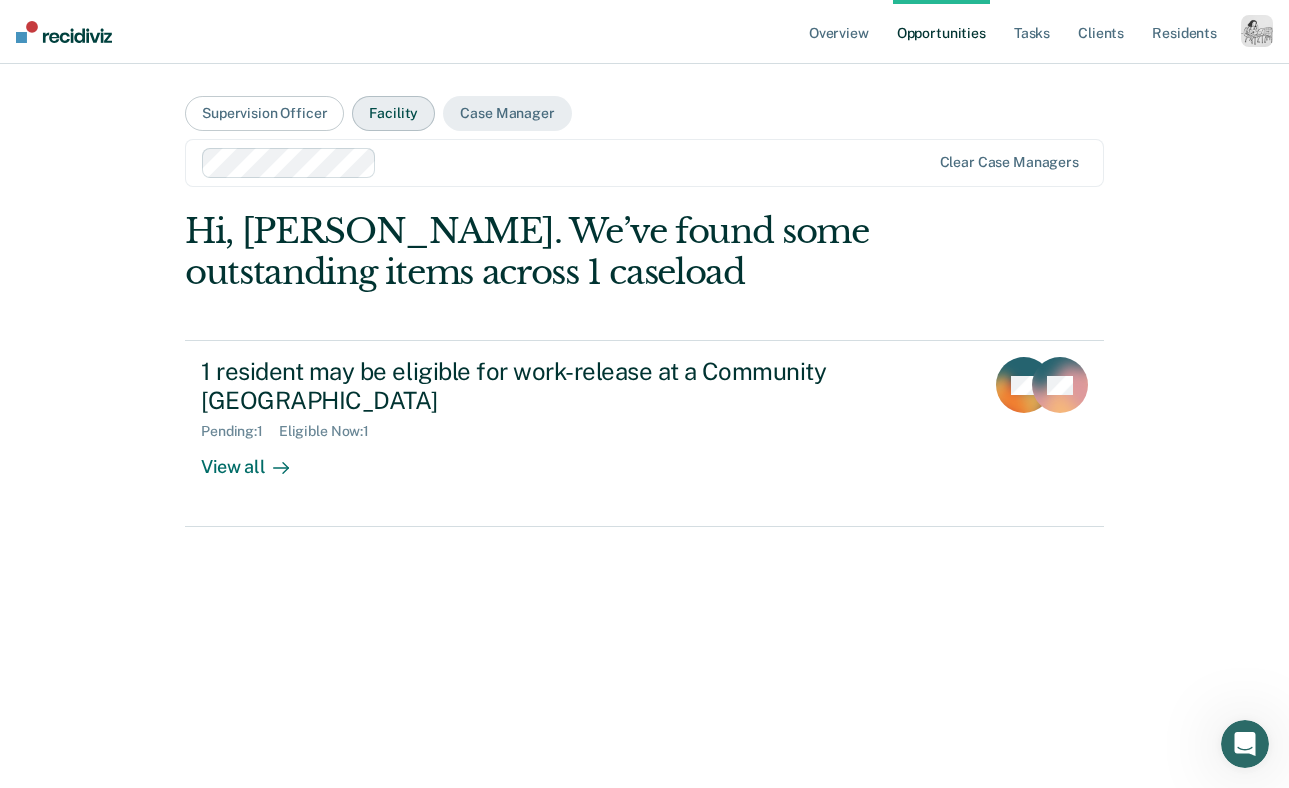 click on "Facility" at bounding box center (393, 113) 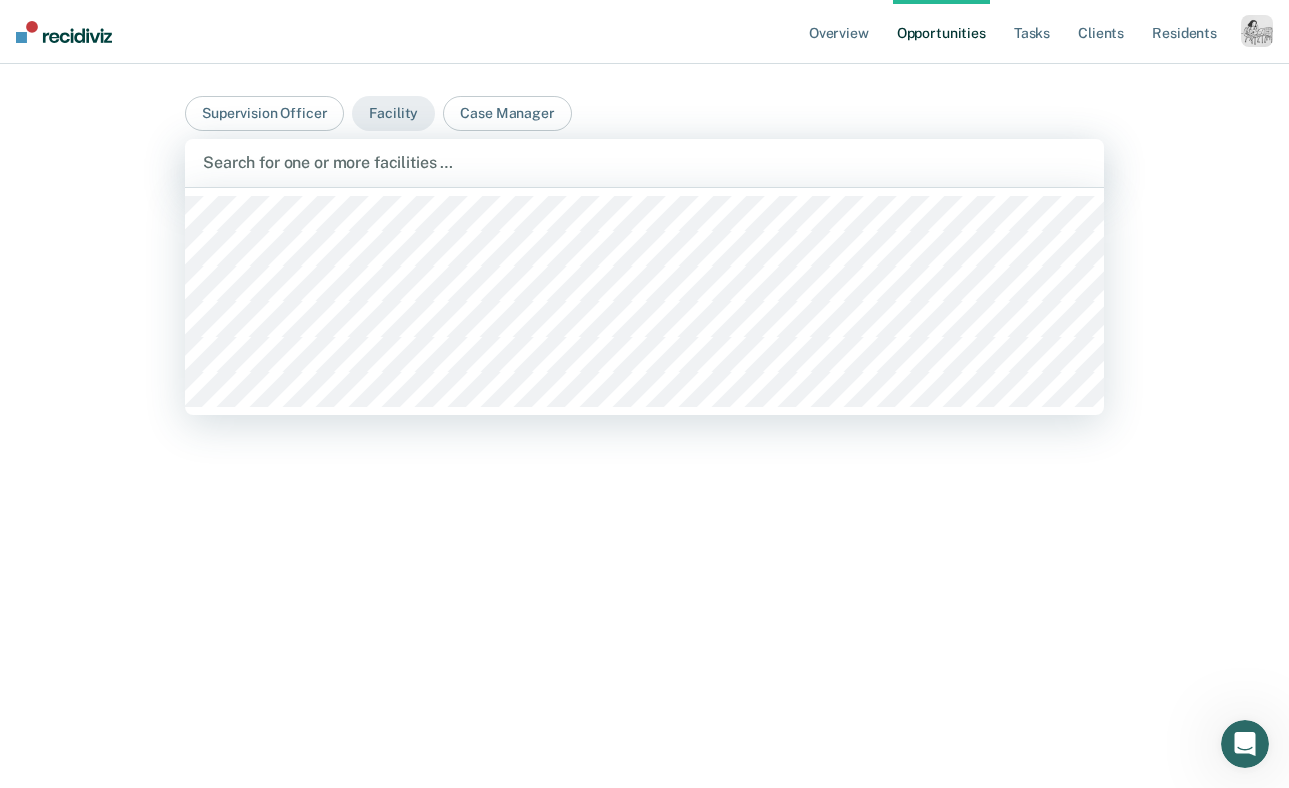 click at bounding box center [644, 162] 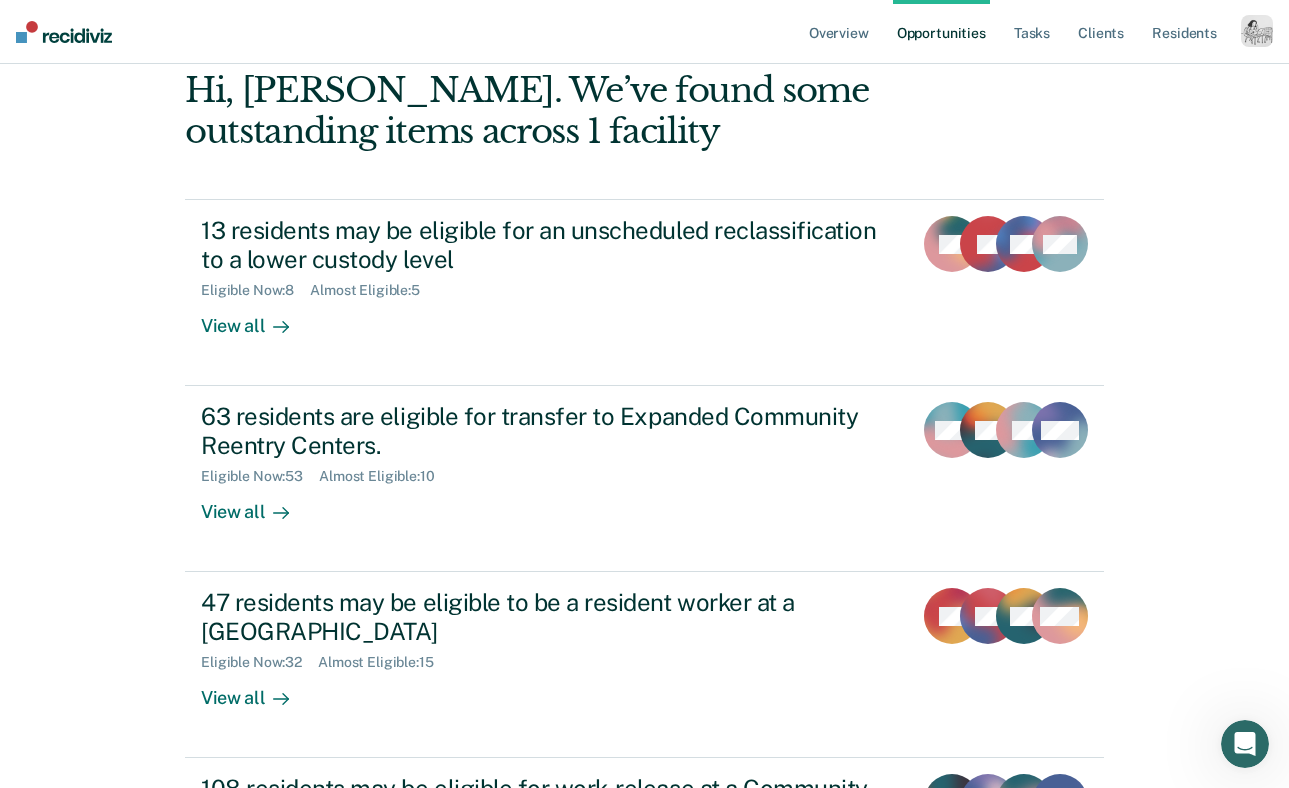 scroll, scrollTop: 264, scrollLeft: 0, axis: vertical 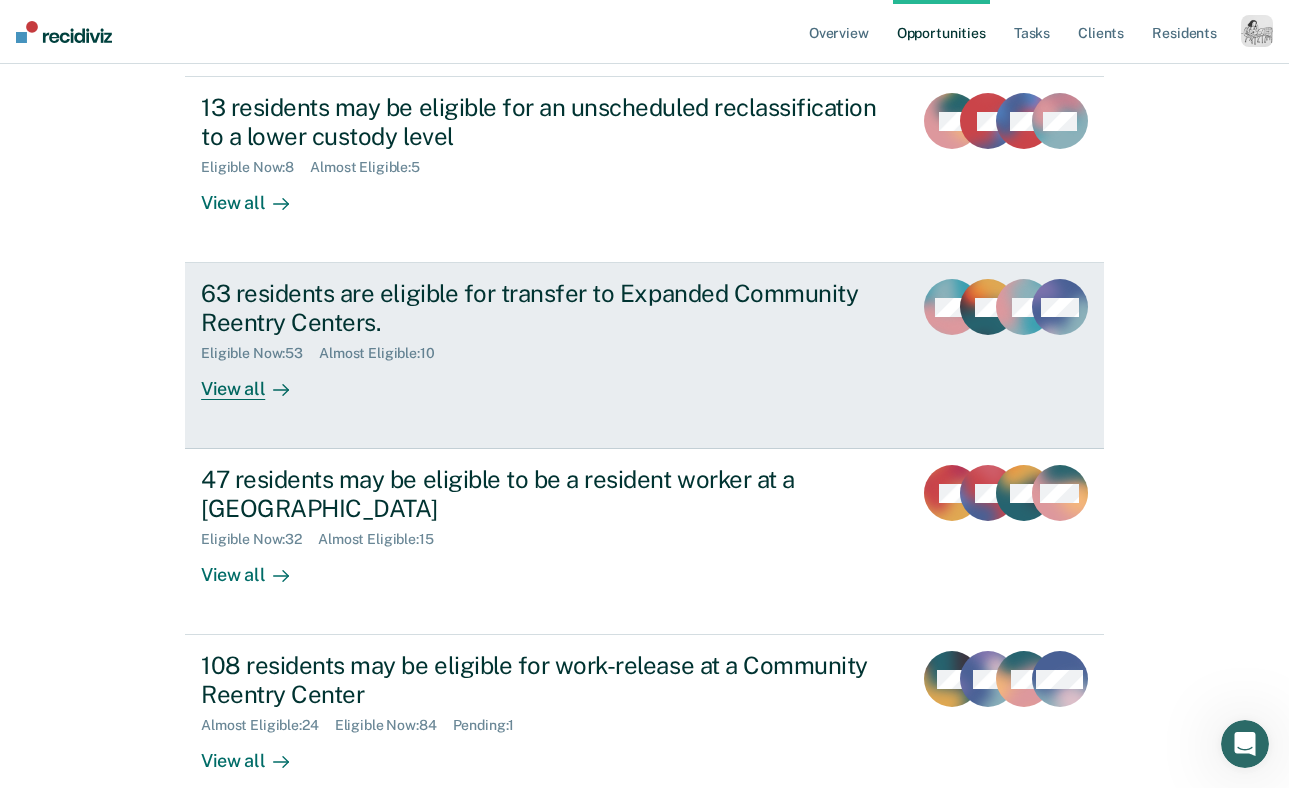 click on "View all" at bounding box center [257, 381] 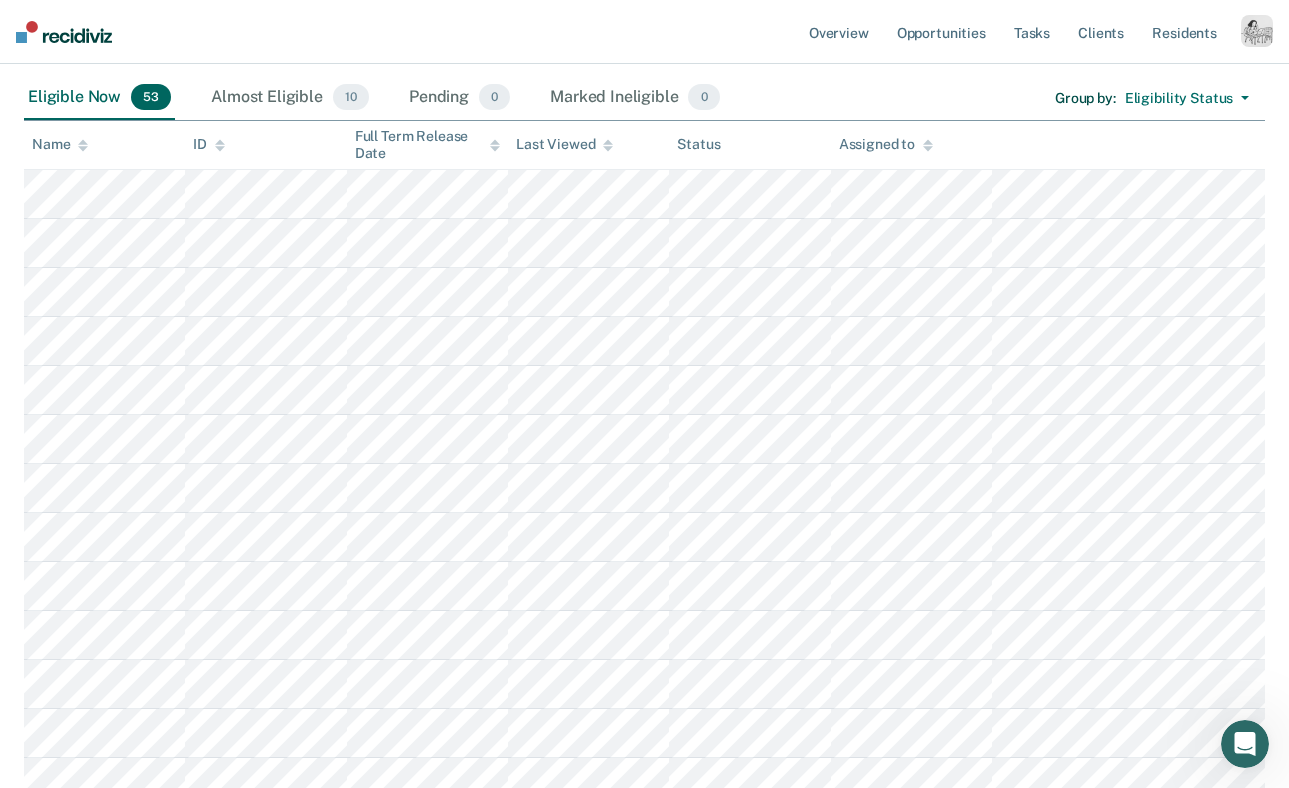scroll, scrollTop: 0, scrollLeft: 0, axis: both 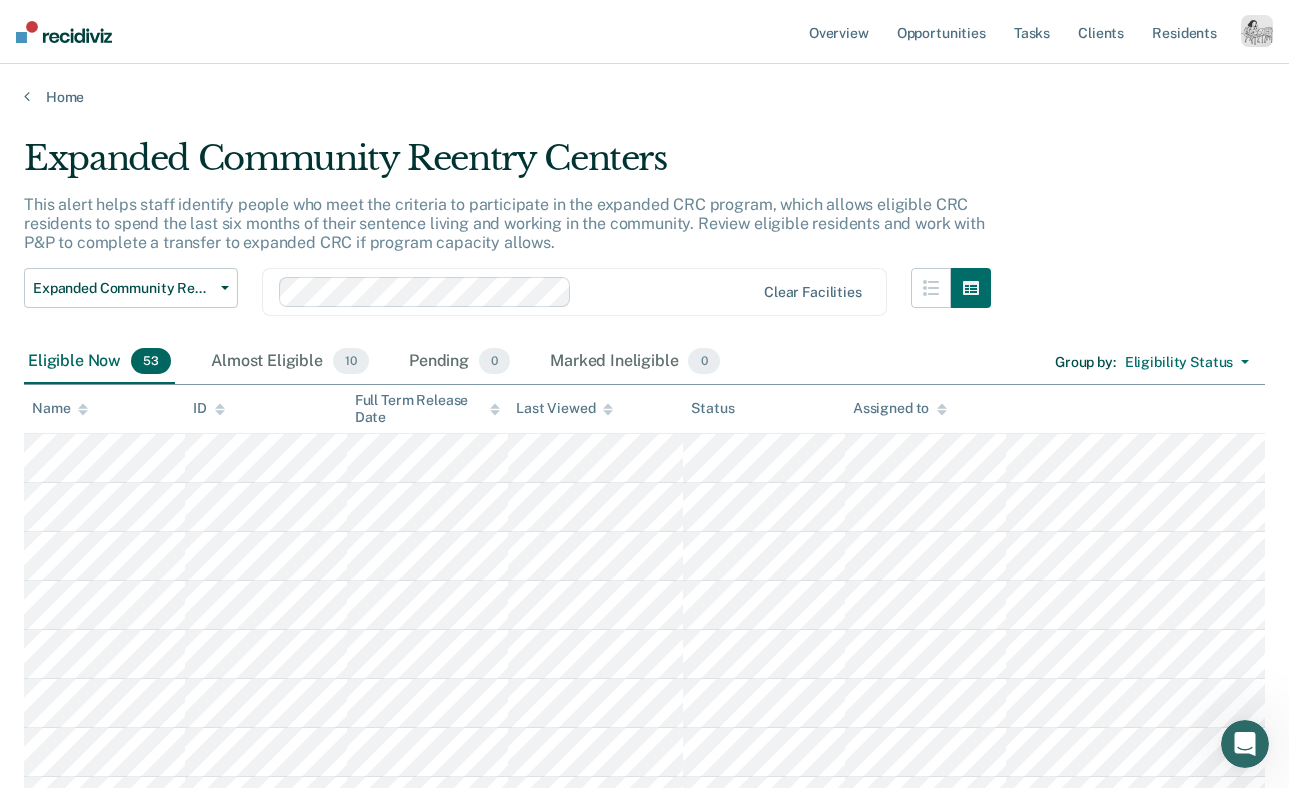 click at bounding box center (1257, 31) 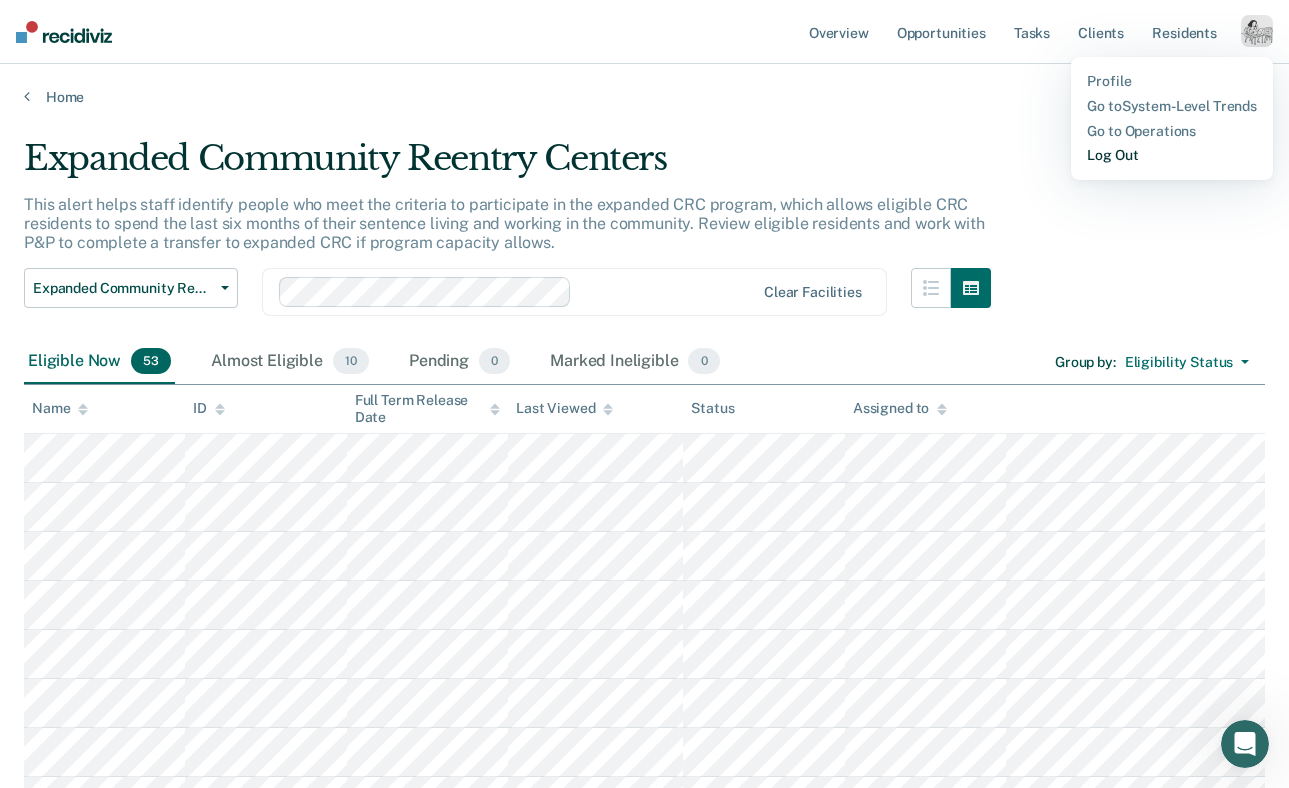 click on "Log Out" at bounding box center [1172, 155] 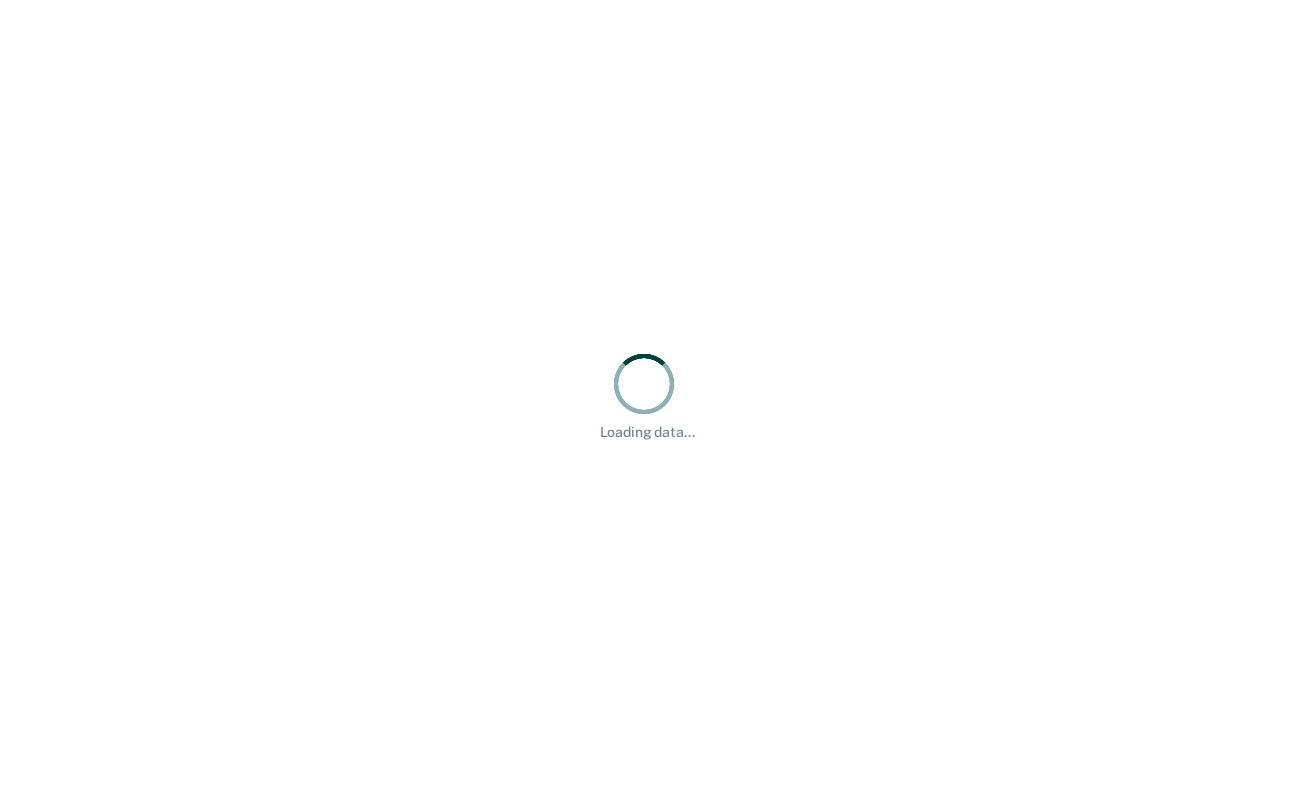 scroll, scrollTop: 0, scrollLeft: 0, axis: both 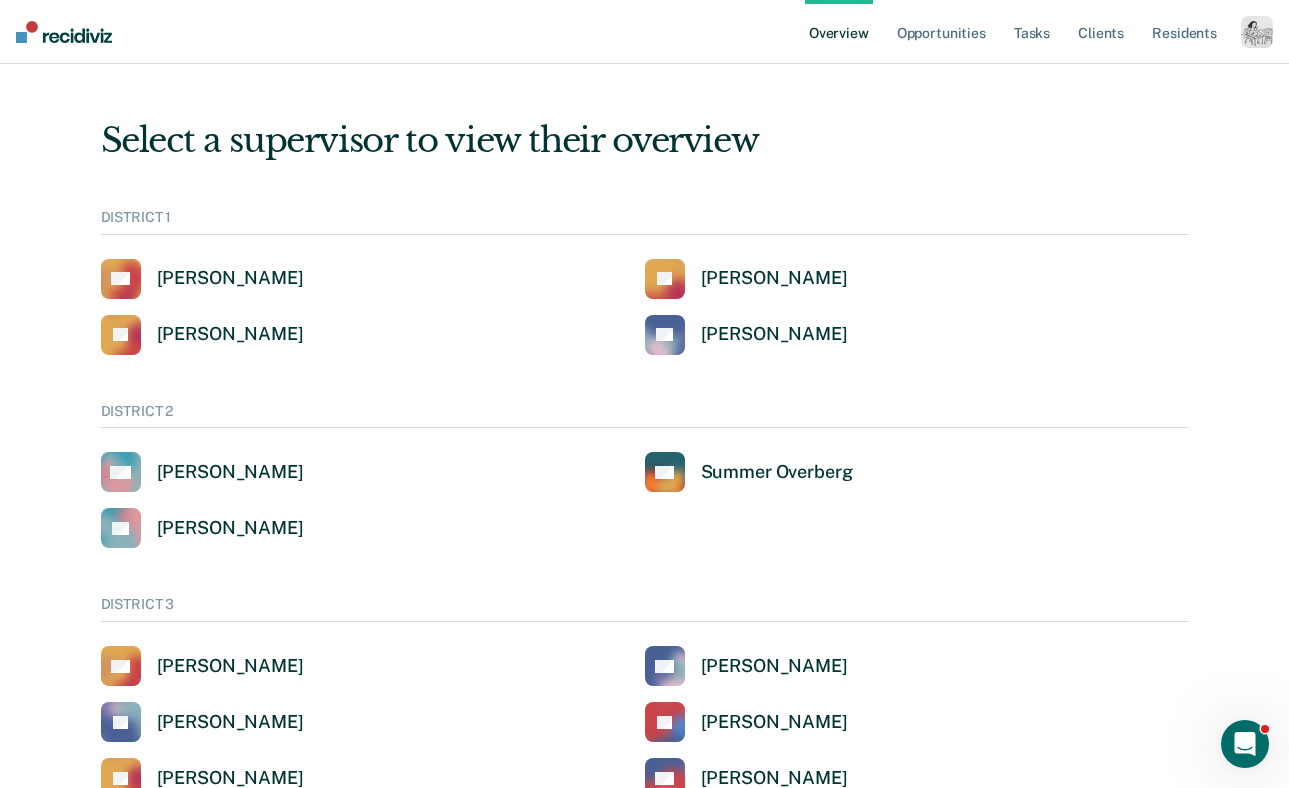 click at bounding box center [1257, 32] 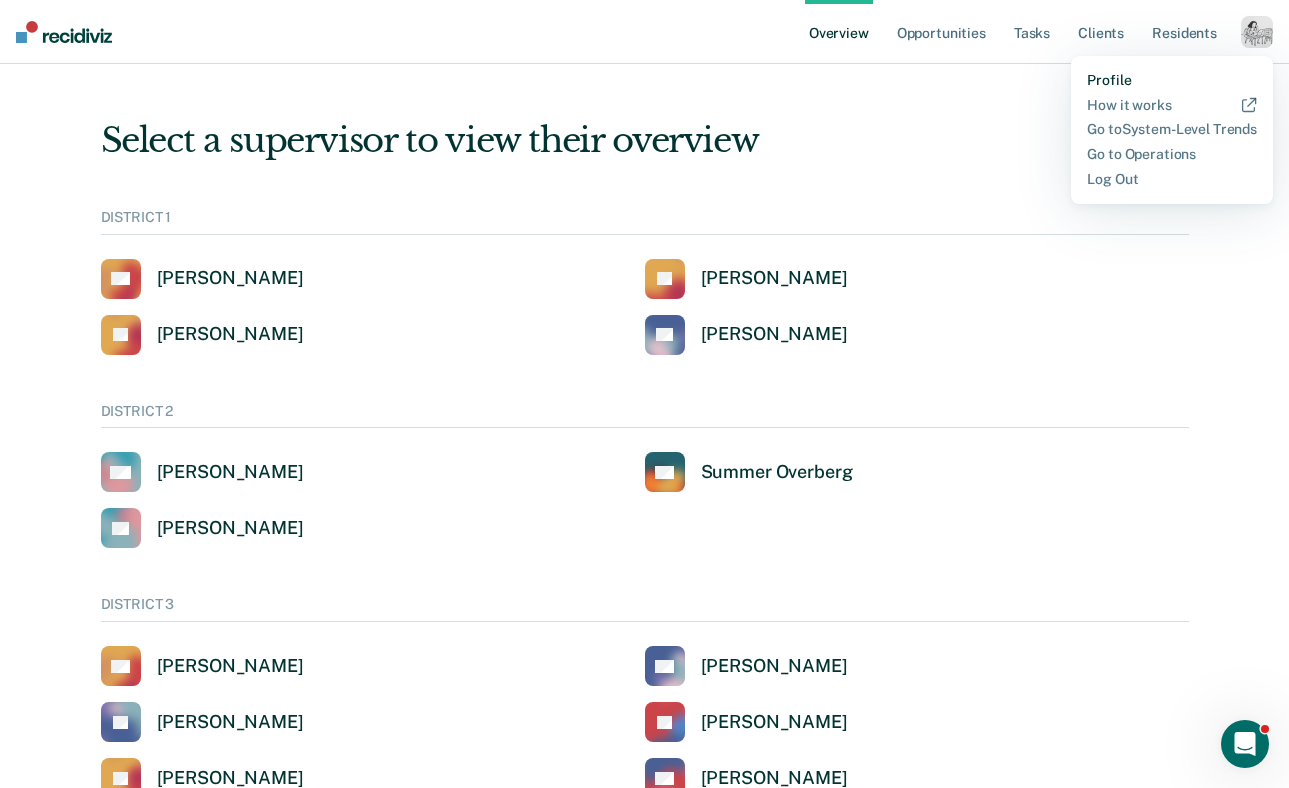 click on "Profile" at bounding box center [1172, 80] 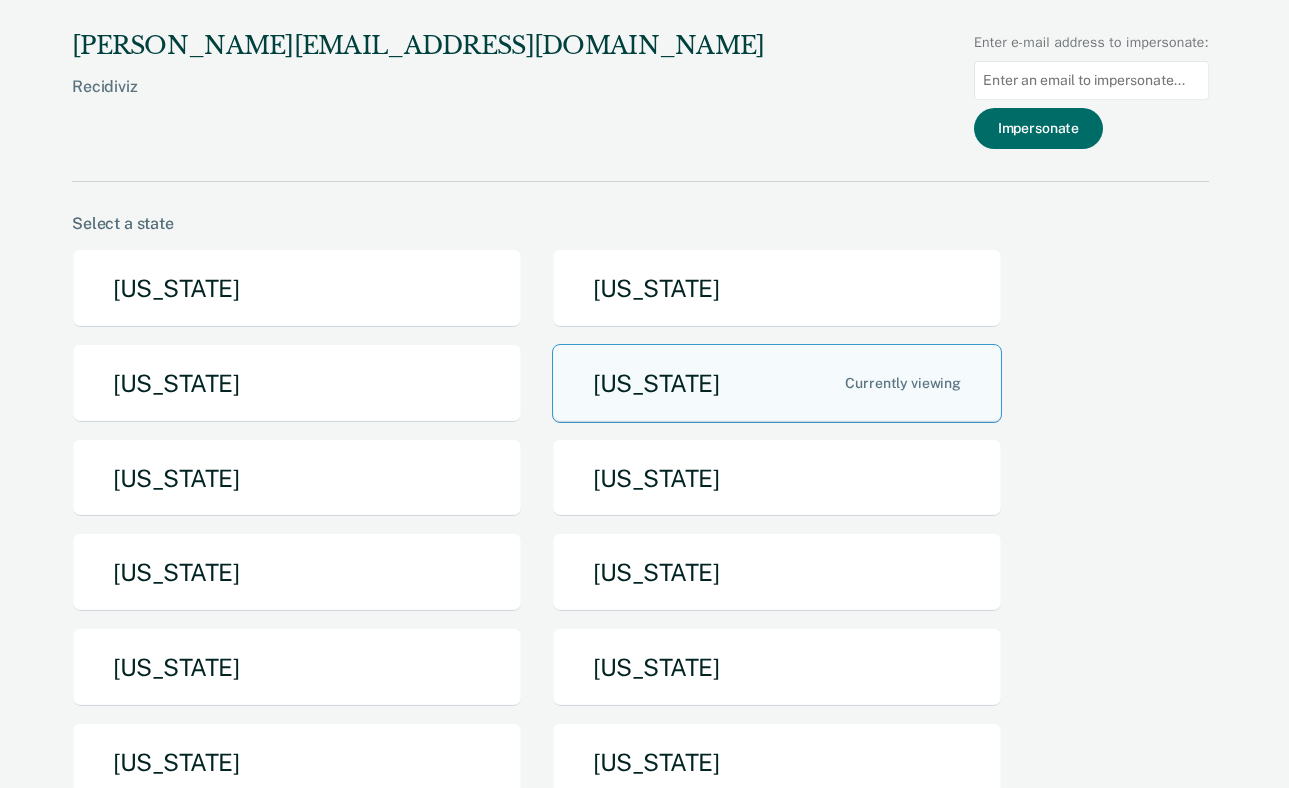 click at bounding box center (1091, 80) 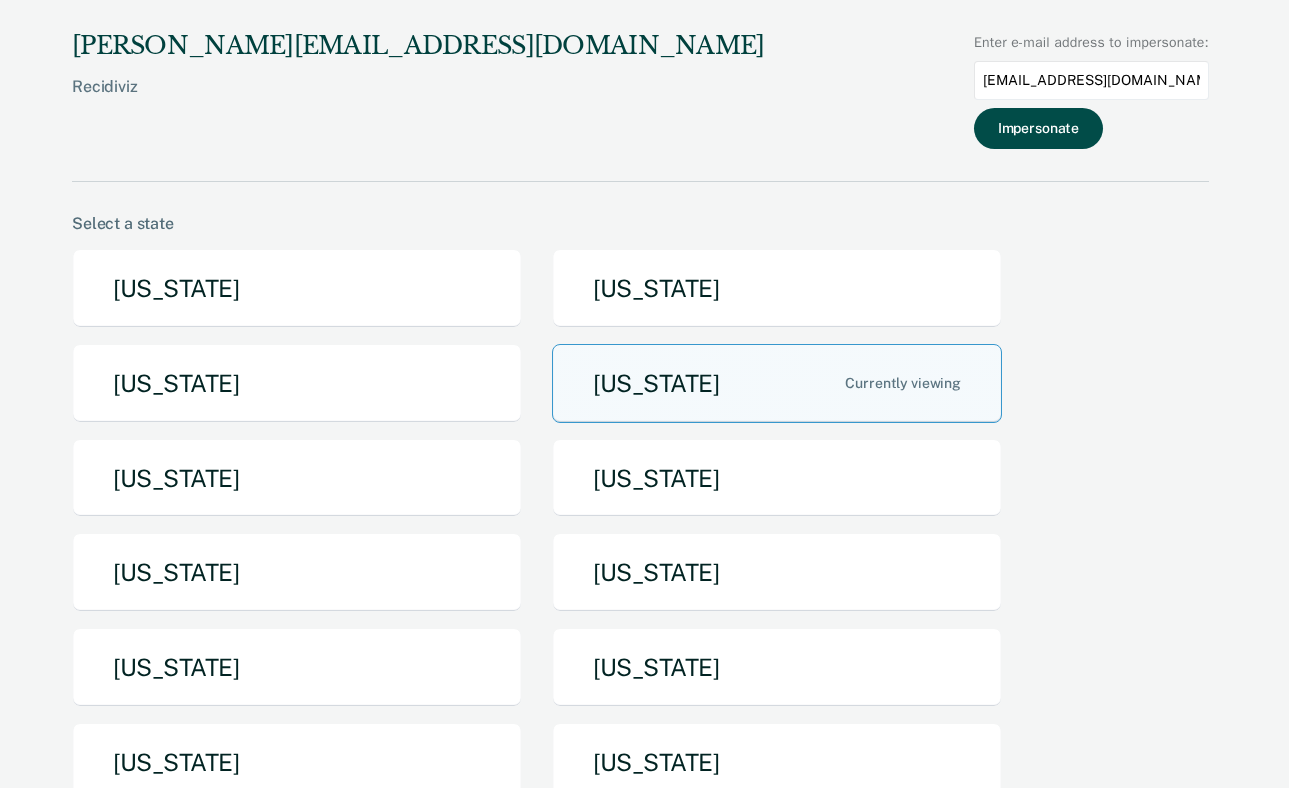 type on "alechuga@idoc.idaho.gov" 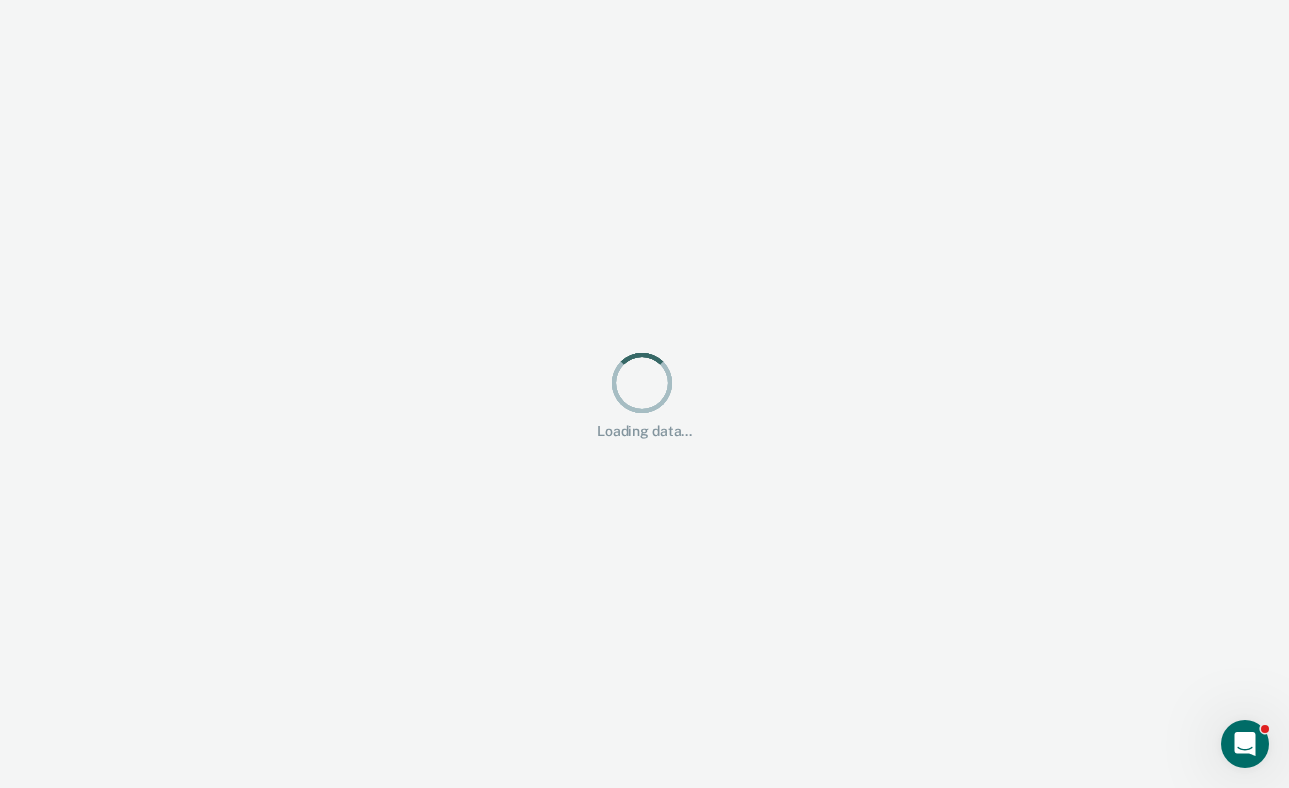 scroll, scrollTop: 0, scrollLeft: 0, axis: both 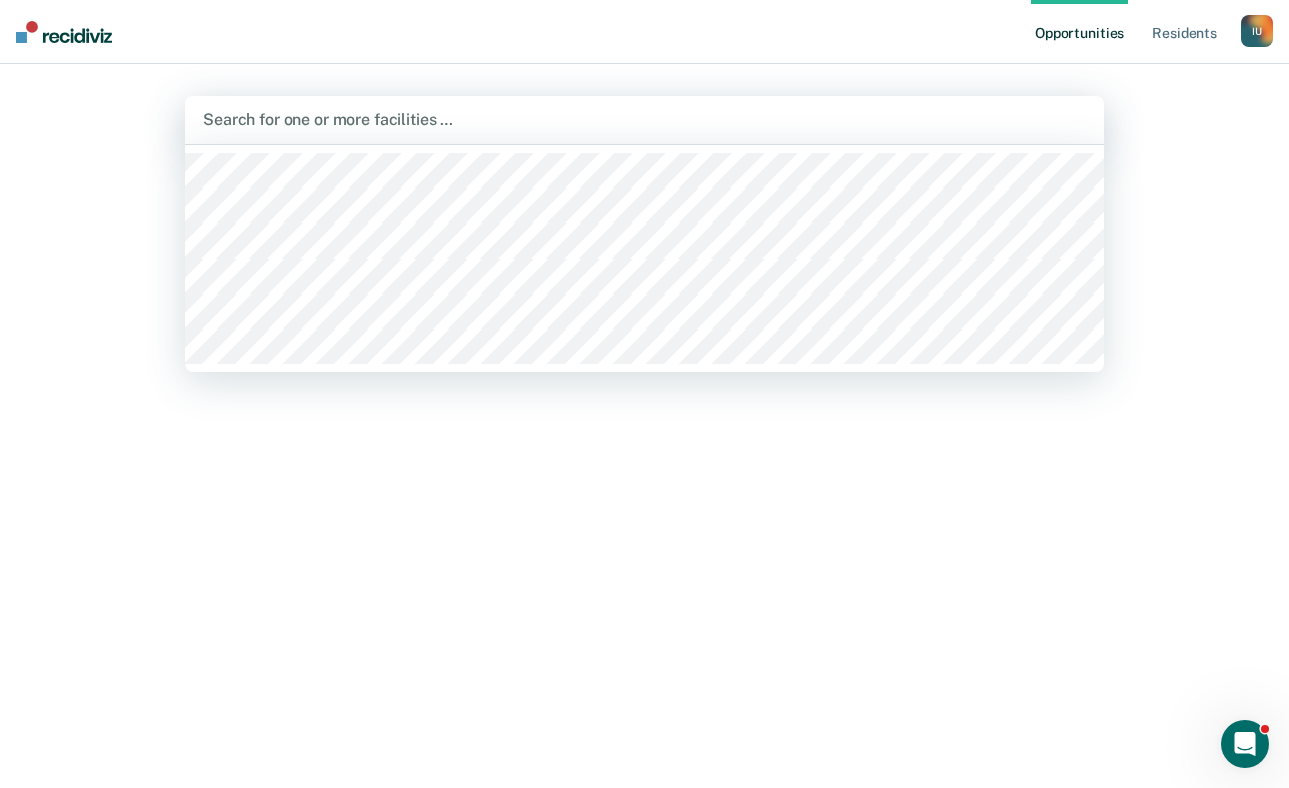 click at bounding box center [644, 119] 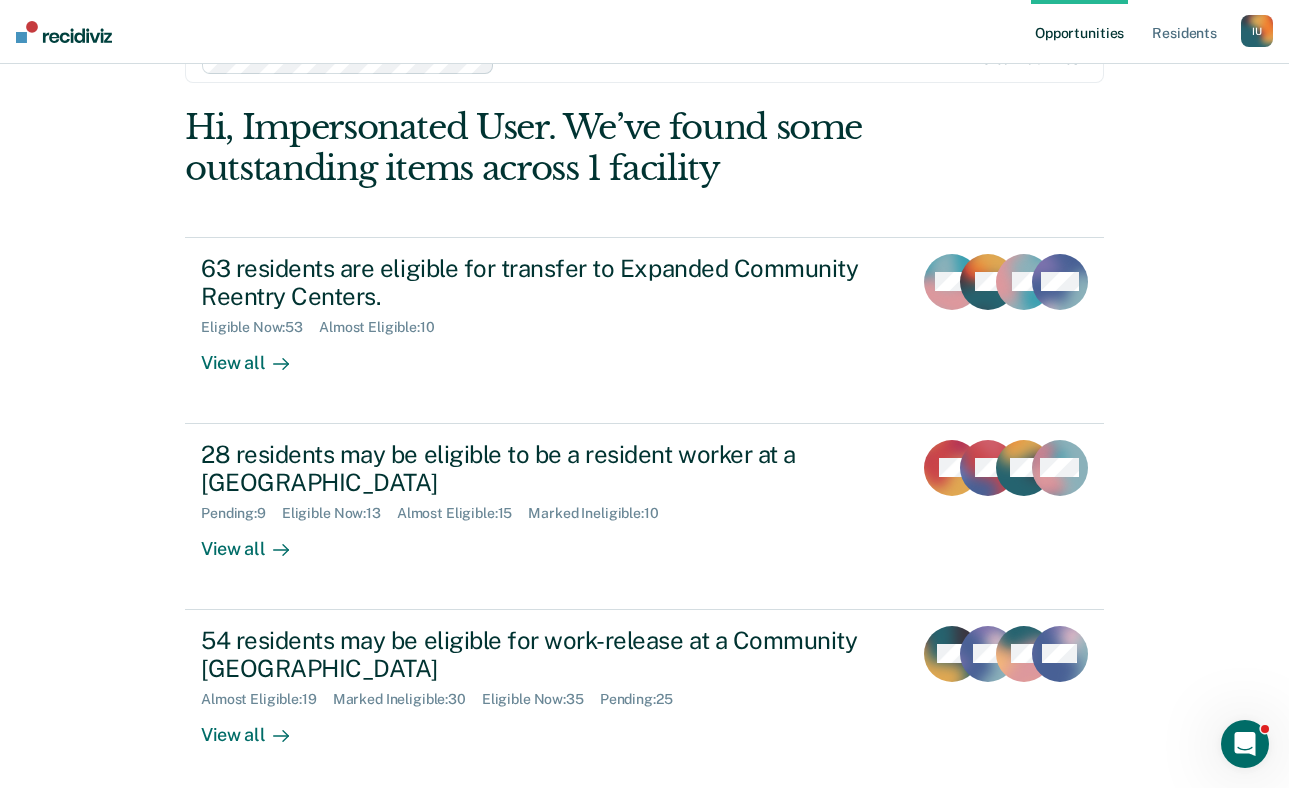 scroll, scrollTop: 0, scrollLeft: 0, axis: both 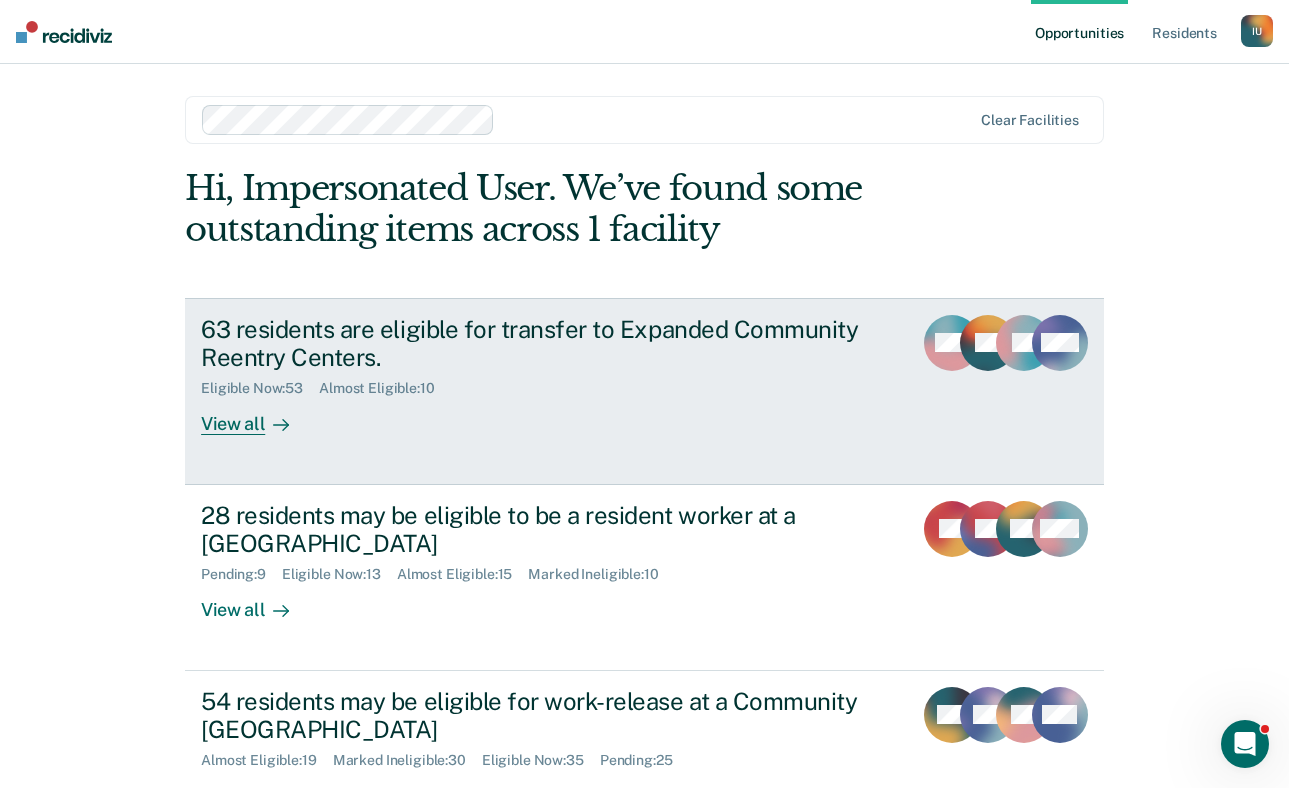 click on "View all" at bounding box center (257, 416) 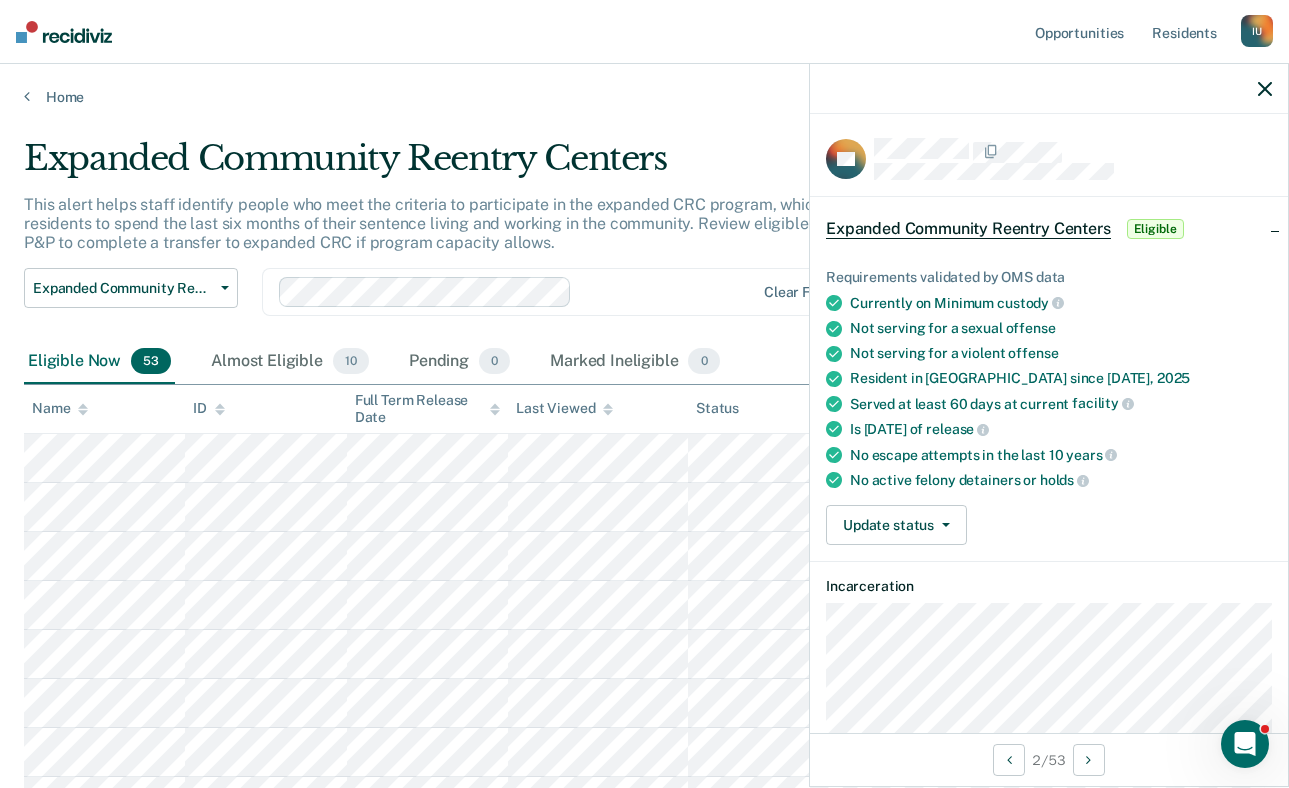 click at bounding box center (1049, 89) 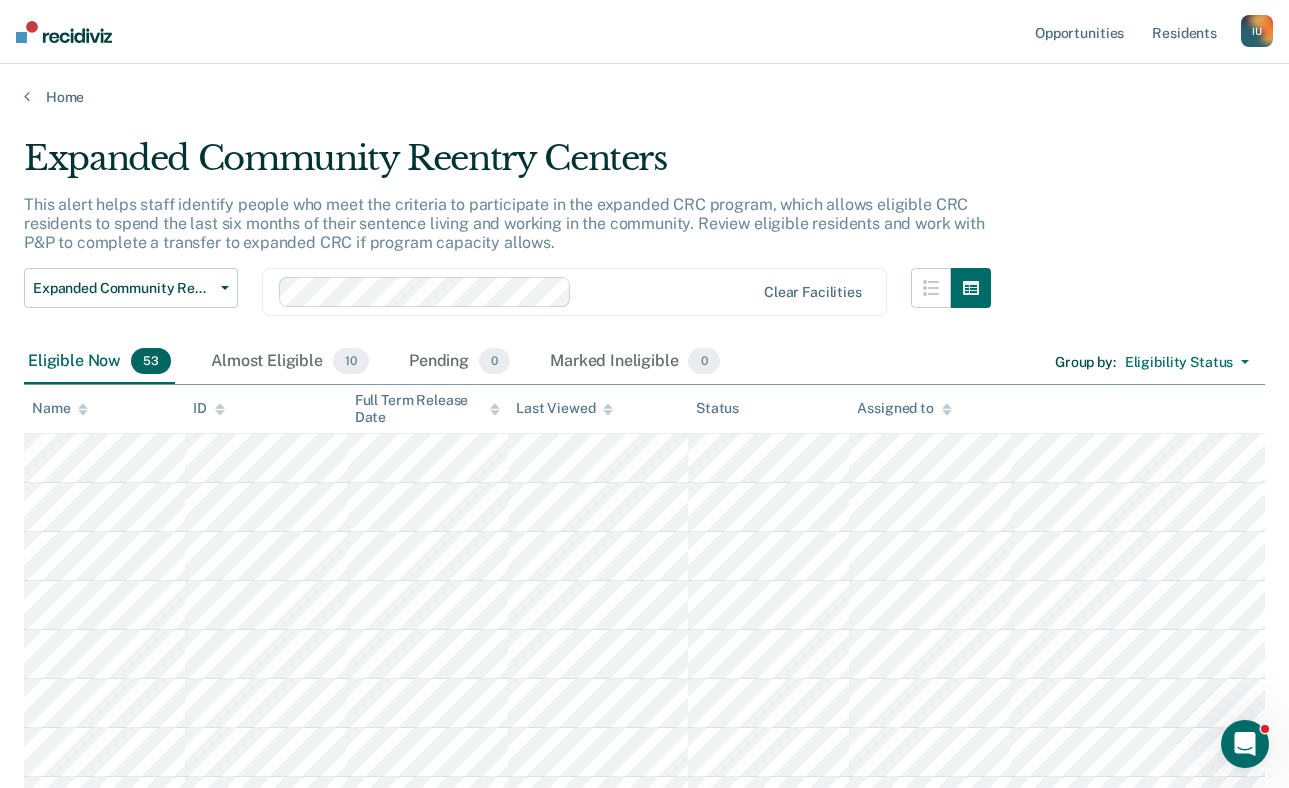 click on "Expanded Community Reentry Centers Expanded Community Reentry Centers Resident worker at Community Reentry Centers Work-release at Community Reentry Centers Clear   facilities" at bounding box center [507, 304] 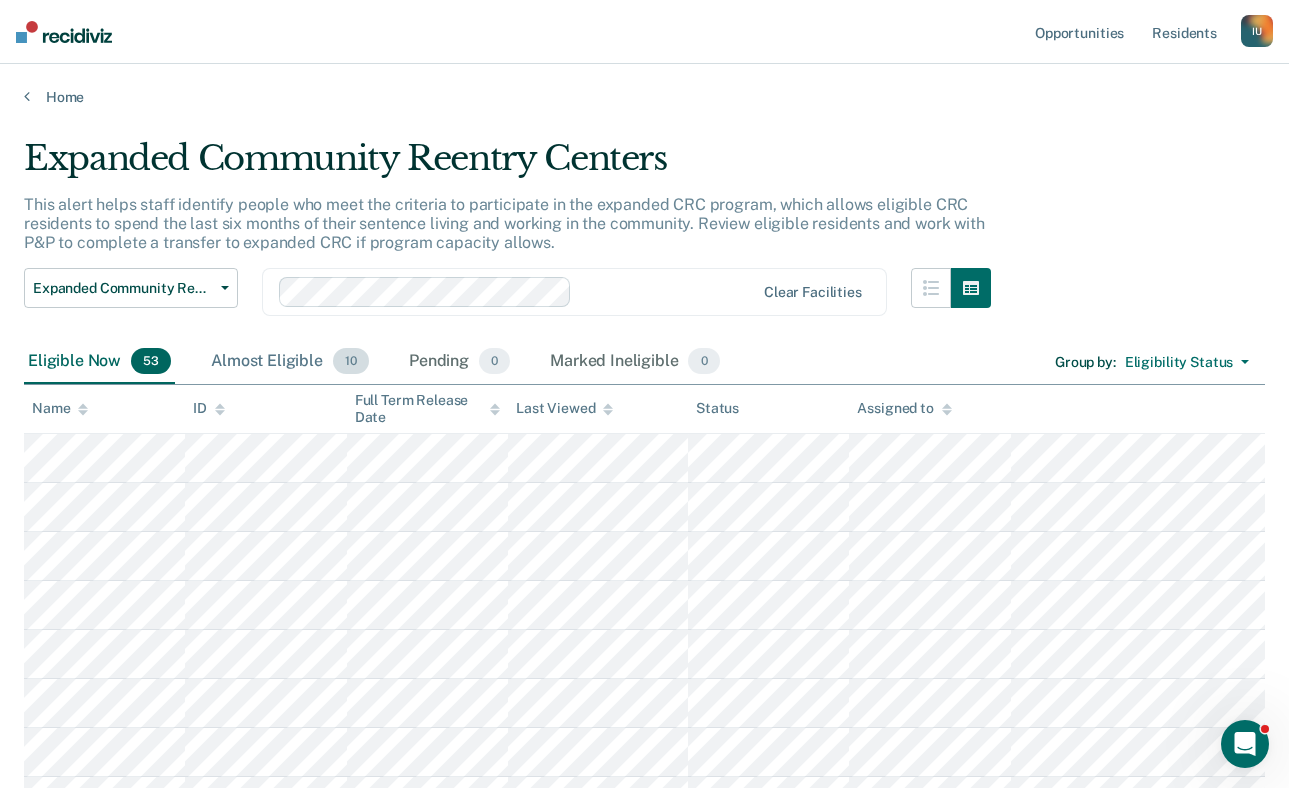 click on "Almost Eligible 10" at bounding box center (290, 362) 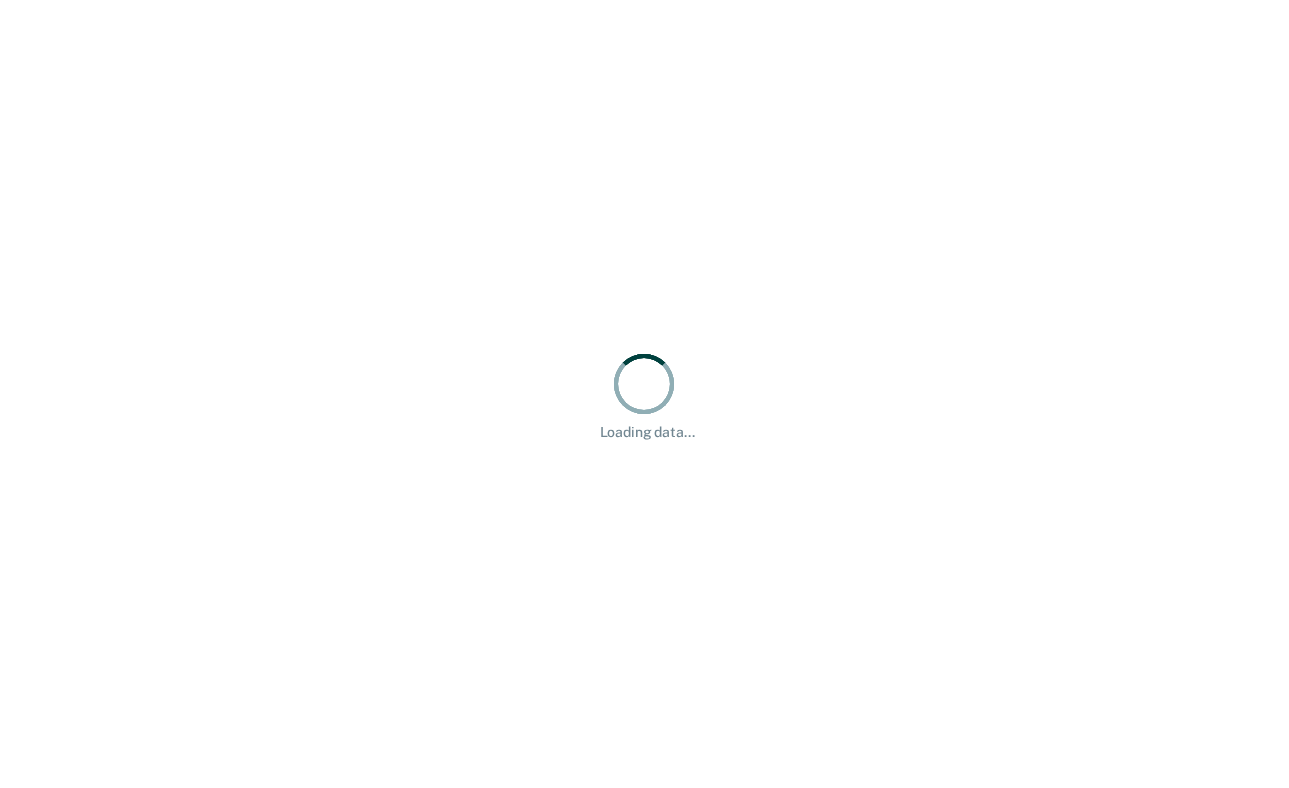 scroll, scrollTop: 0, scrollLeft: 0, axis: both 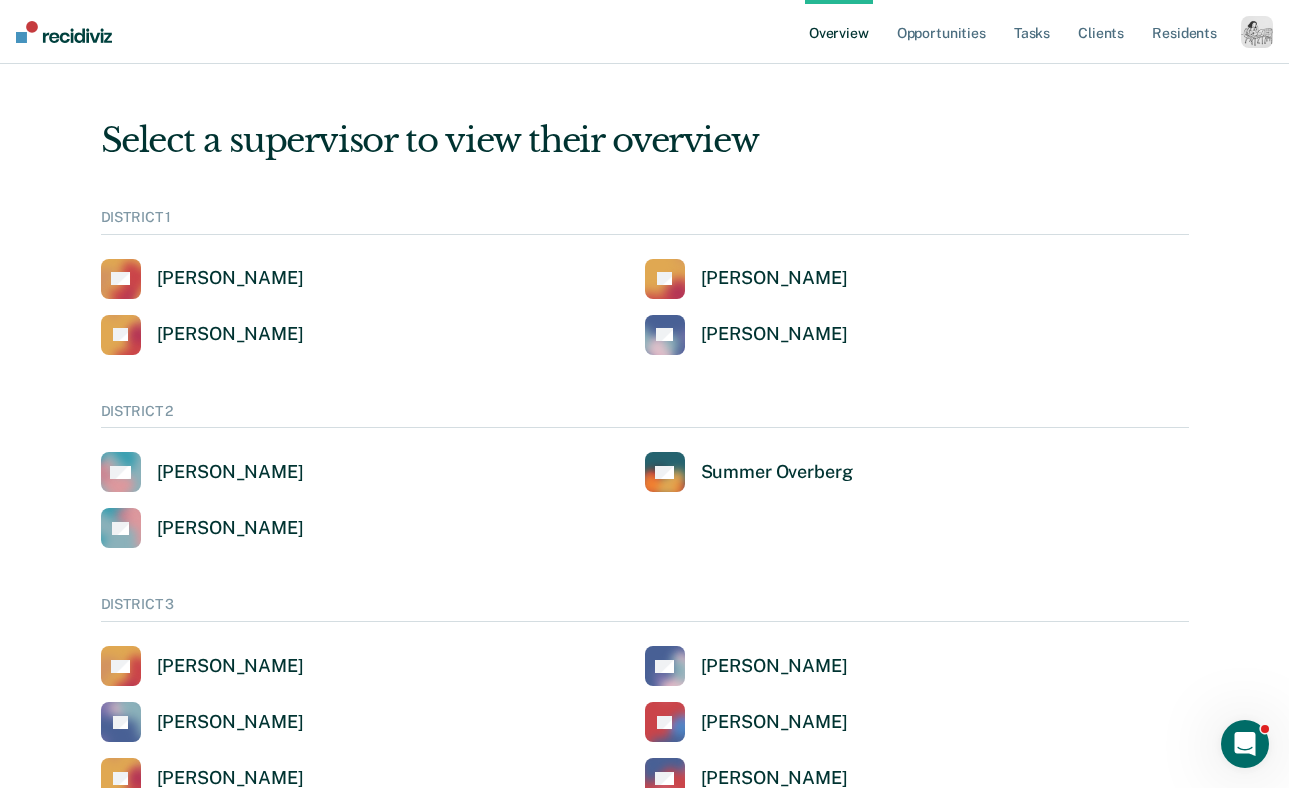click at bounding box center (1257, 32) 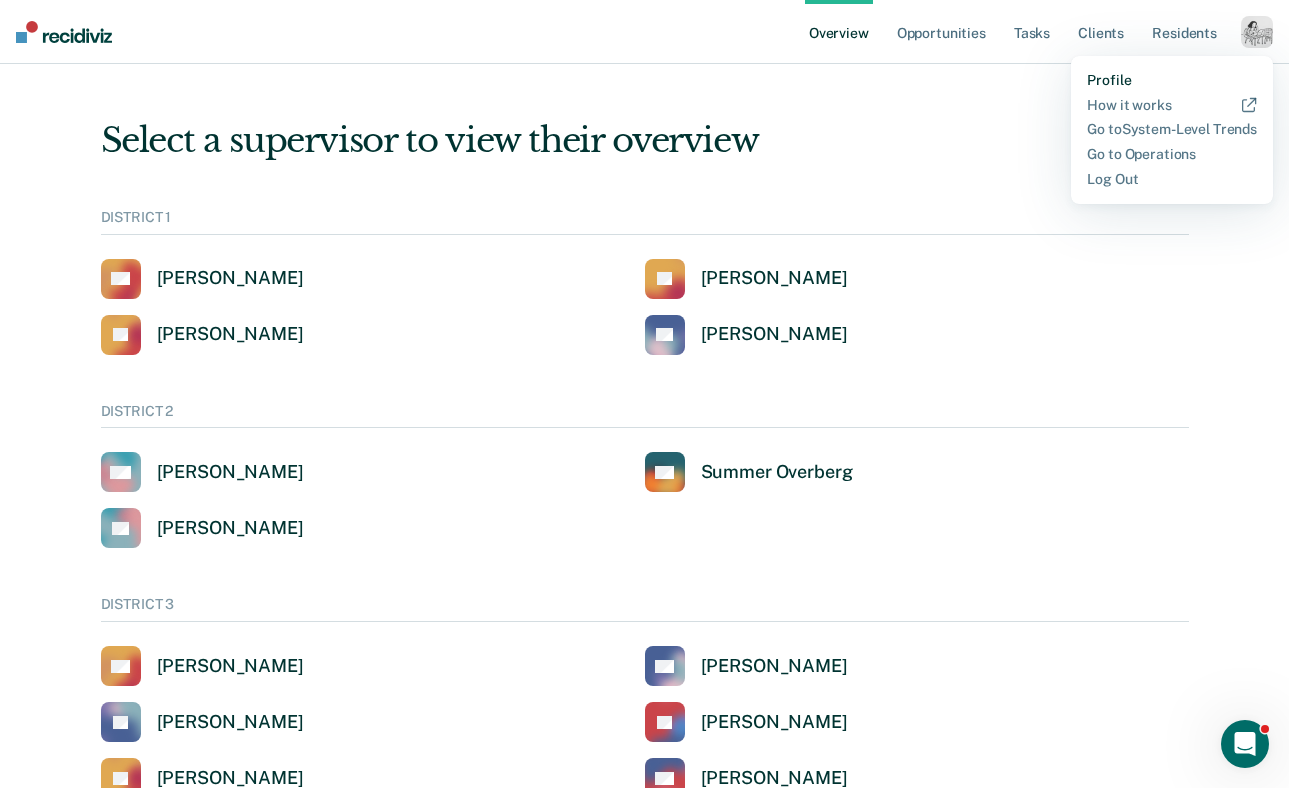 drag, startPoint x: 1146, startPoint y: 70, endPoint x: 1120, endPoint y: 78, distance: 27.202942 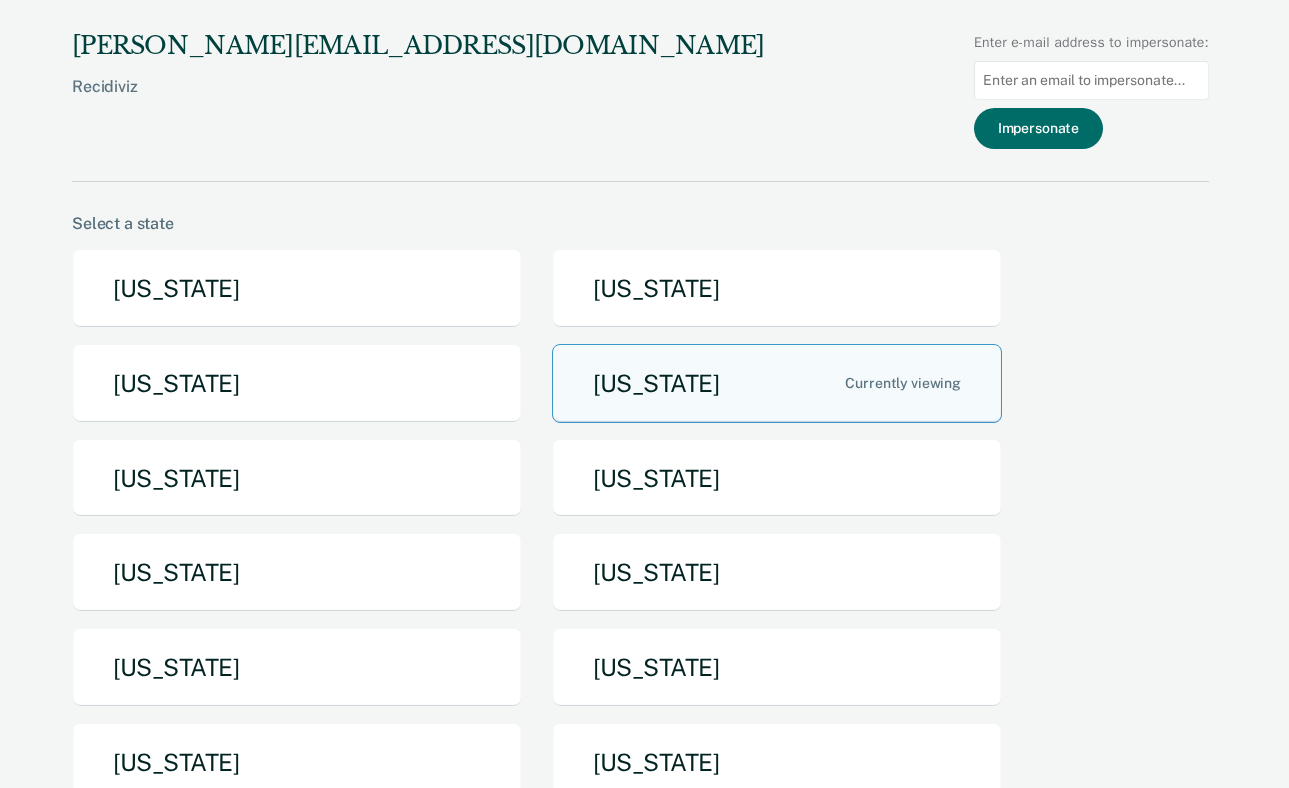 click at bounding box center (1091, 80) 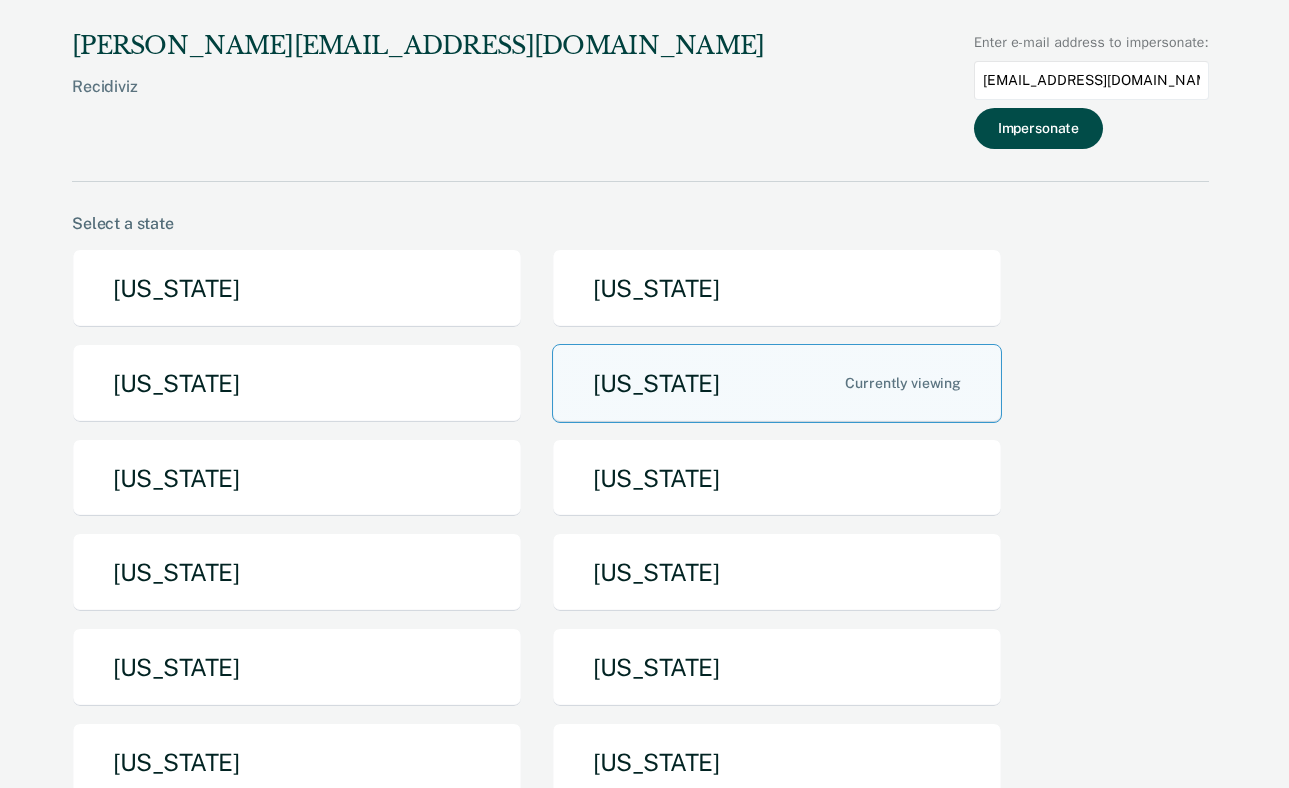 type on "cleigh@idoc.idaho.gov" 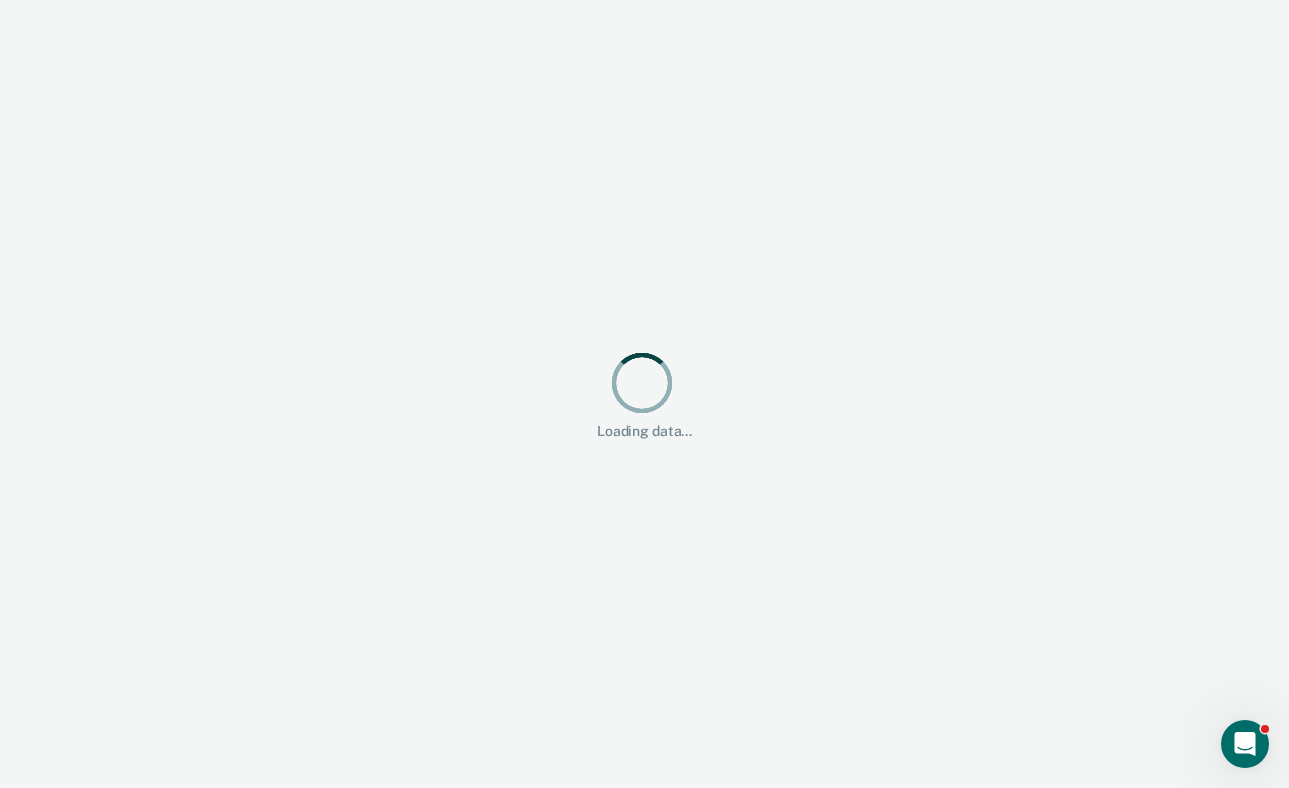 scroll, scrollTop: 0, scrollLeft: 0, axis: both 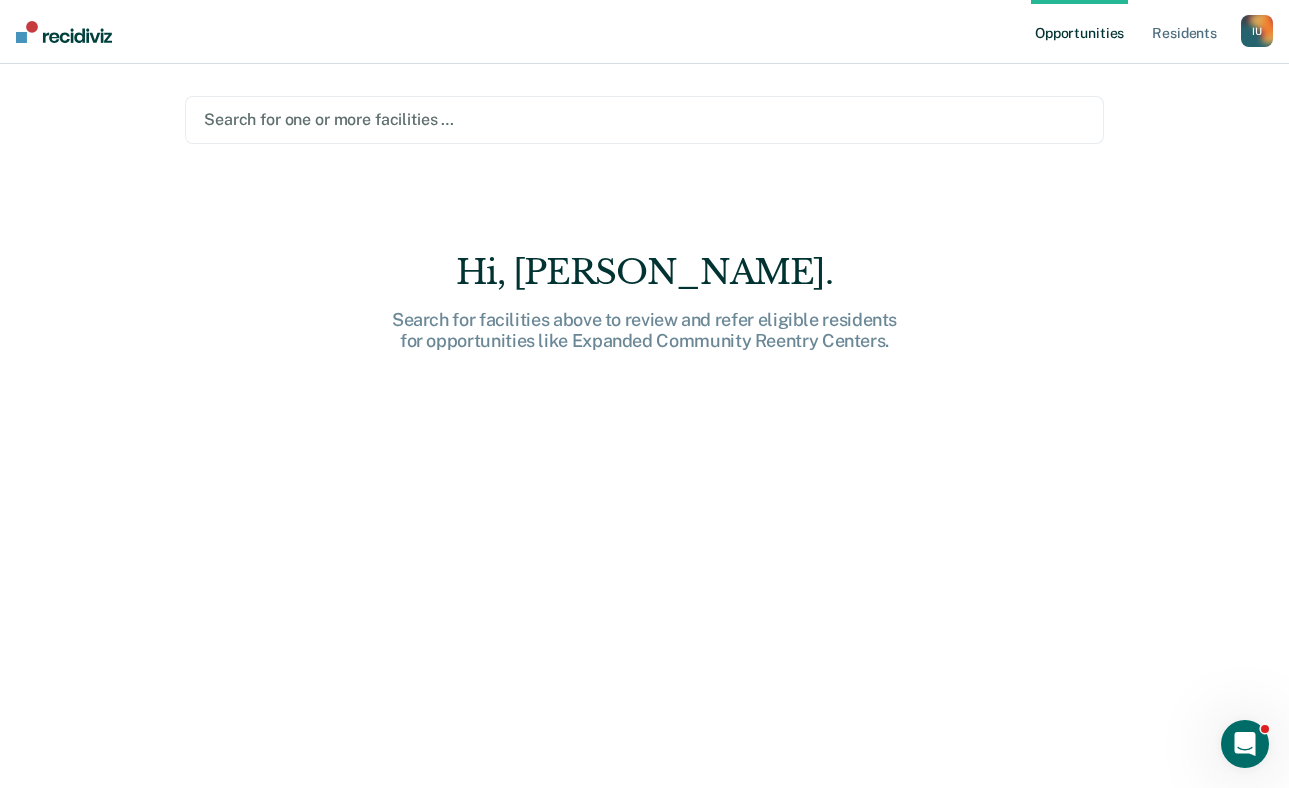 click at bounding box center [644, 119] 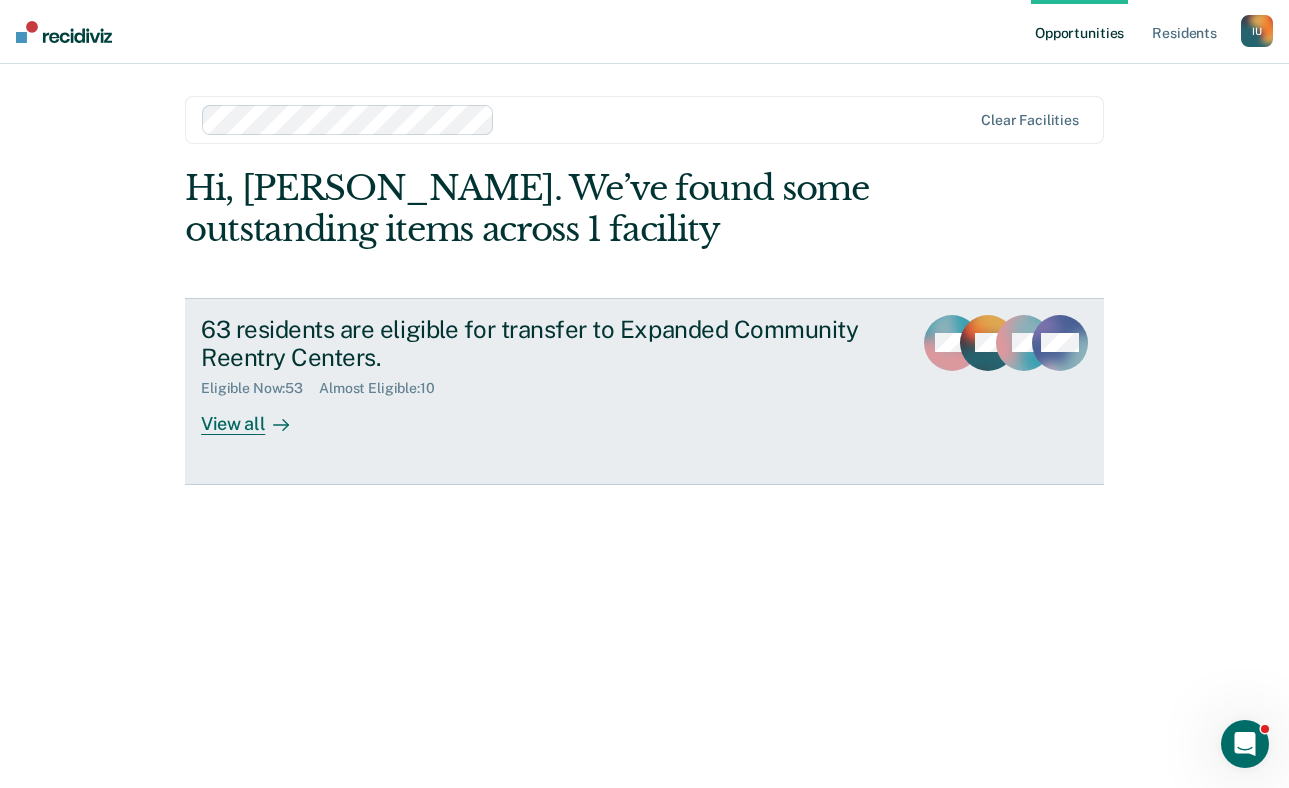 click on "View all" at bounding box center (257, 416) 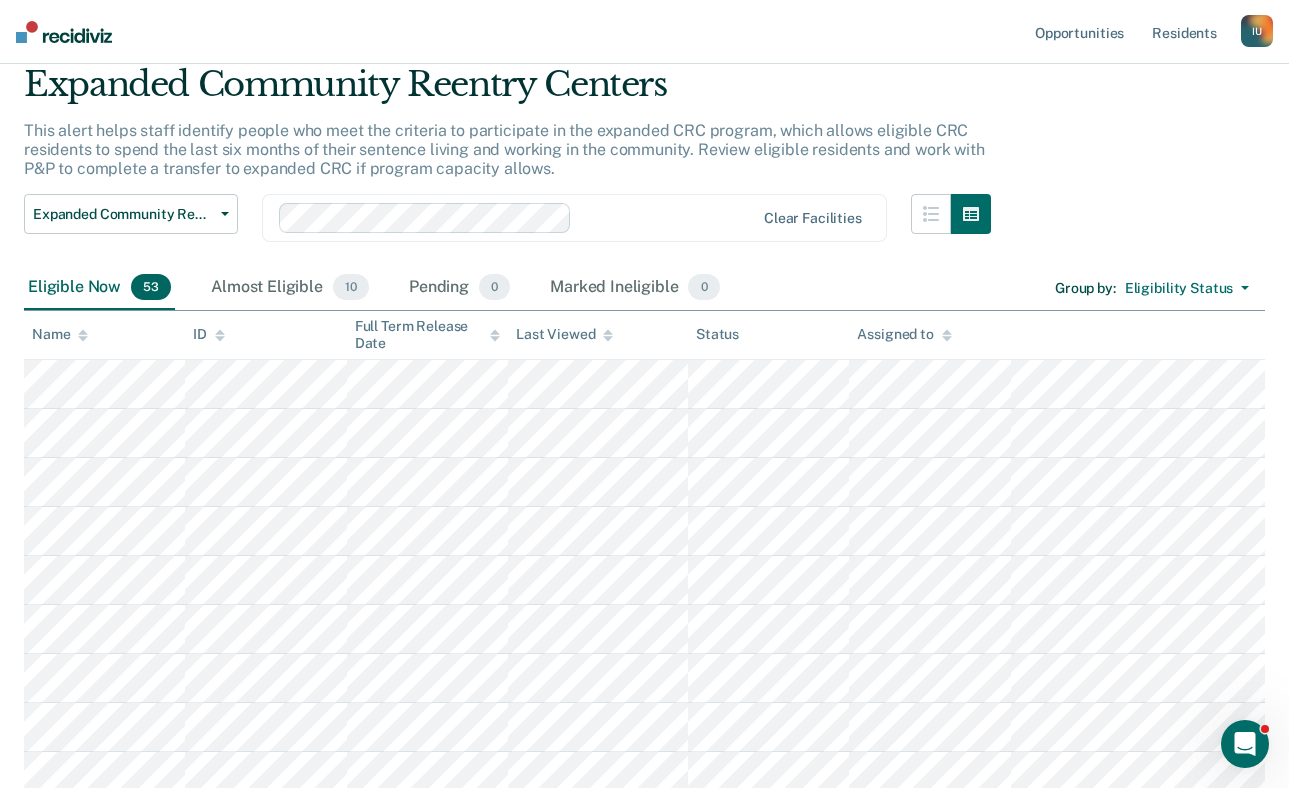 scroll, scrollTop: 85, scrollLeft: 0, axis: vertical 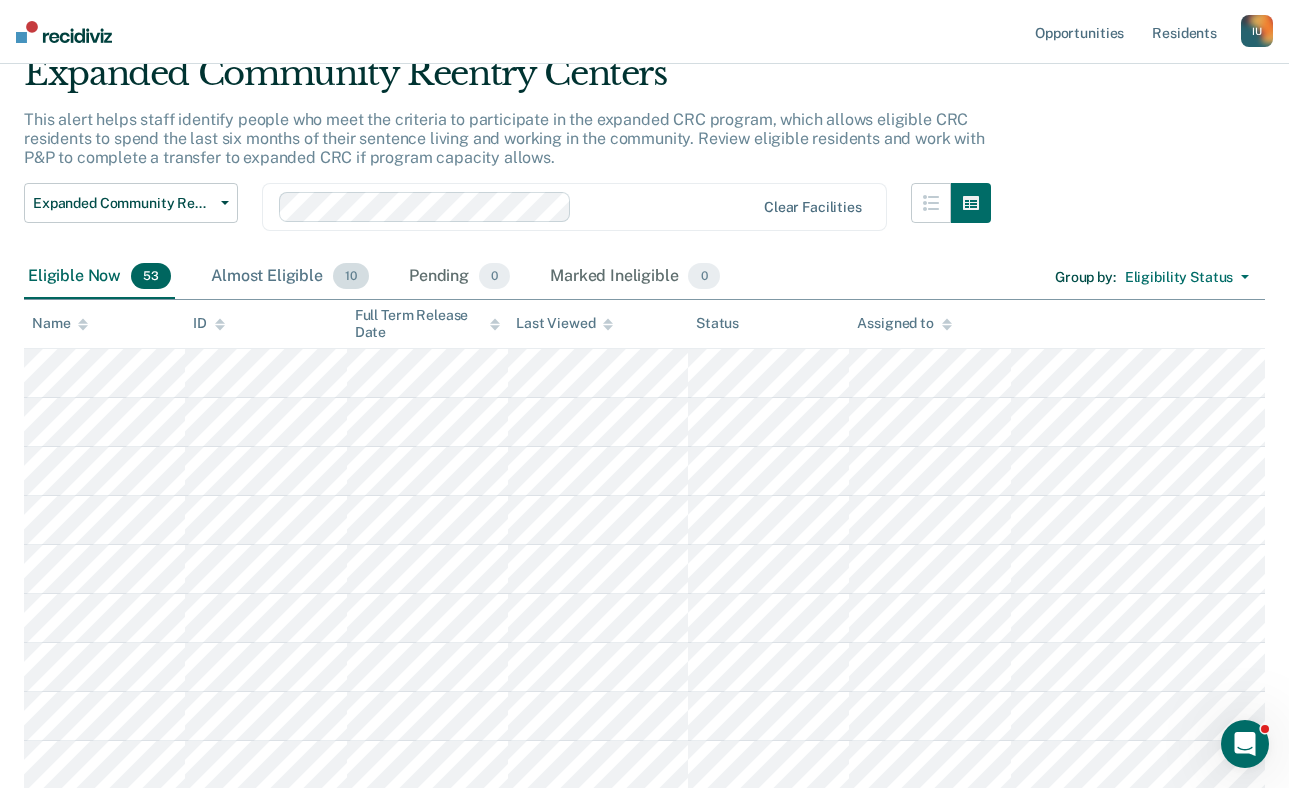 click on "Almost Eligible 10" at bounding box center (290, 277) 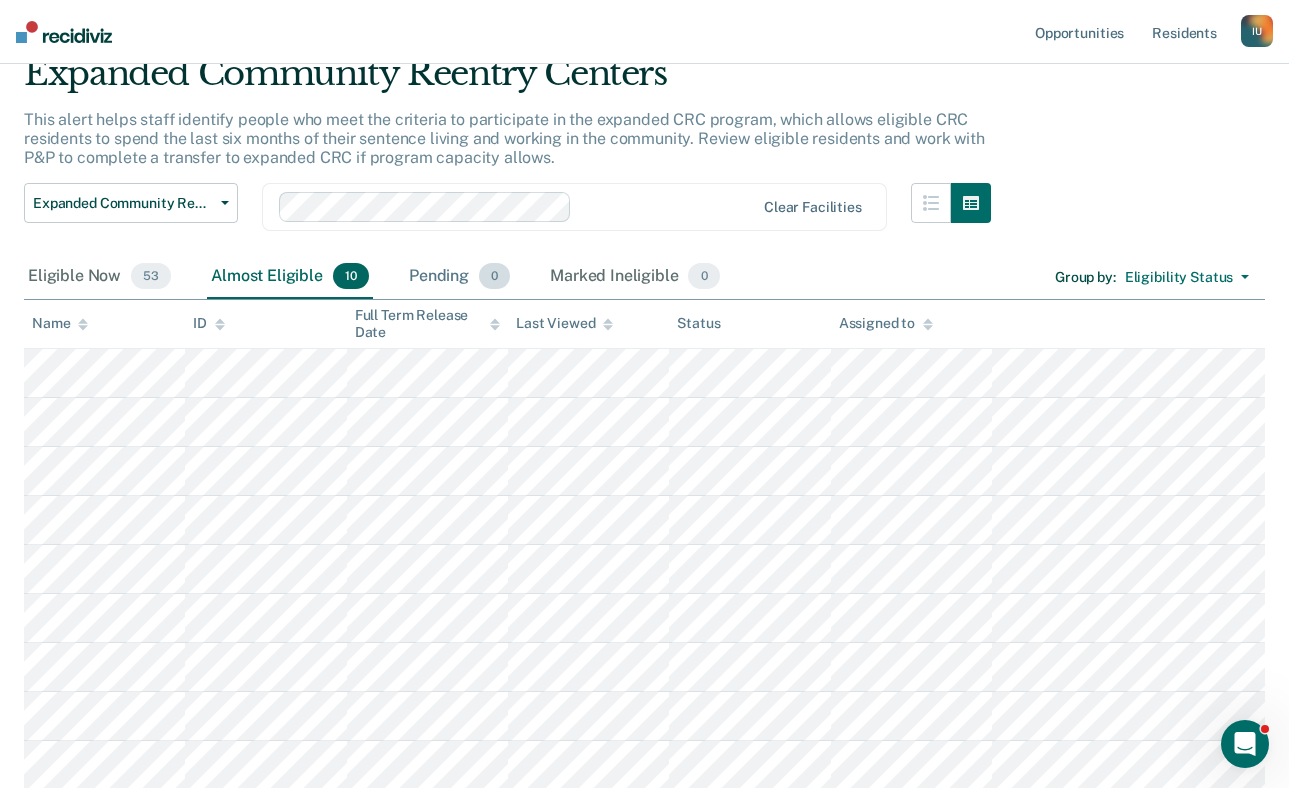 click on "Pending 0" at bounding box center [459, 277] 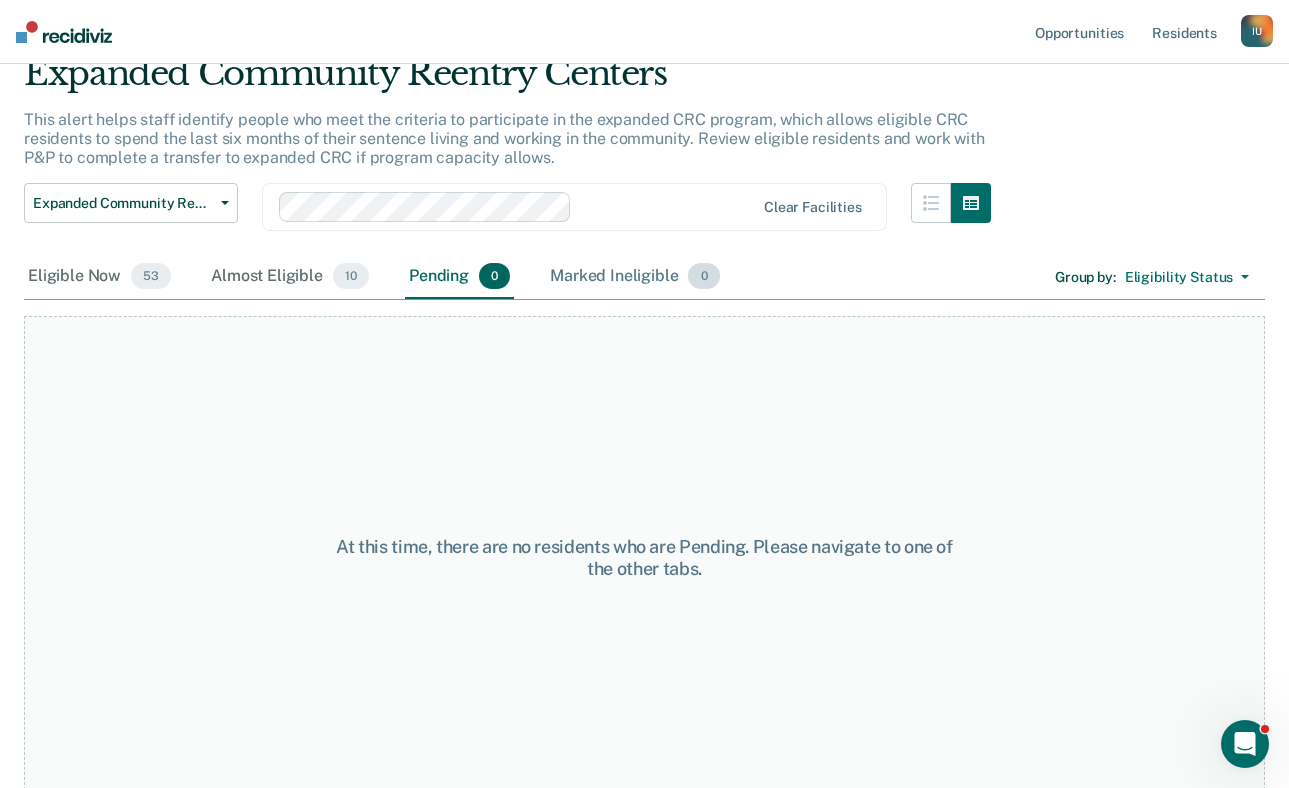 click on "Marked Ineligible 0" at bounding box center [635, 277] 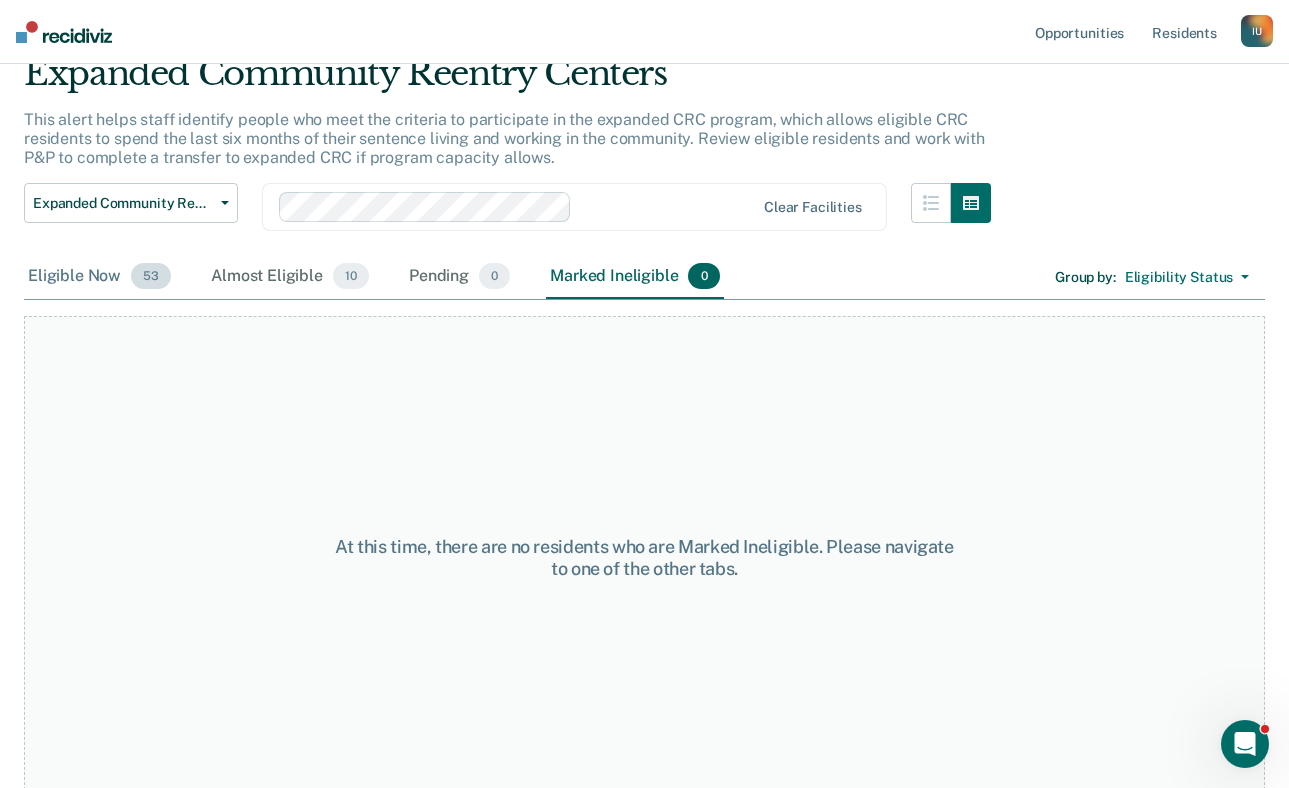 click on "Eligible Now 53" at bounding box center [99, 277] 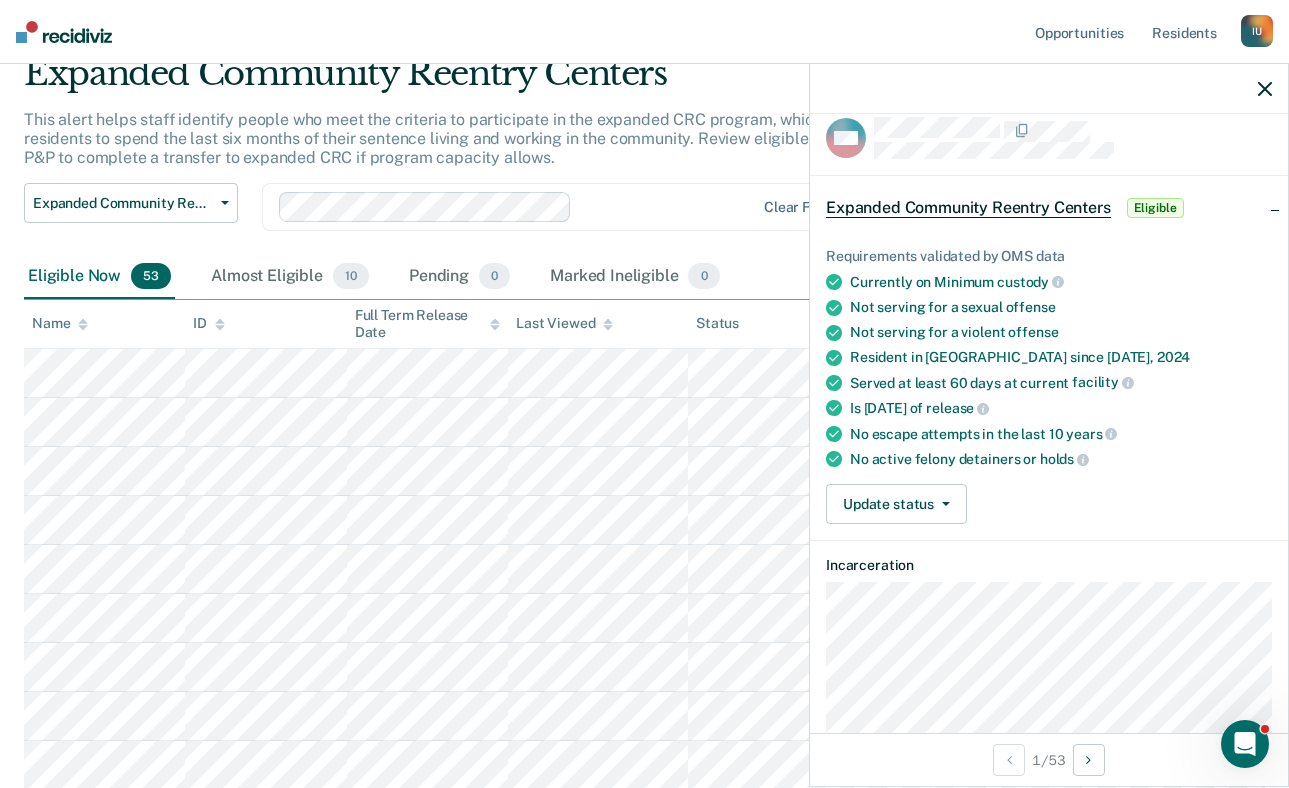 scroll, scrollTop: 0, scrollLeft: 0, axis: both 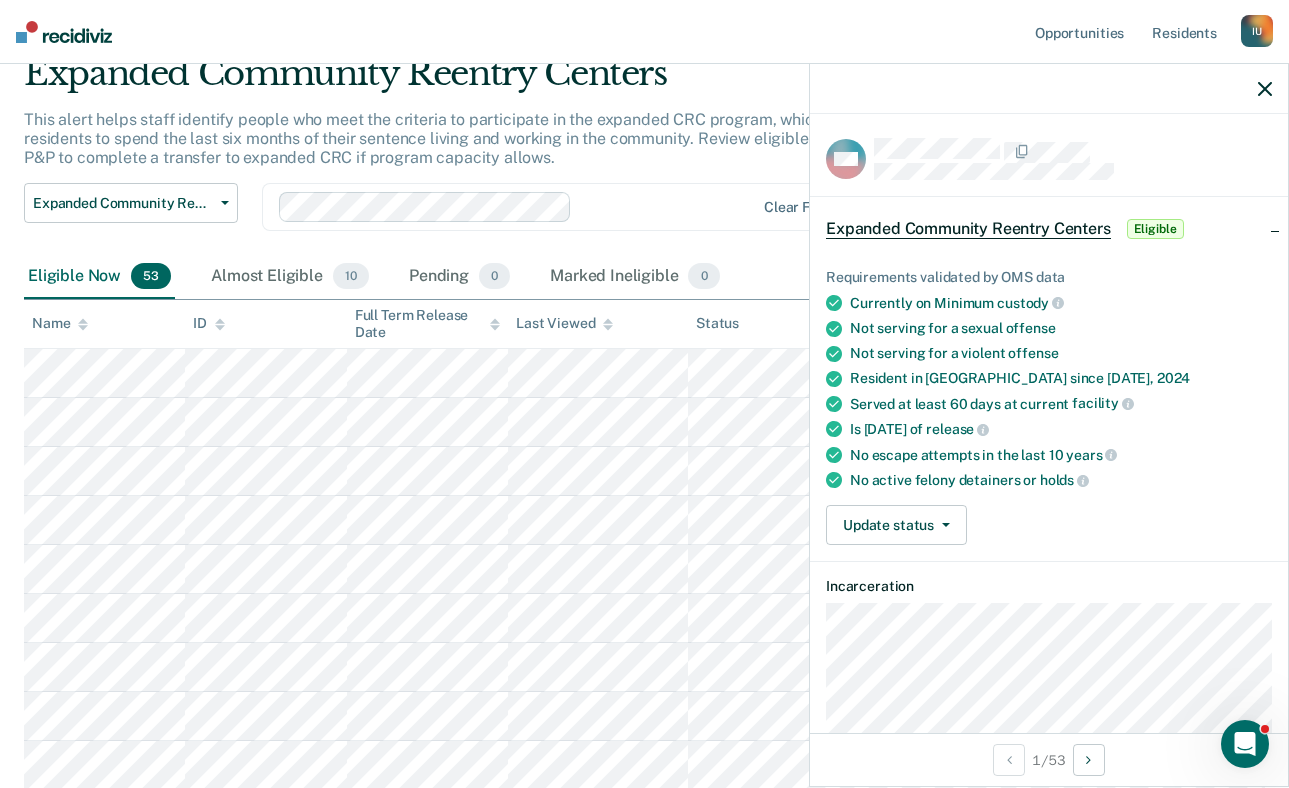 click 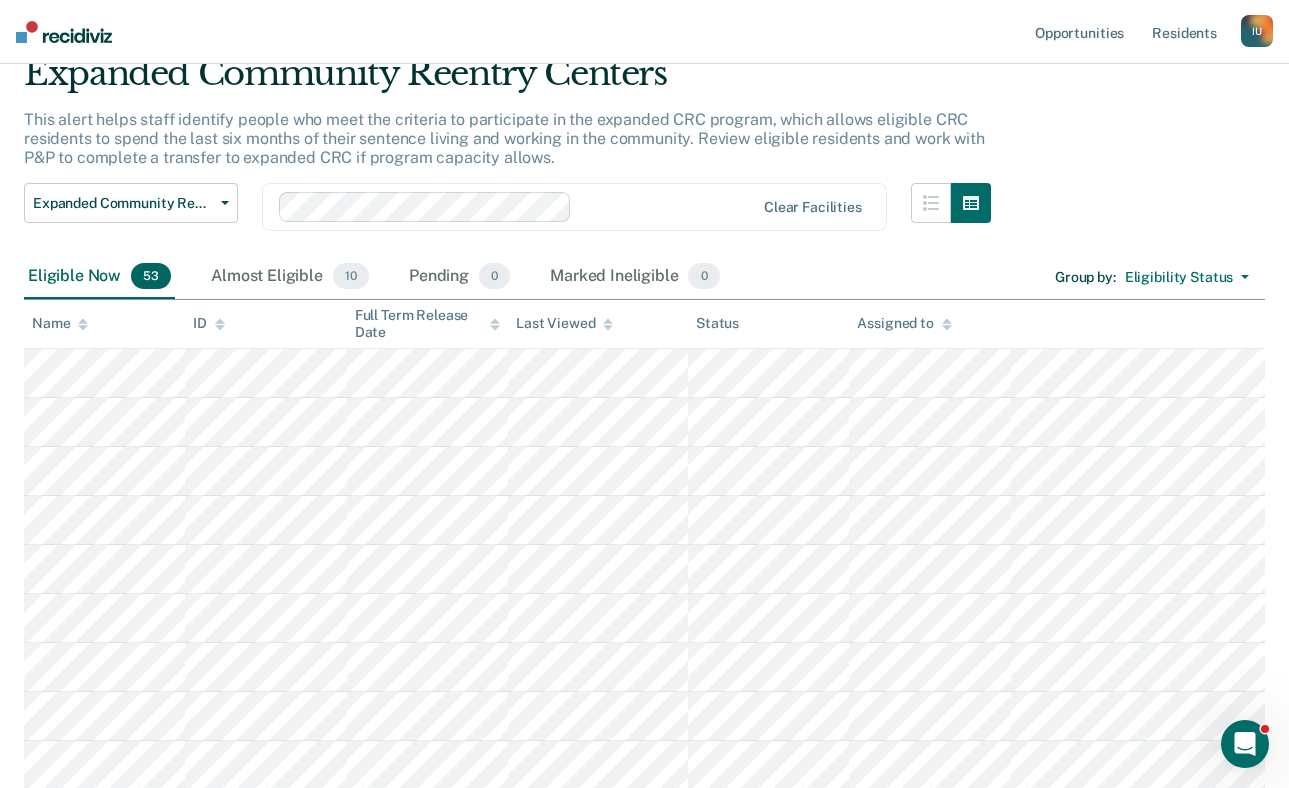 click 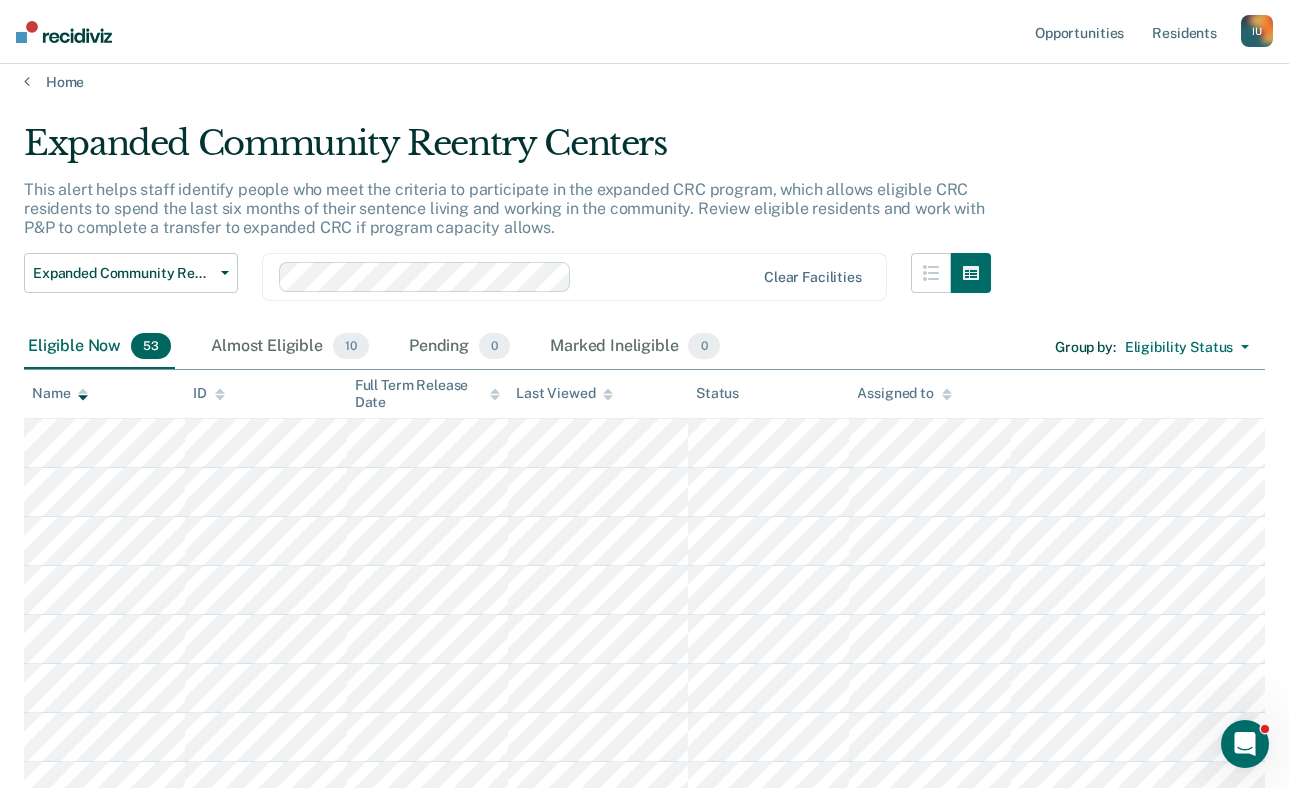 scroll, scrollTop: 0, scrollLeft: 0, axis: both 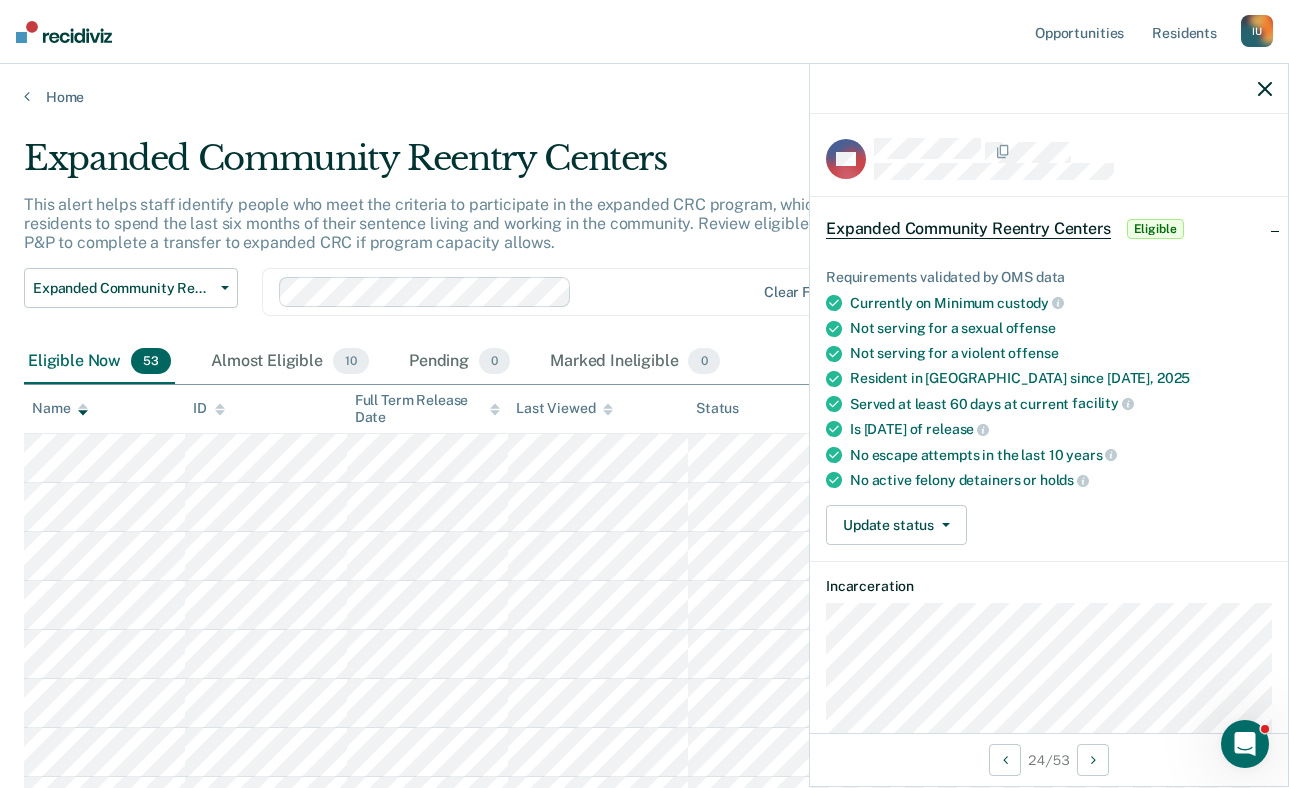 click at bounding box center [1049, 89] 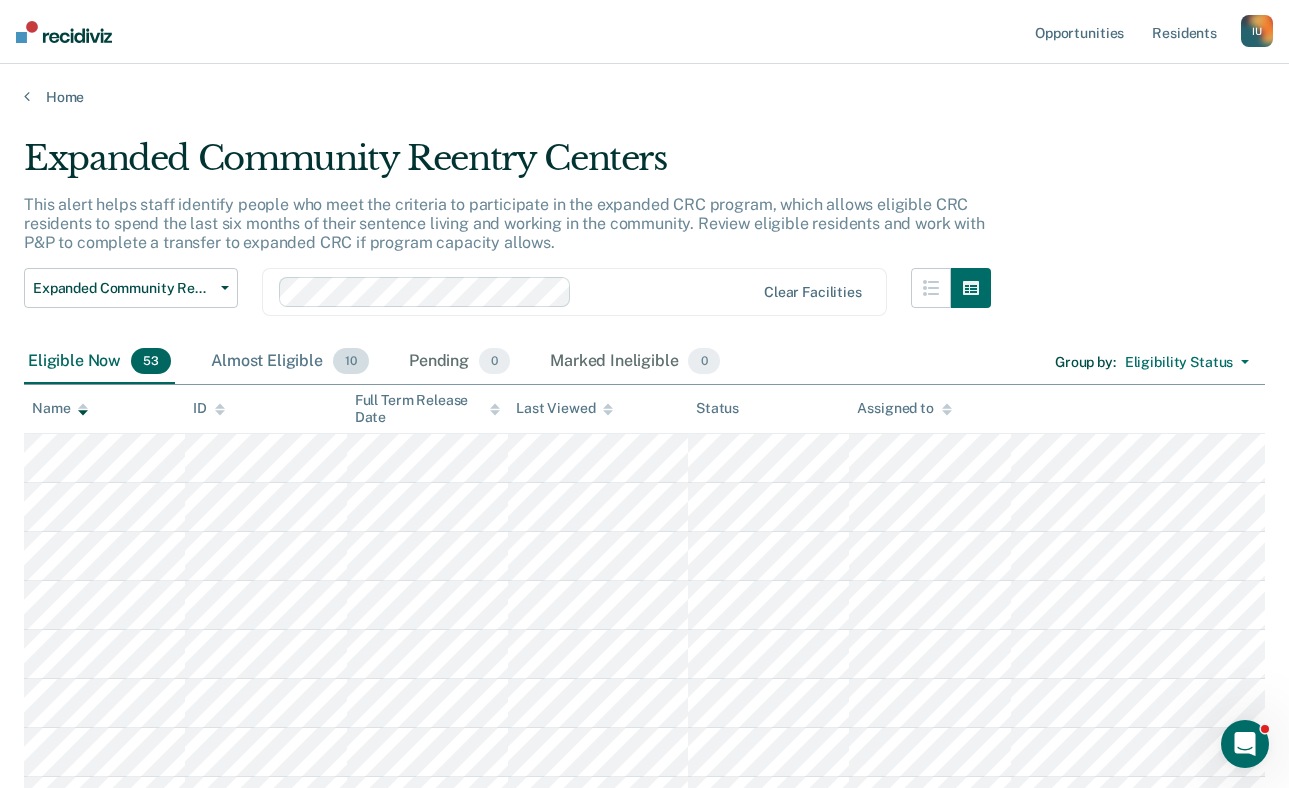 click on "Almost Eligible 10" at bounding box center (290, 362) 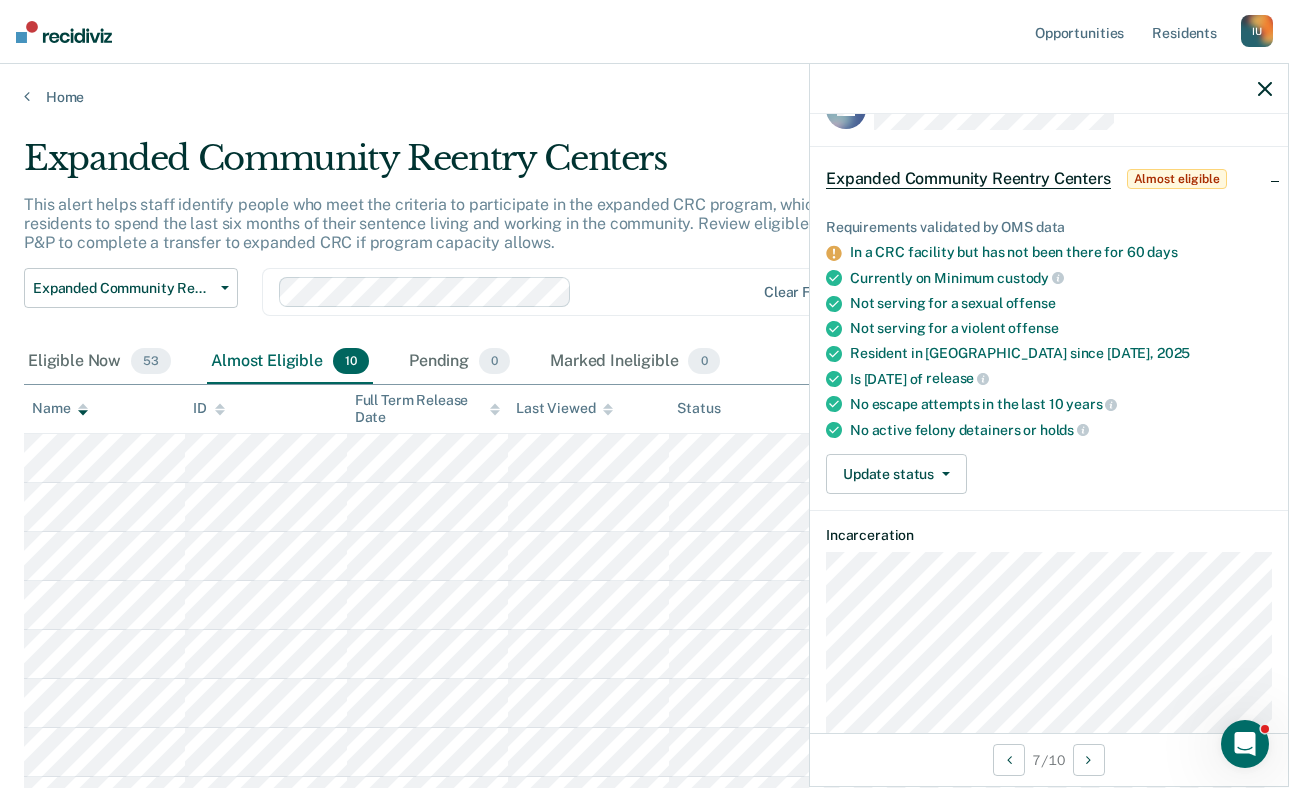 scroll, scrollTop: 0, scrollLeft: 0, axis: both 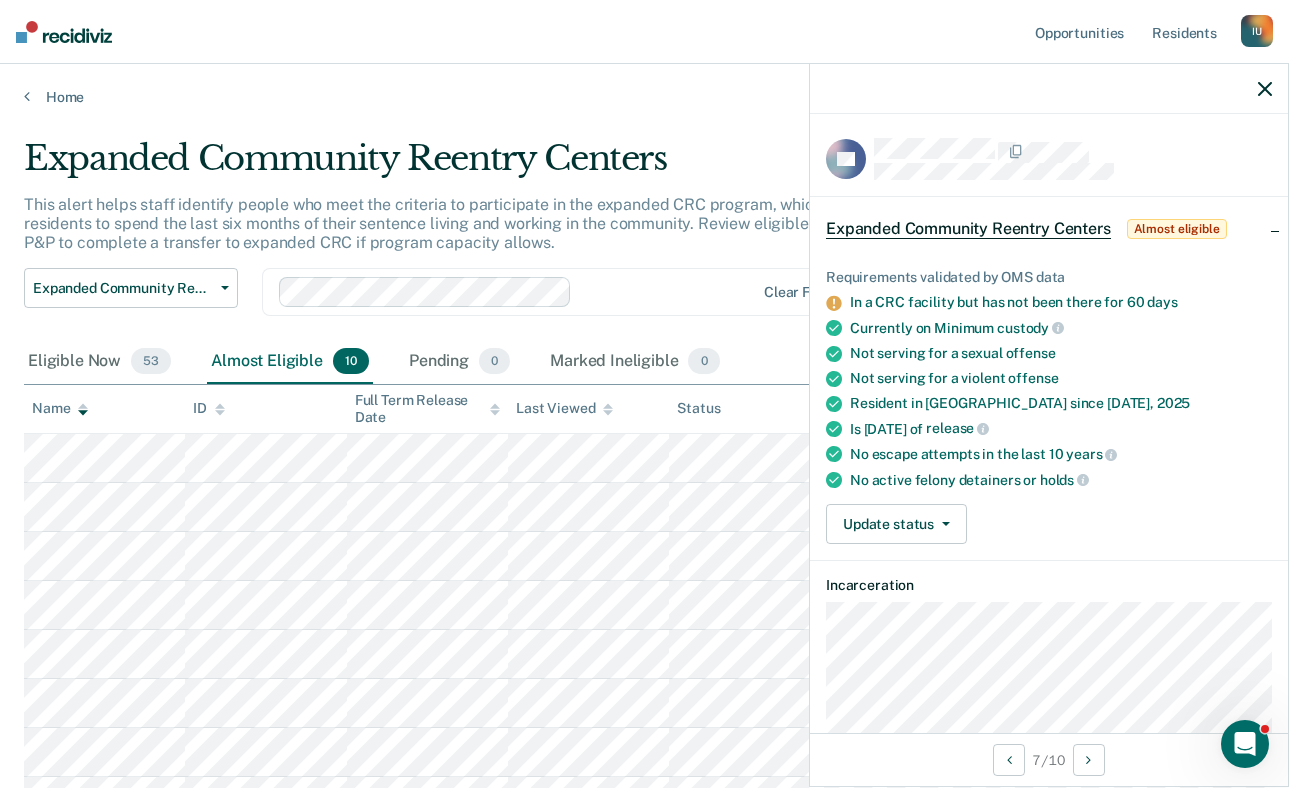 click 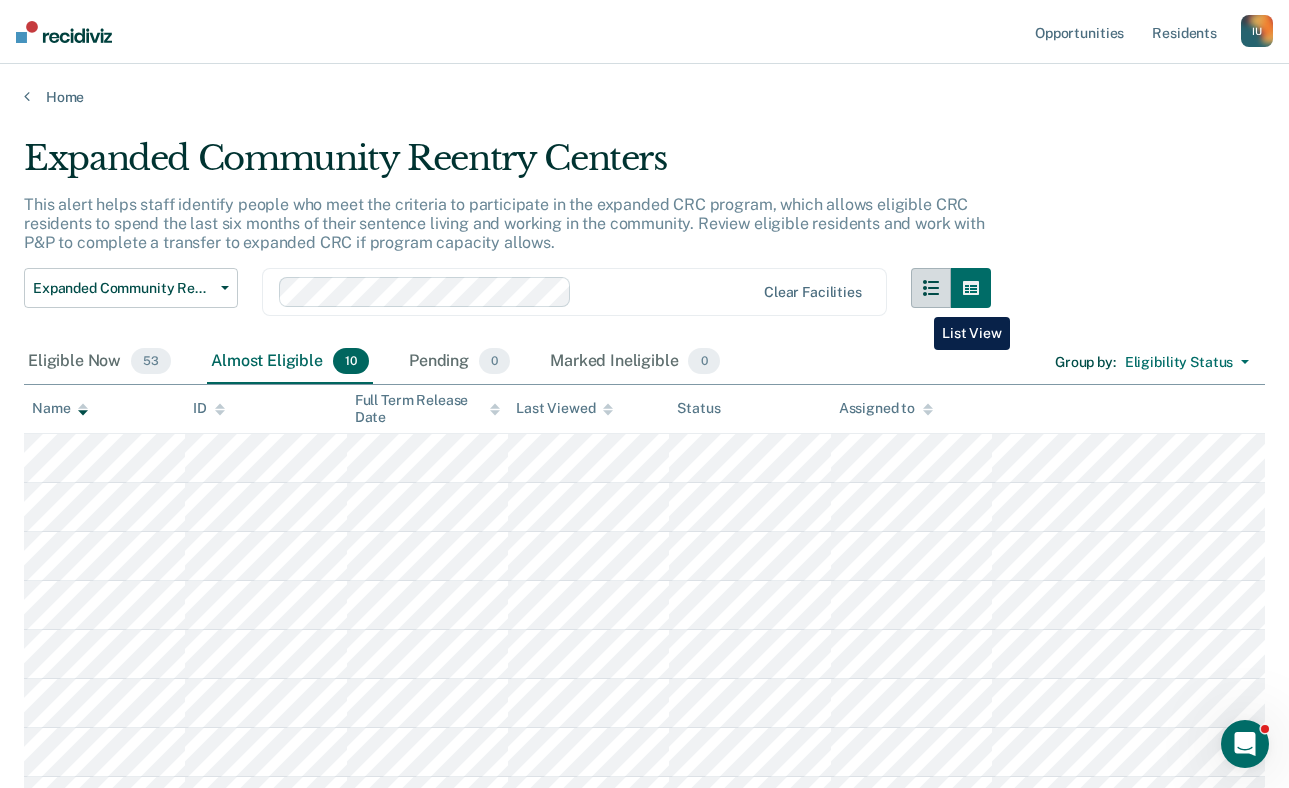 click at bounding box center [931, 288] 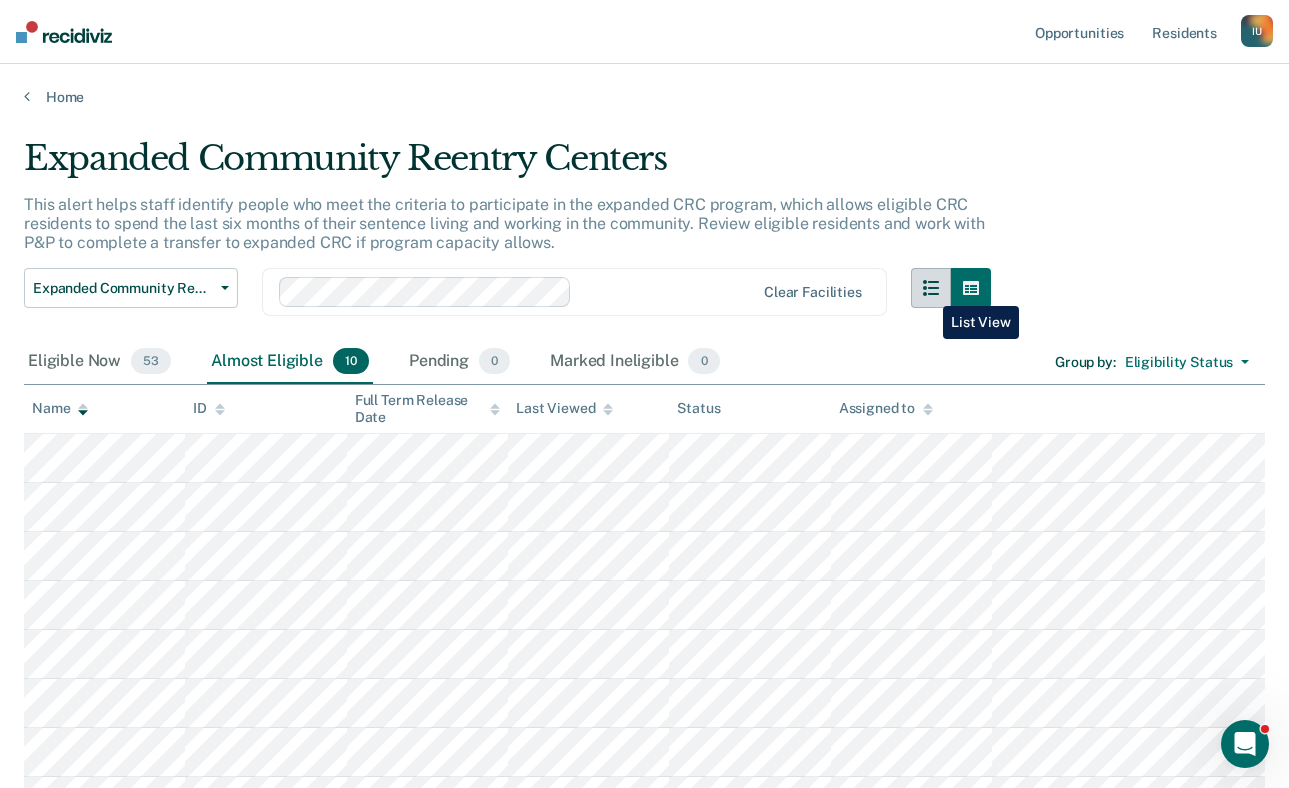 click 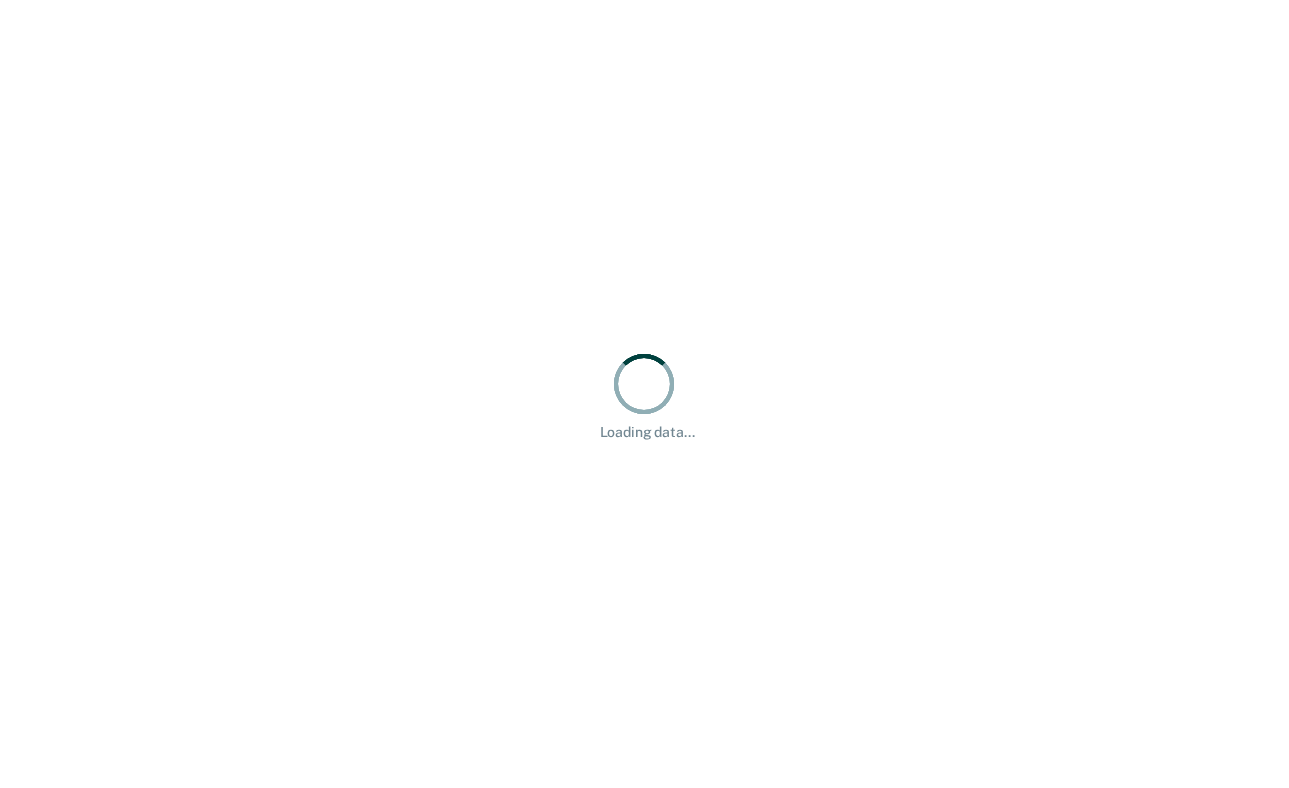 scroll, scrollTop: 0, scrollLeft: 0, axis: both 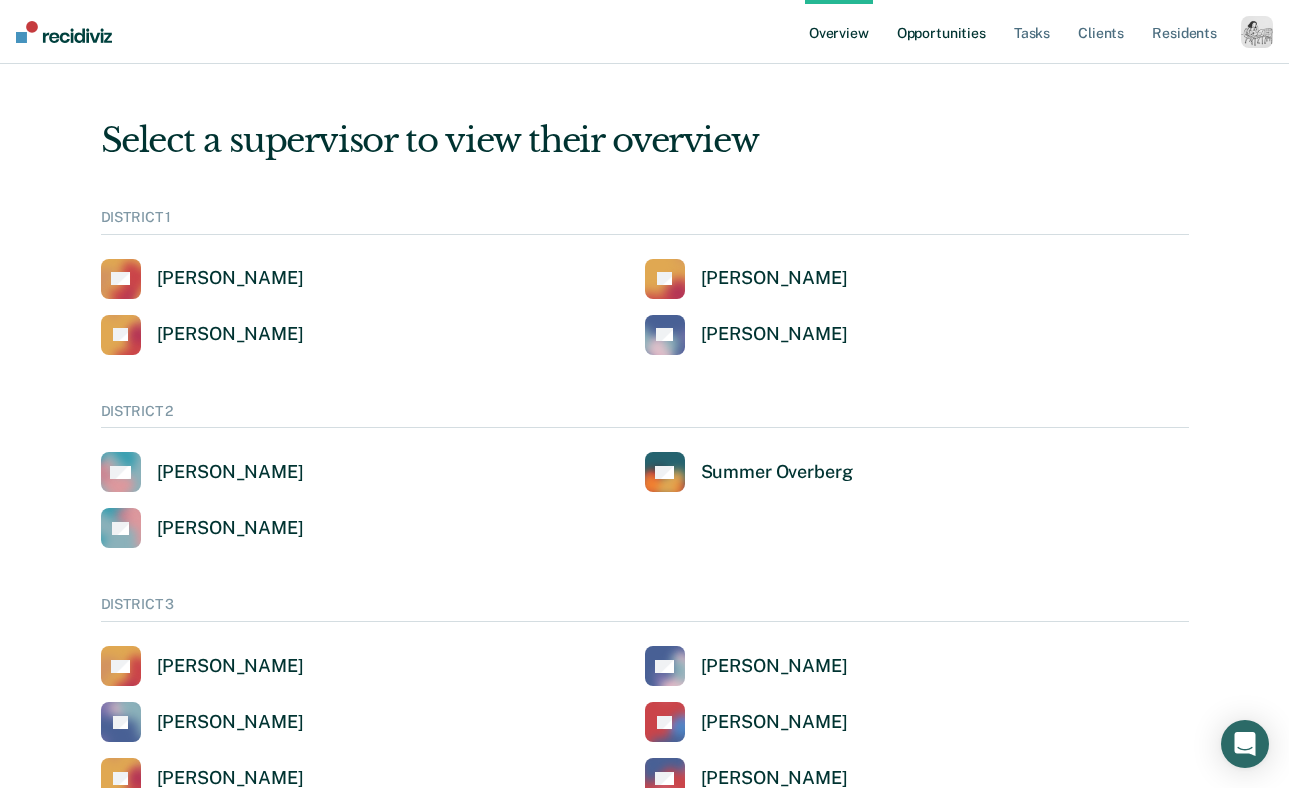 click on "Opportunities" at bounding box center [941, 32] 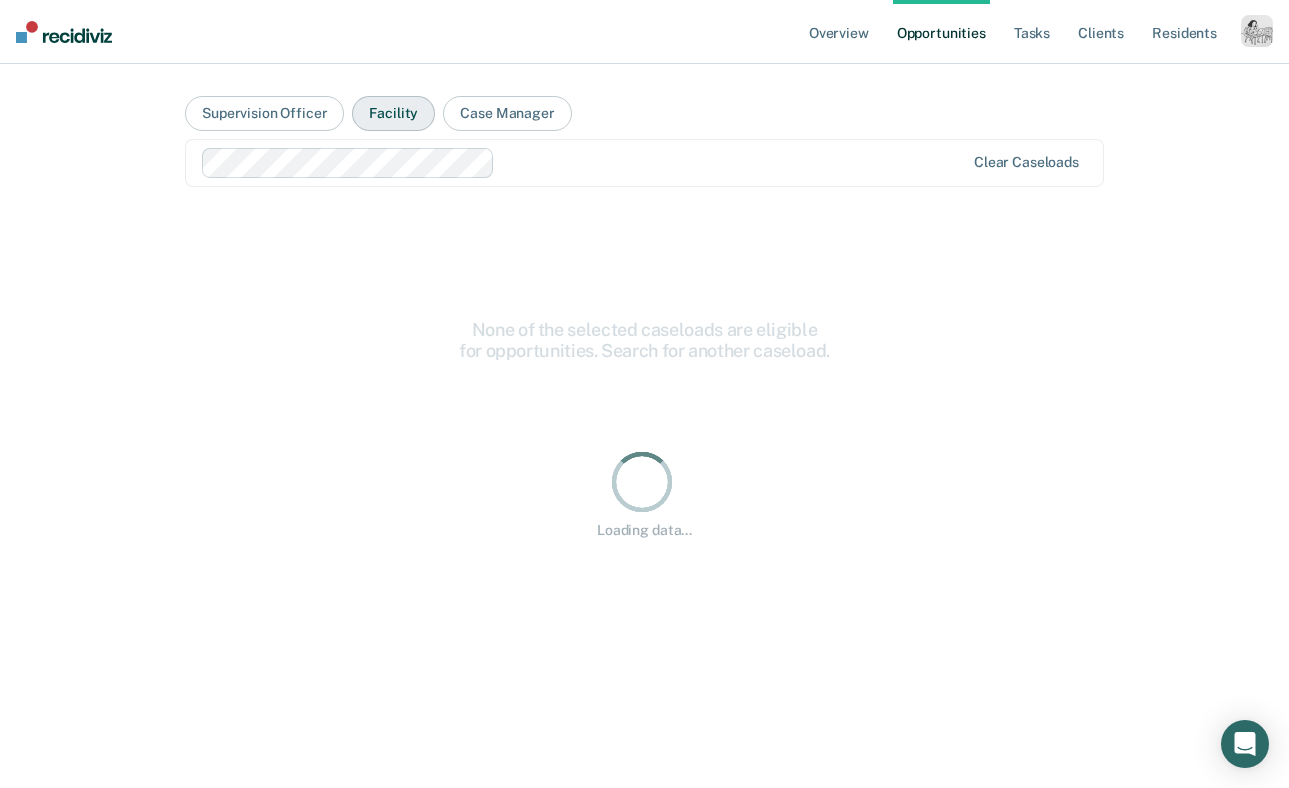 click on "Facility" at bounding box center [393, 113] 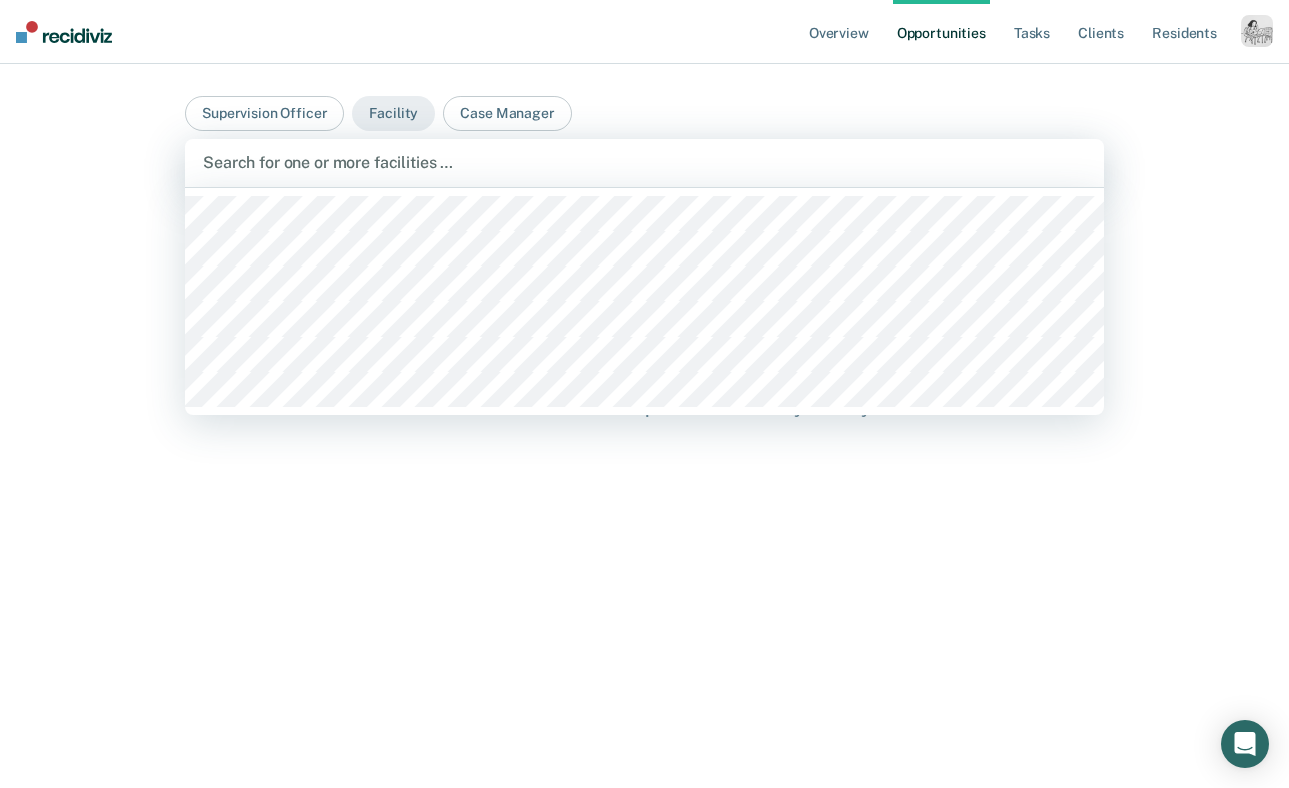 click on "Search for one or more facilities …" at bounding box center [644, 162] 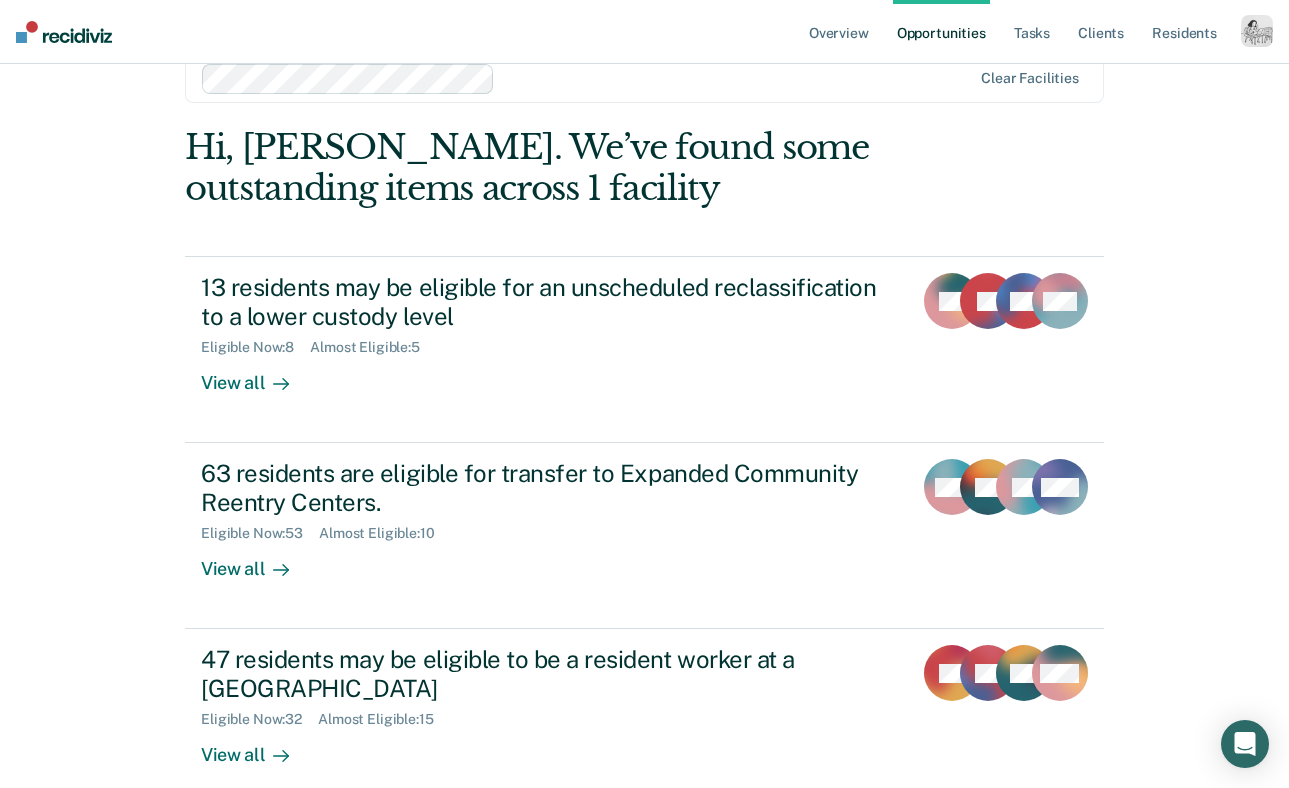 scroll, scrollTop: 136, scrollLeft: 0, axis: vertical 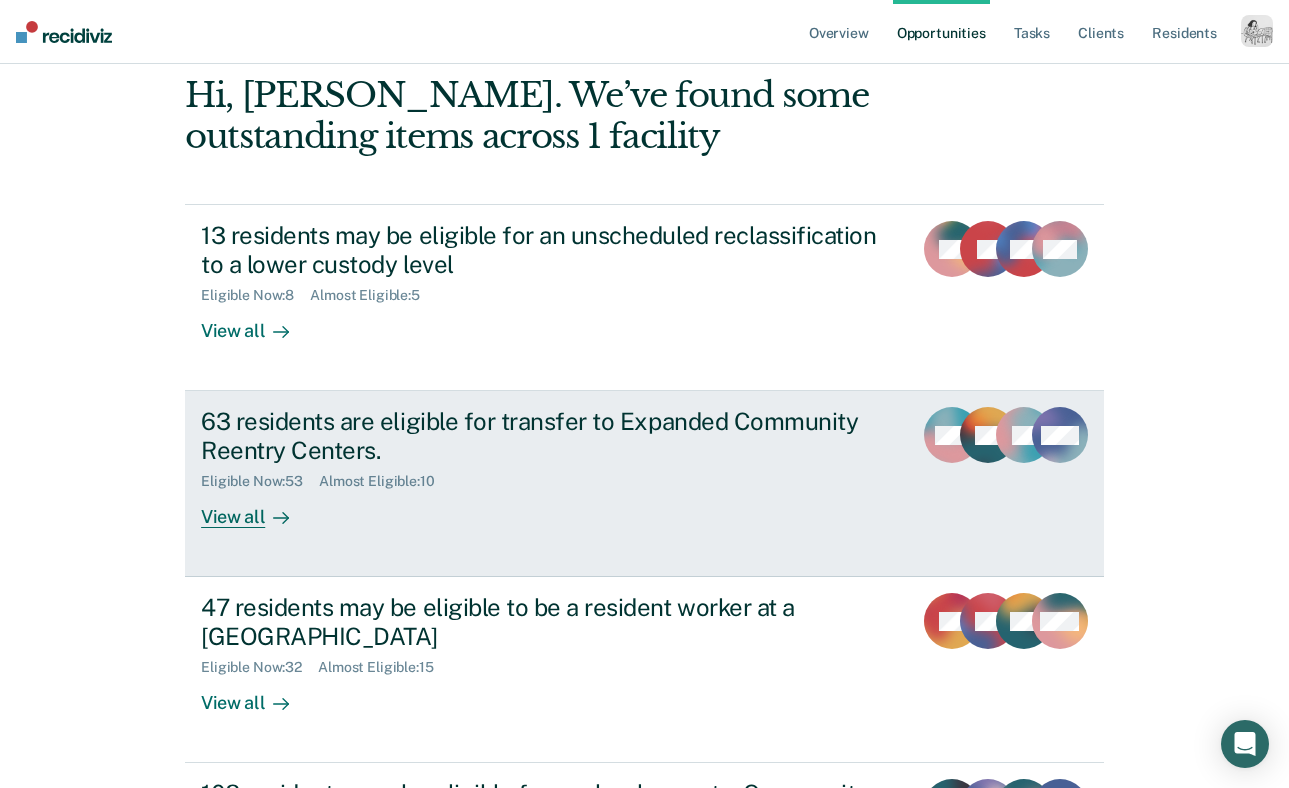 click on "View all" at bounding box center (257, 509) 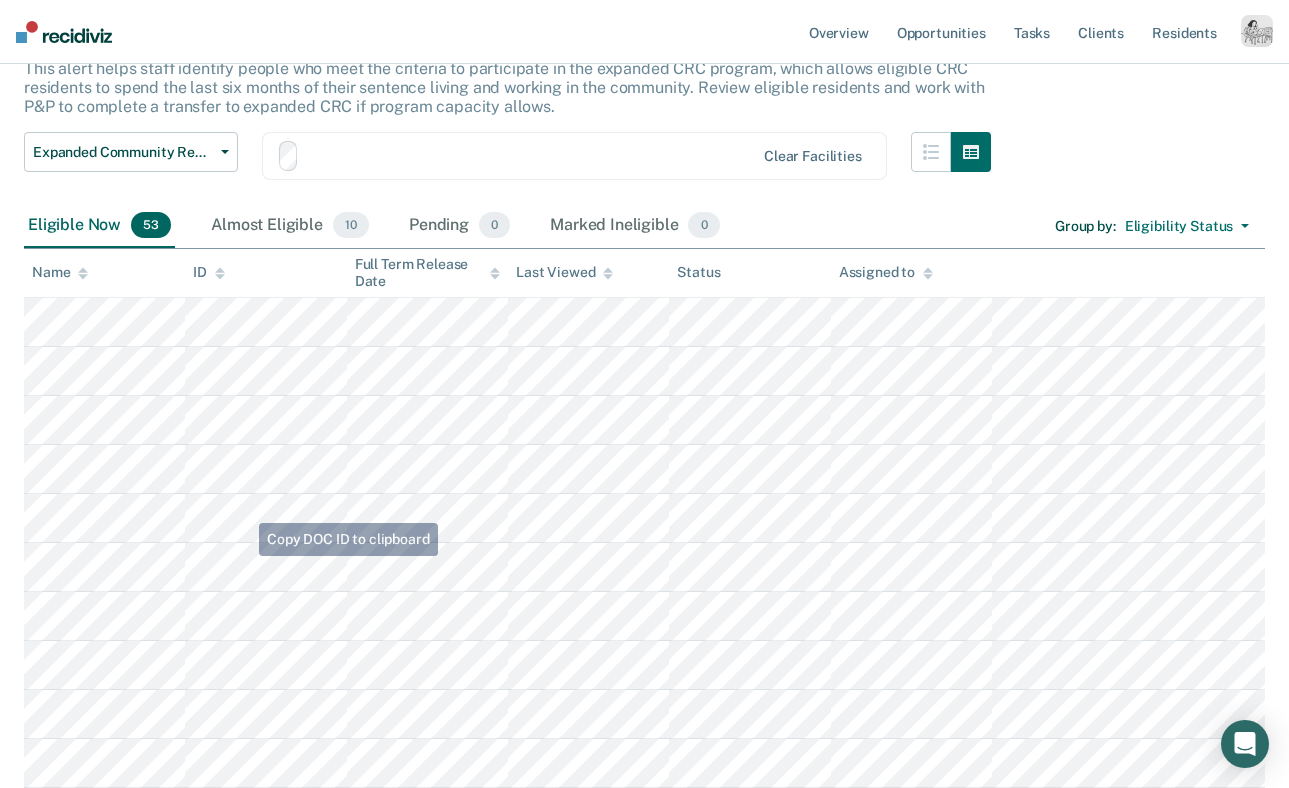 scroll, scrollTop: 0, scrollLeft: 0, axis: both 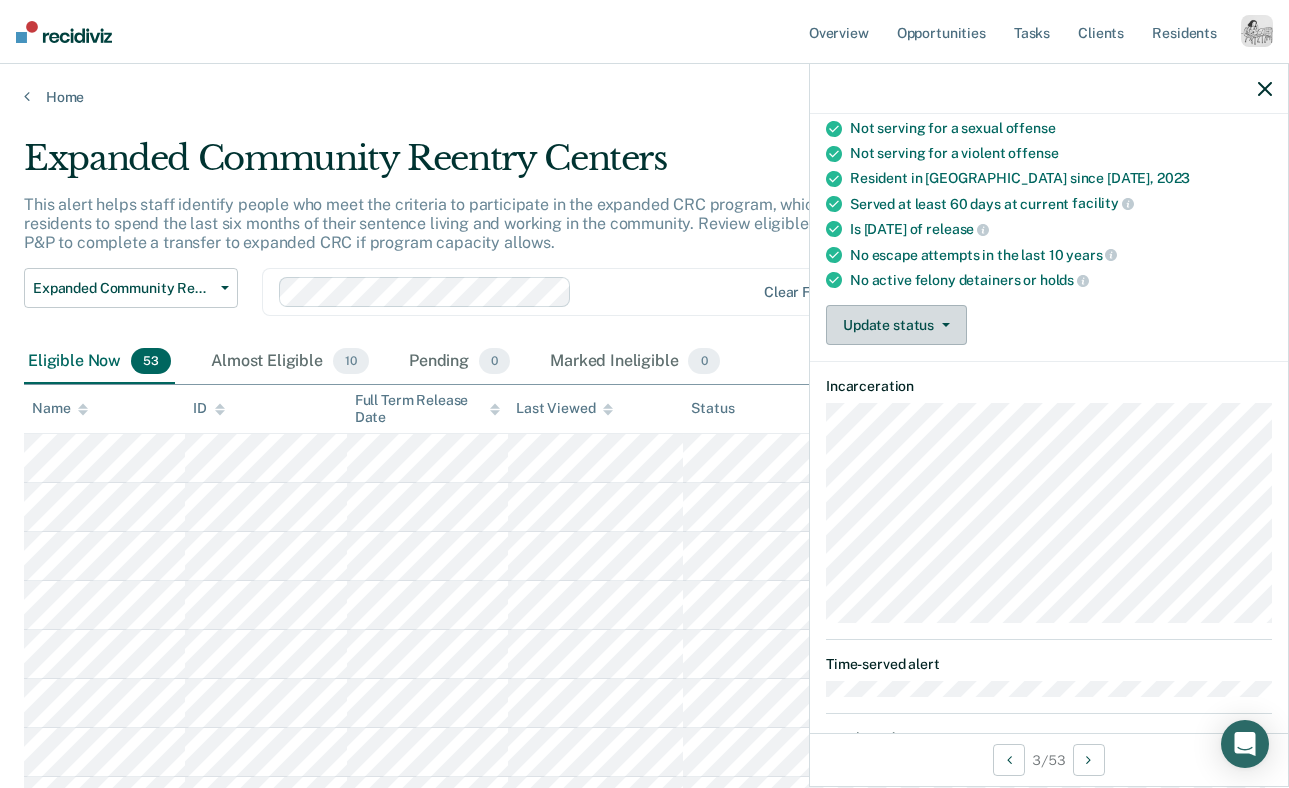 click on "Update status" at bounding box center (896, 325) 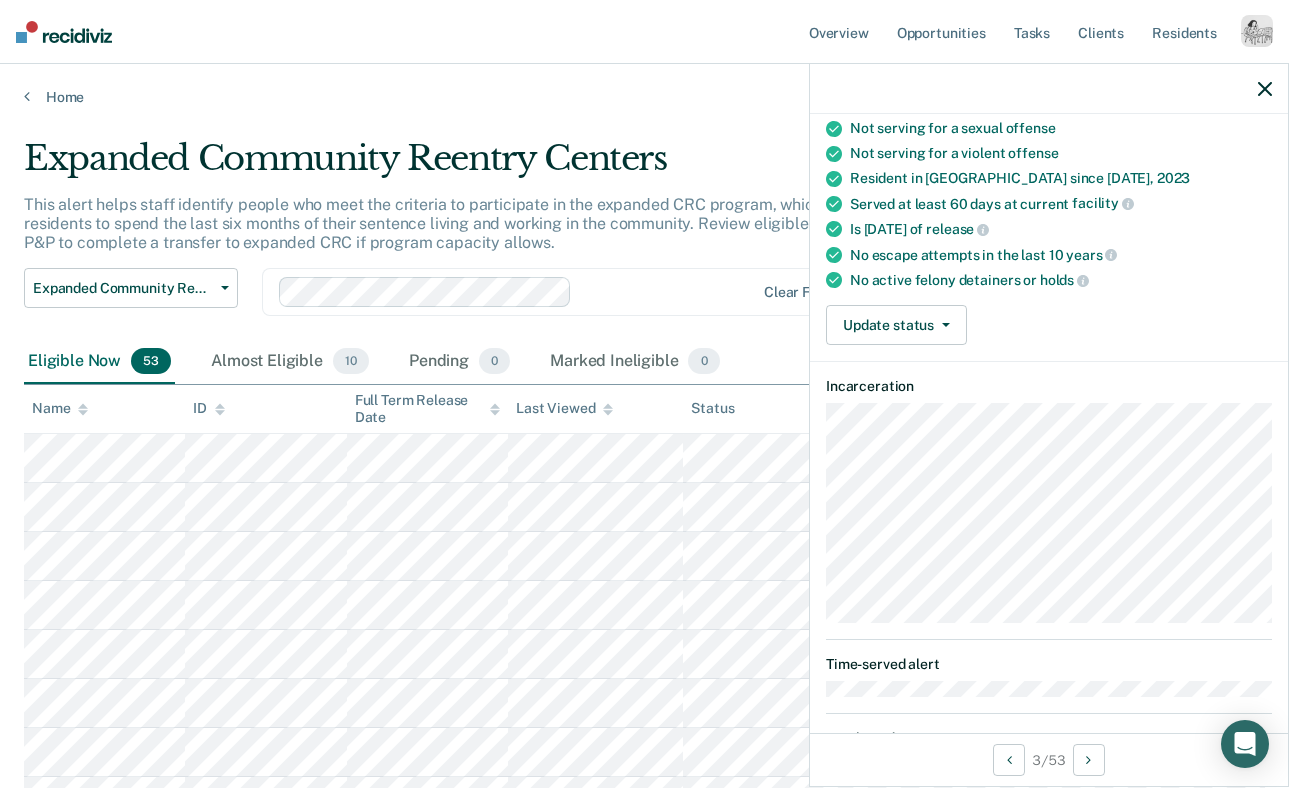 click on "Update status [PERSON_NAME] Mark Ineligible" at bounding box center [1049, 325] 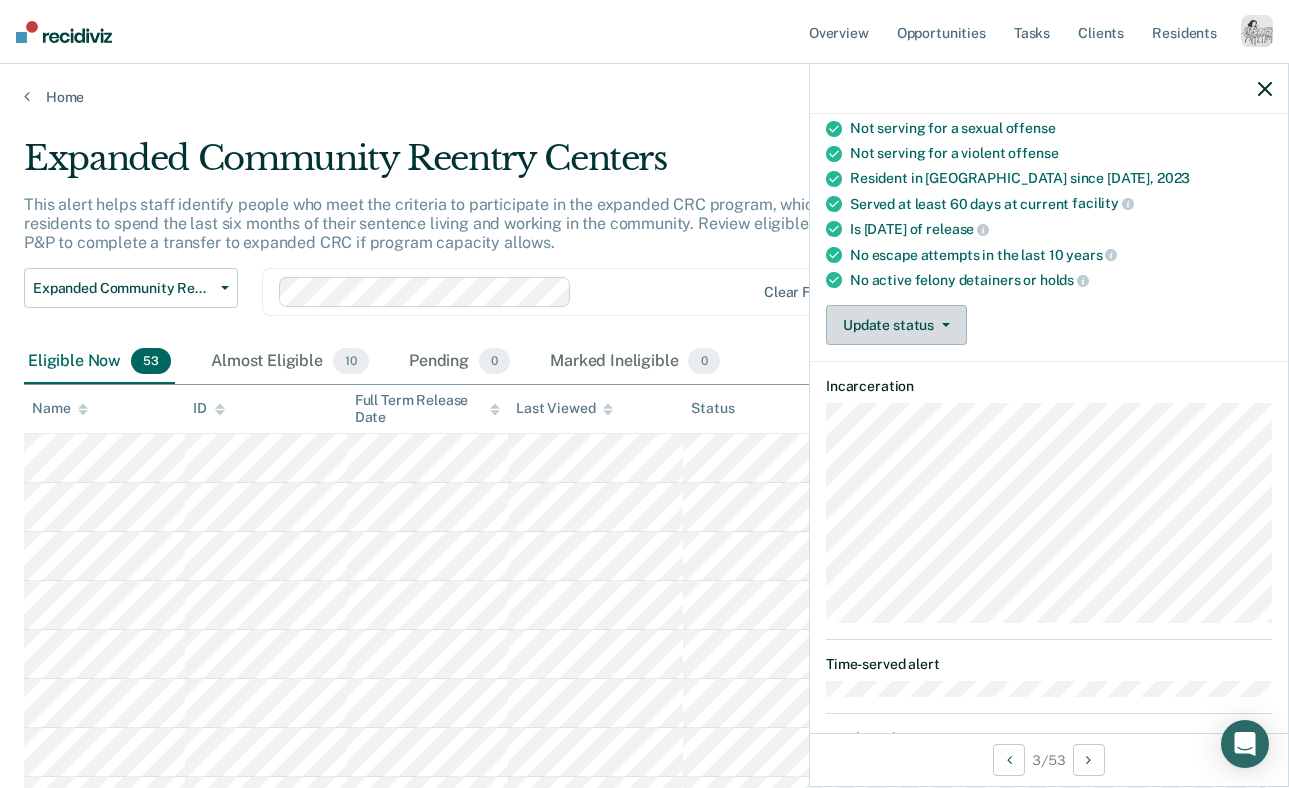 click on "Update status" at bounding box center (896, 325) 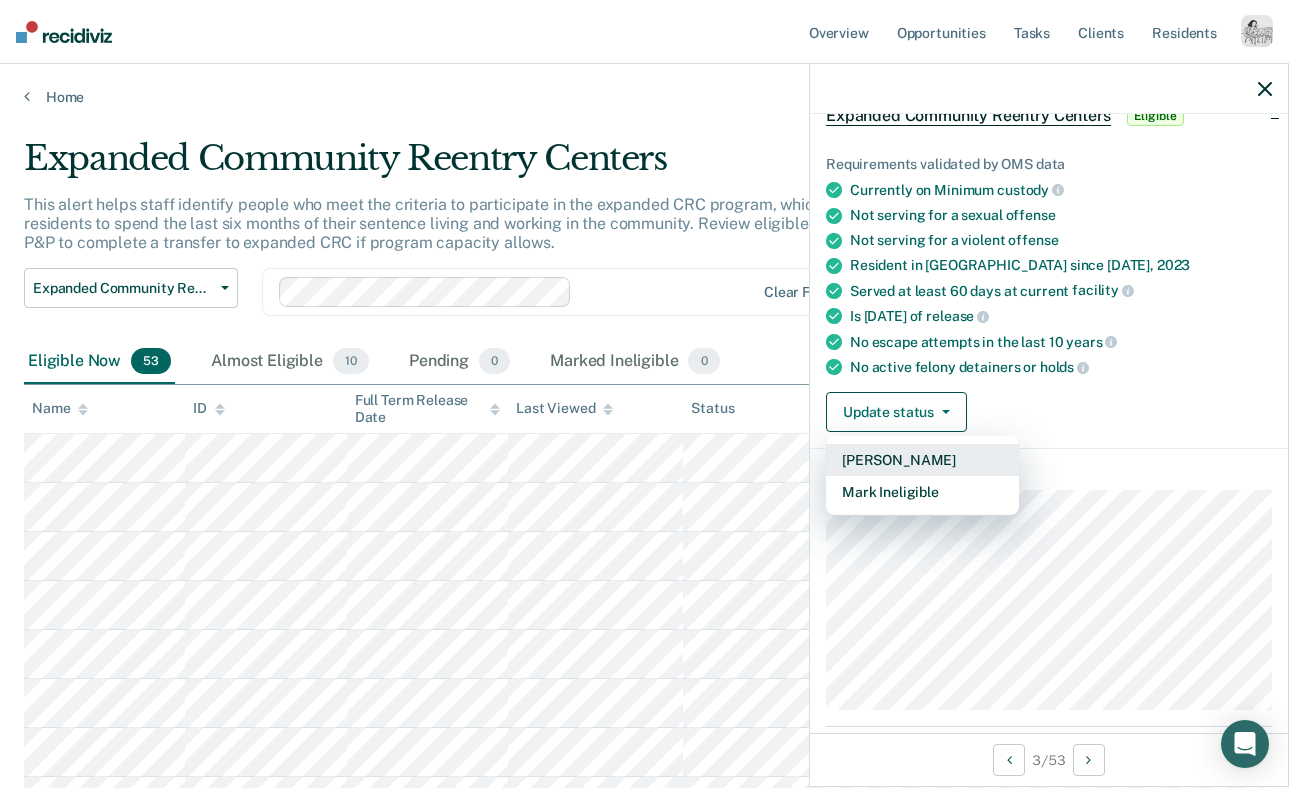 scroll, scrollTop: 0, scrollLeft: 0, axis: both 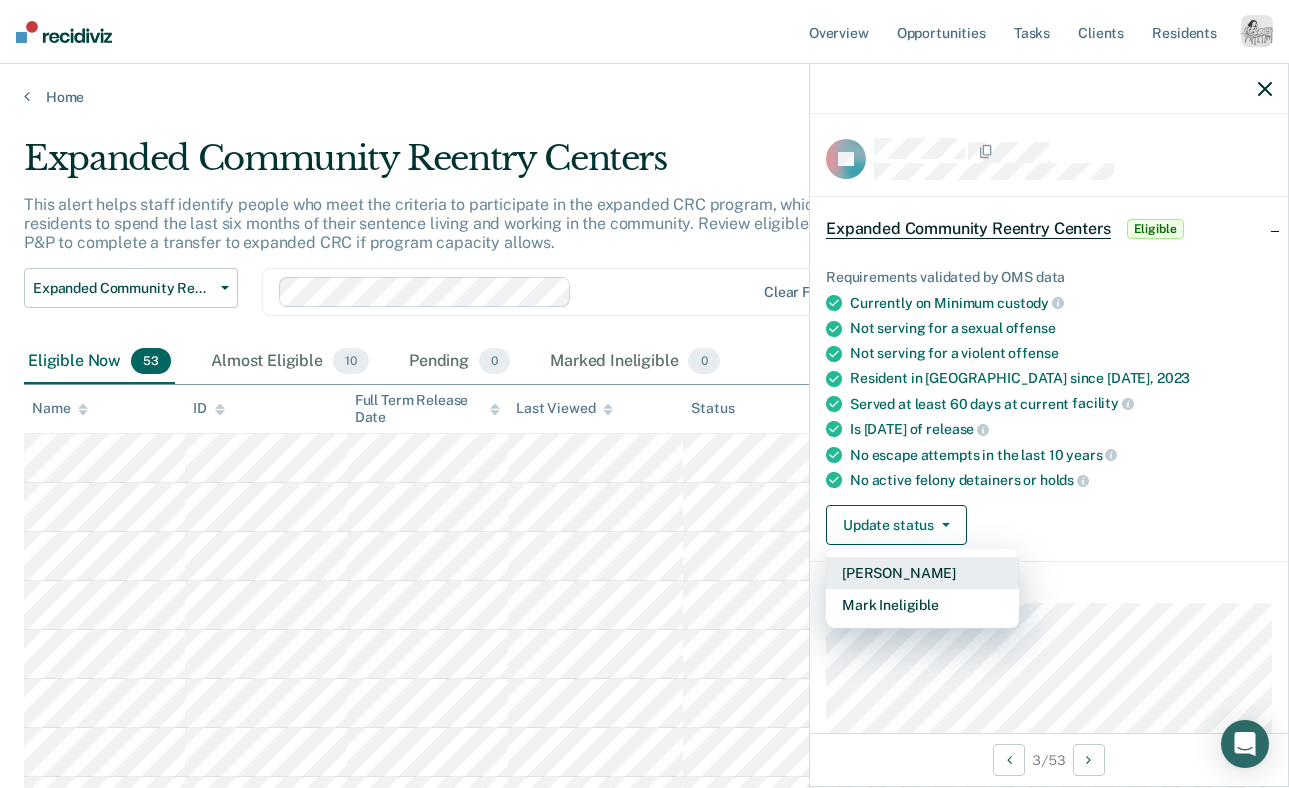 click on "[PERSON_NAME]" at bounding box center (922, 573) 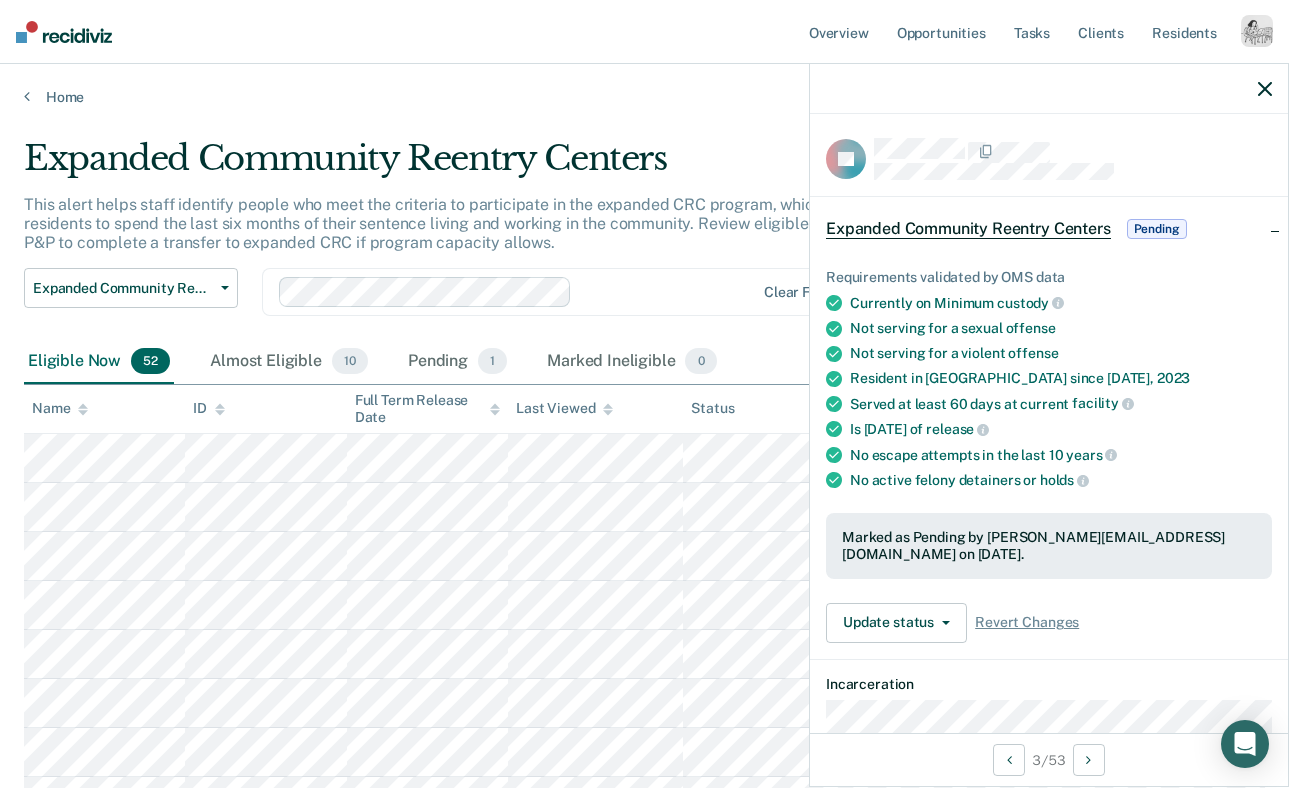 click 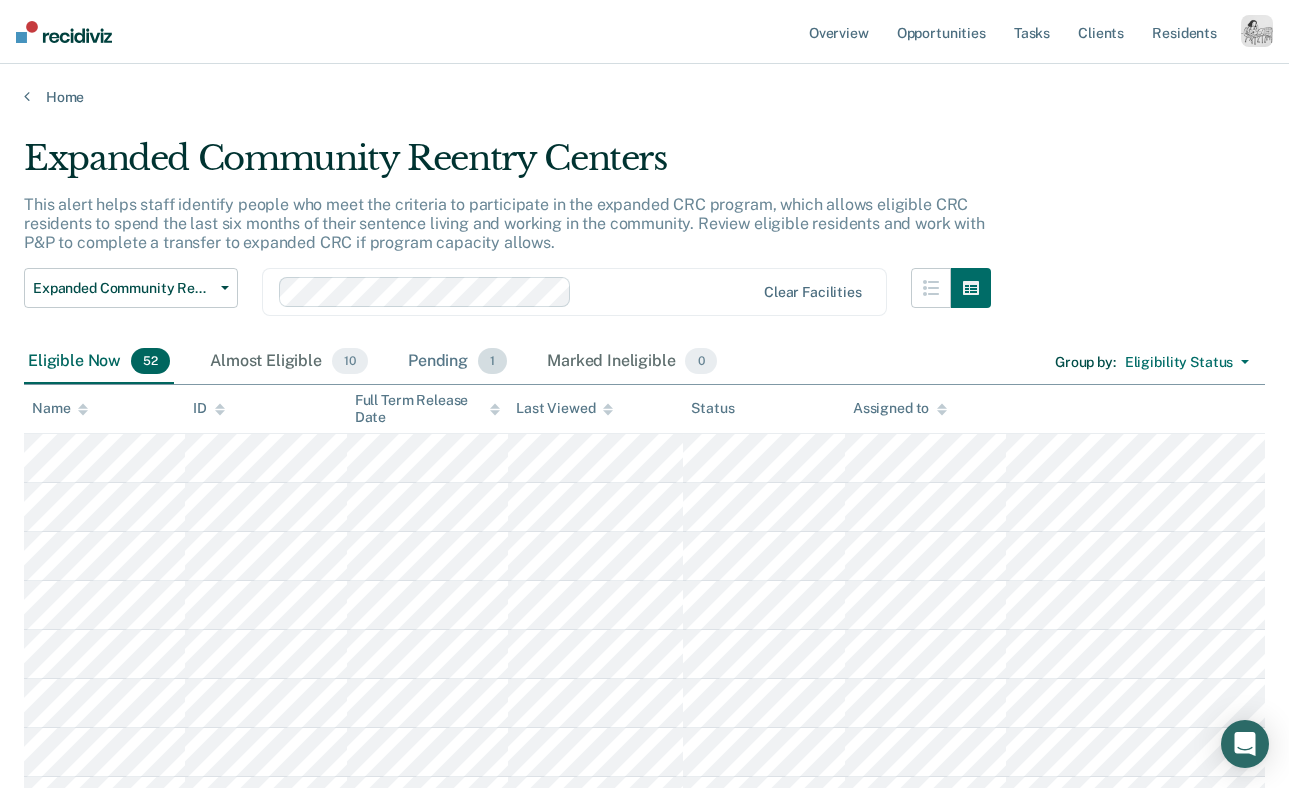 click on "Pending 1" at bounding box center (457, 362) 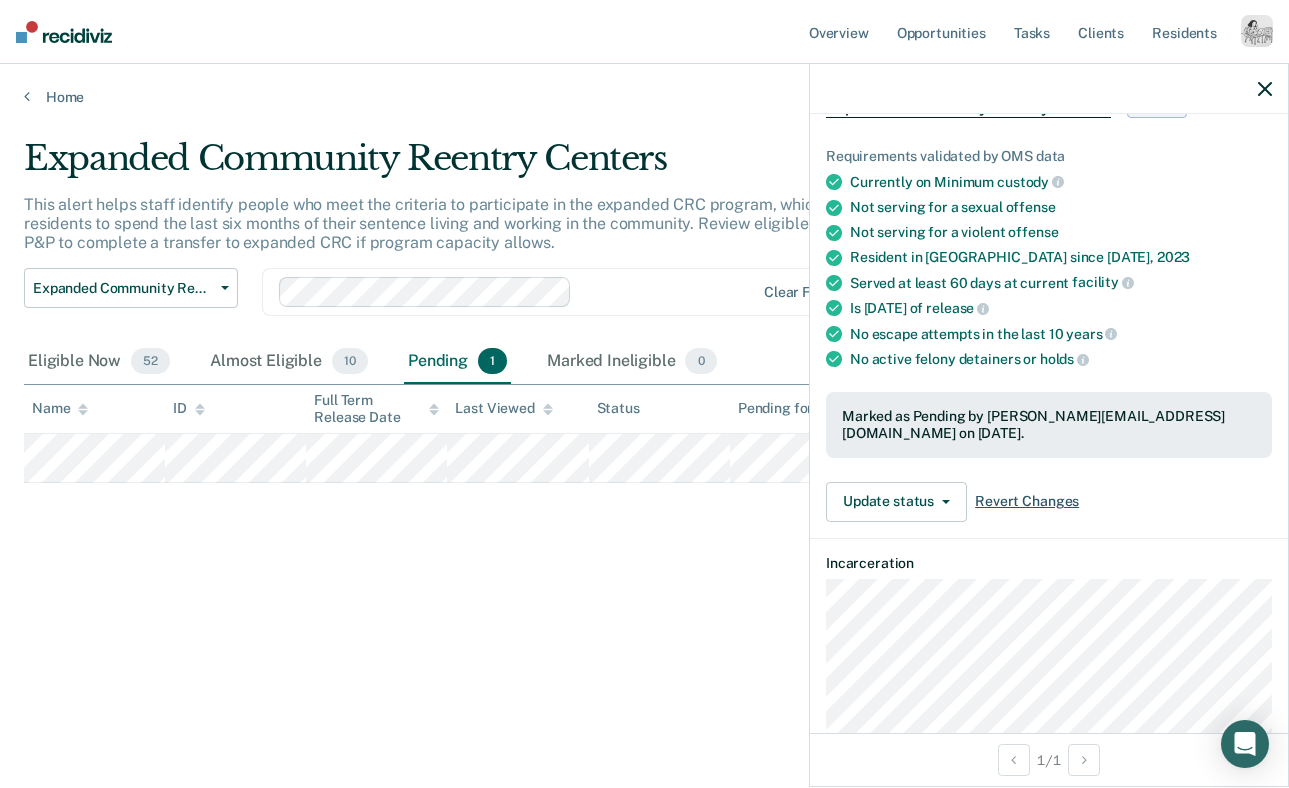 scroll, scrollTop: 0, scrollLeft: 0, axis: both 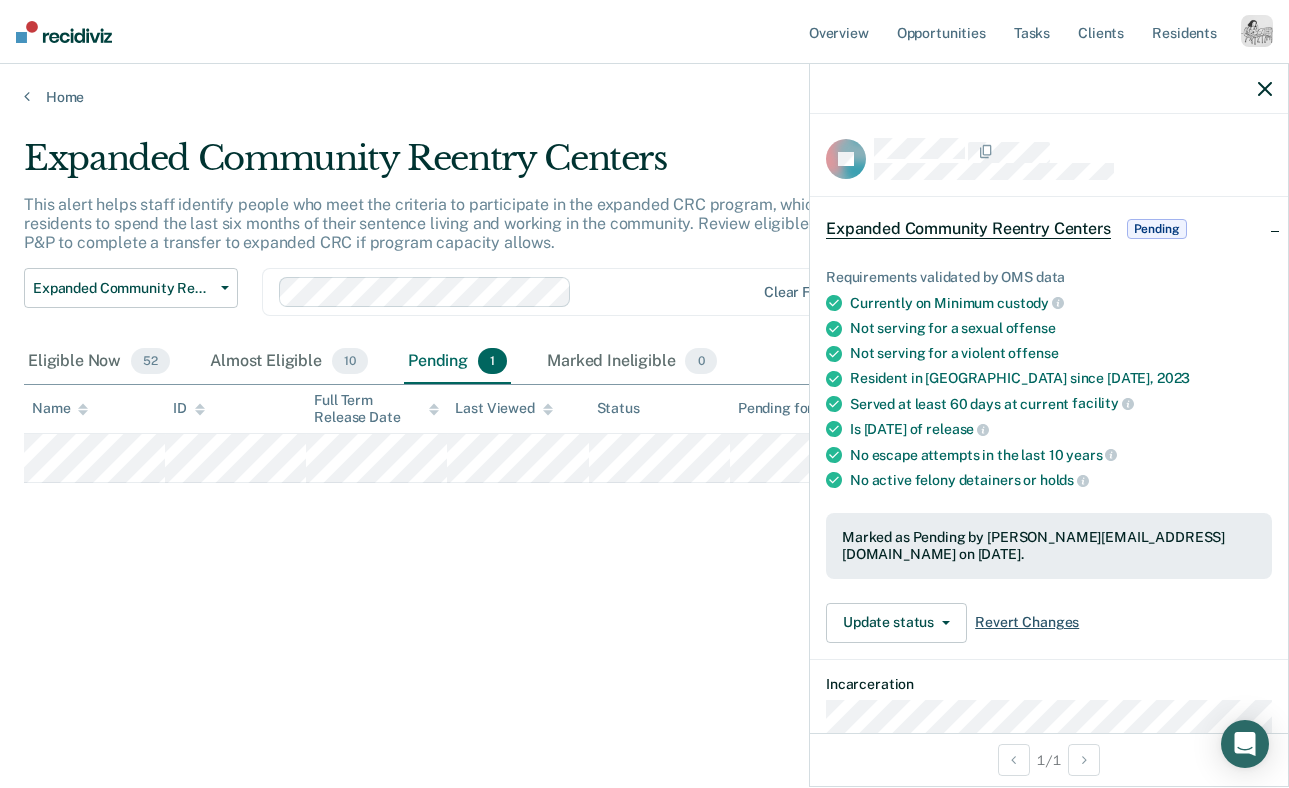 click on "Revert Changes" at bounding box center [1027, 622] 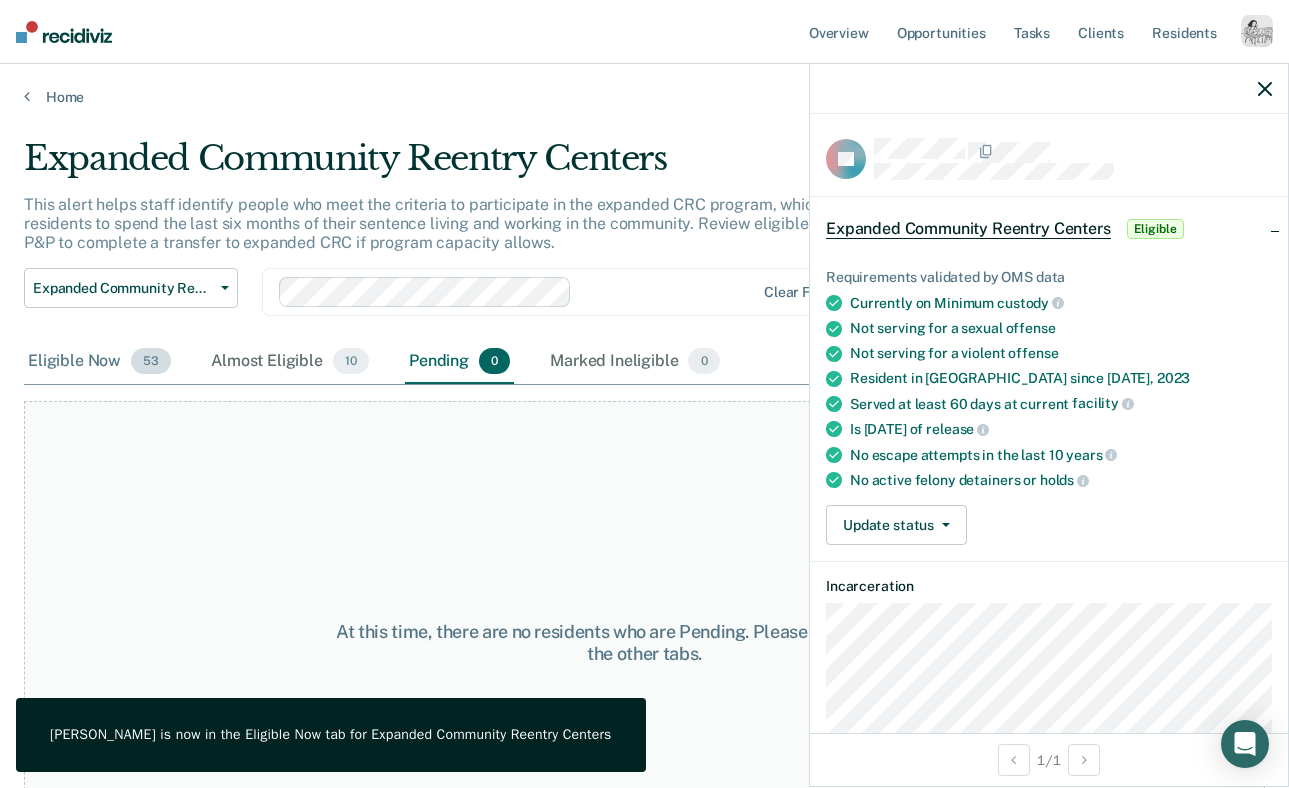 click on "Eligible Now 53" at bounding box center (99, 362) 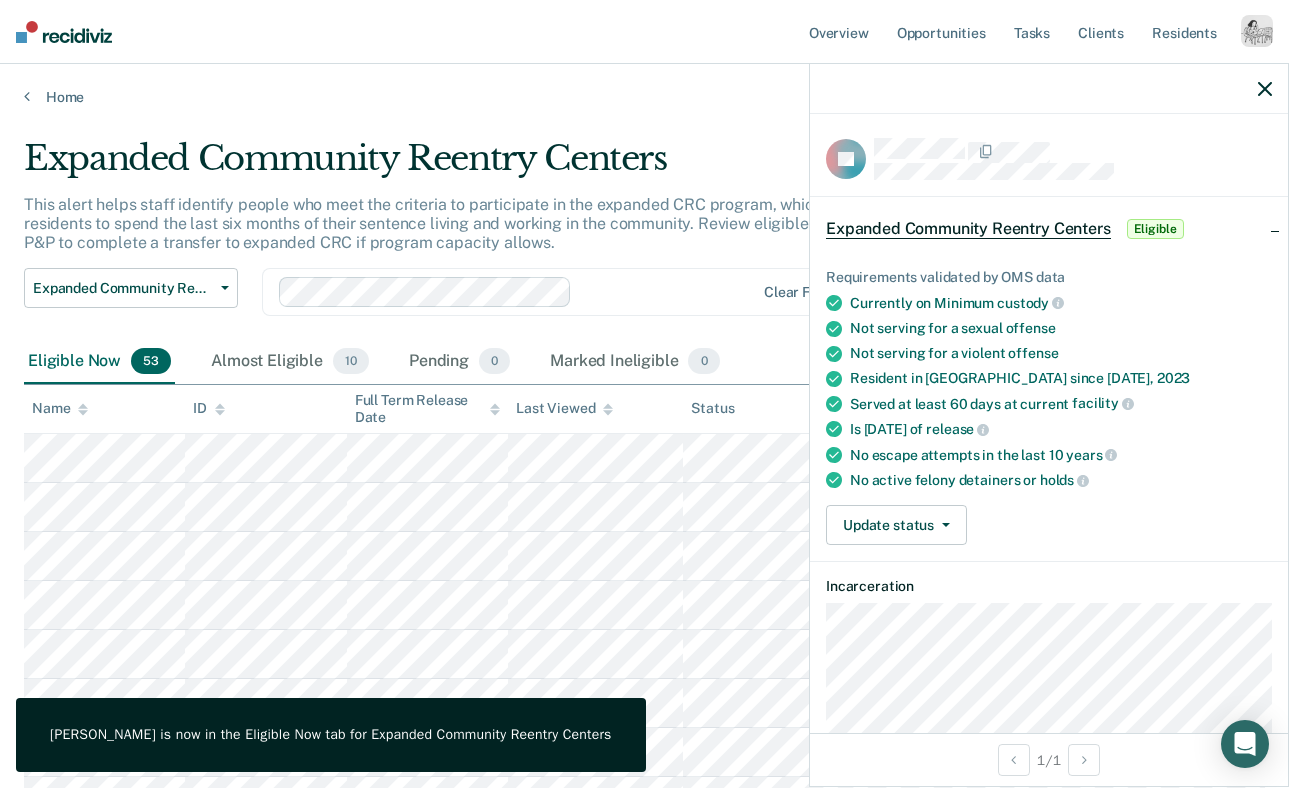 click 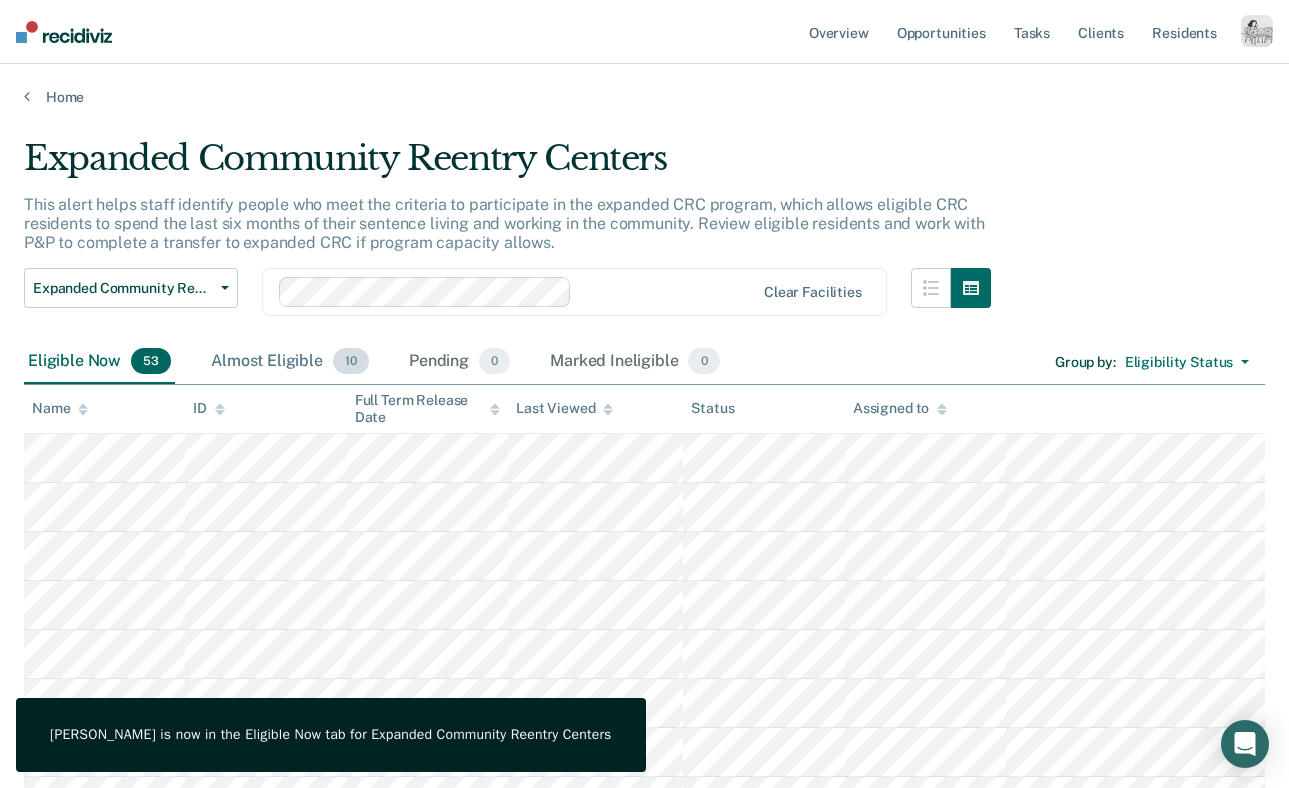 click on "Almost Eligible 10" at bounding box center [290, 362] 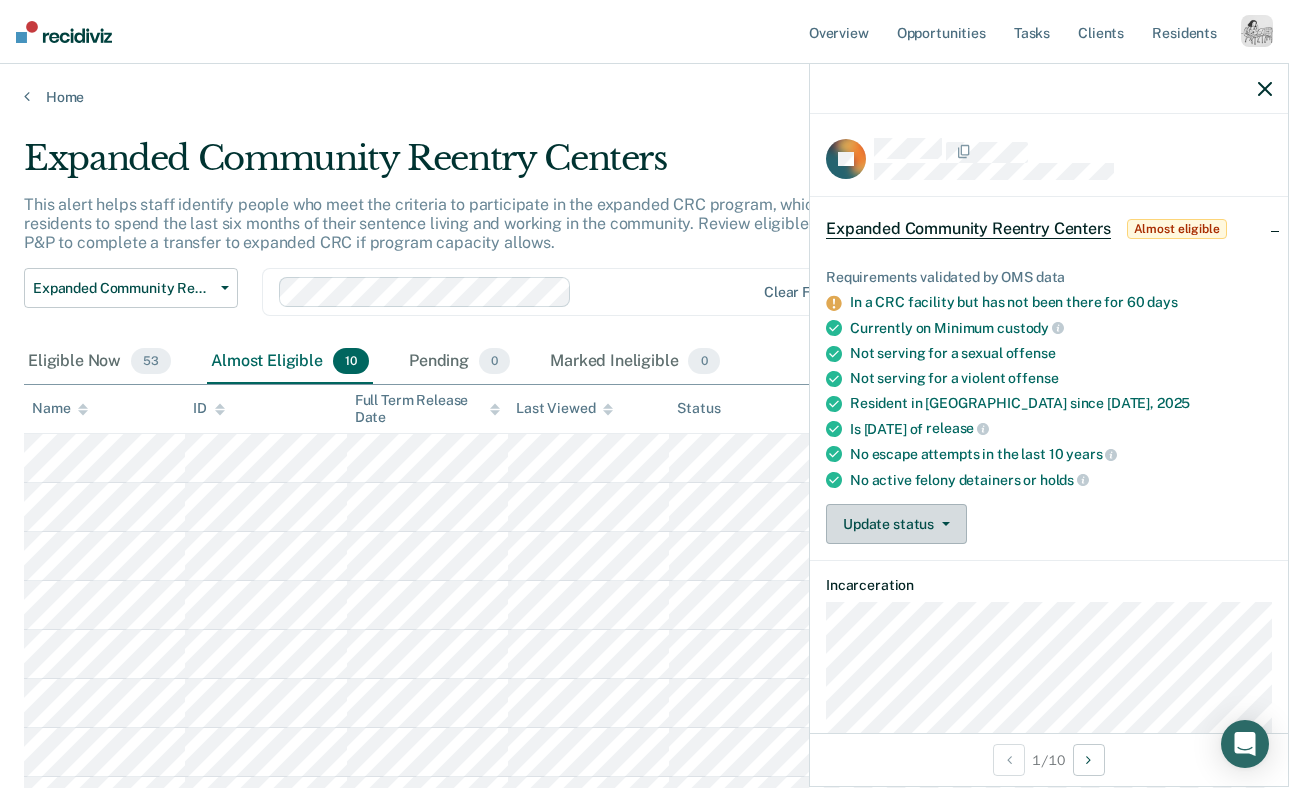 click on "Update status" at bounding box center [896, 524] 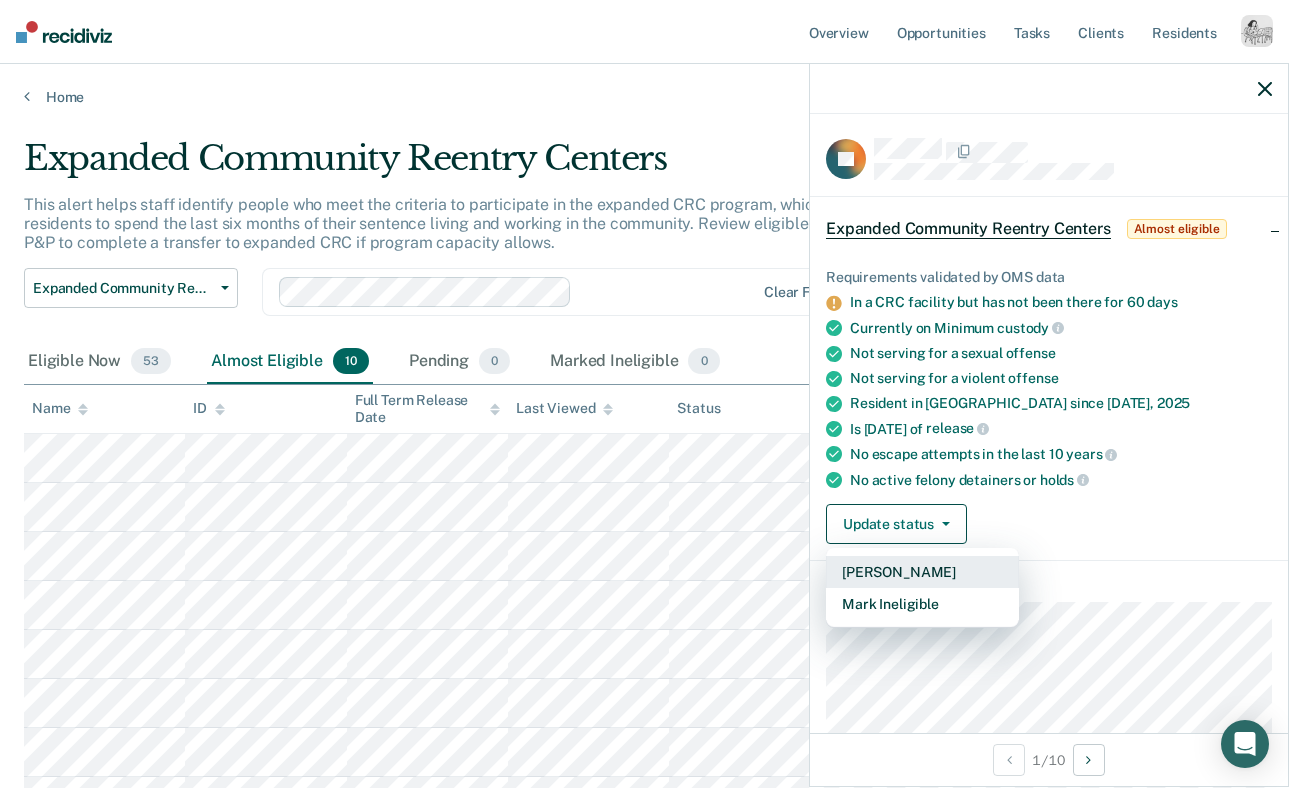 click on "[PERSON_NAME]" at bounding box center [922, 572] 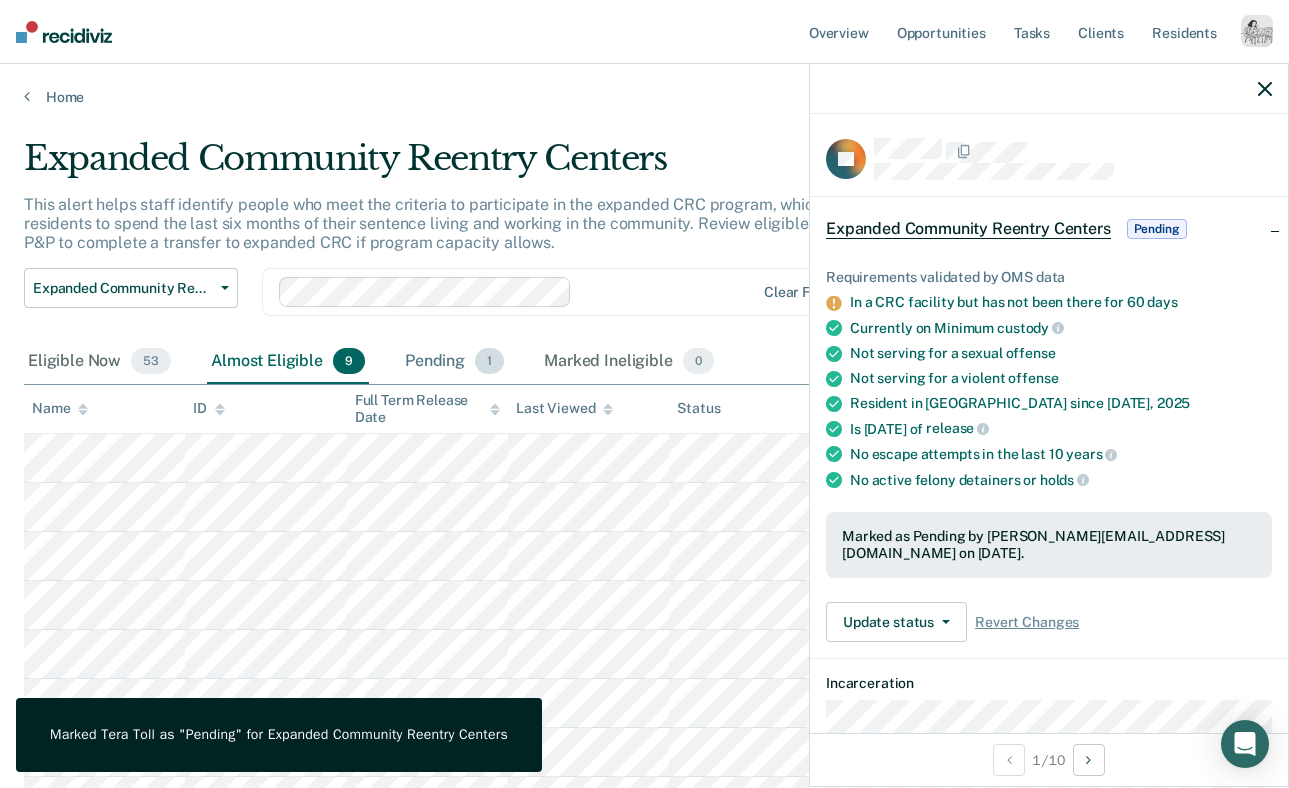click on "Pending 1" at bounding box center [454, 362] 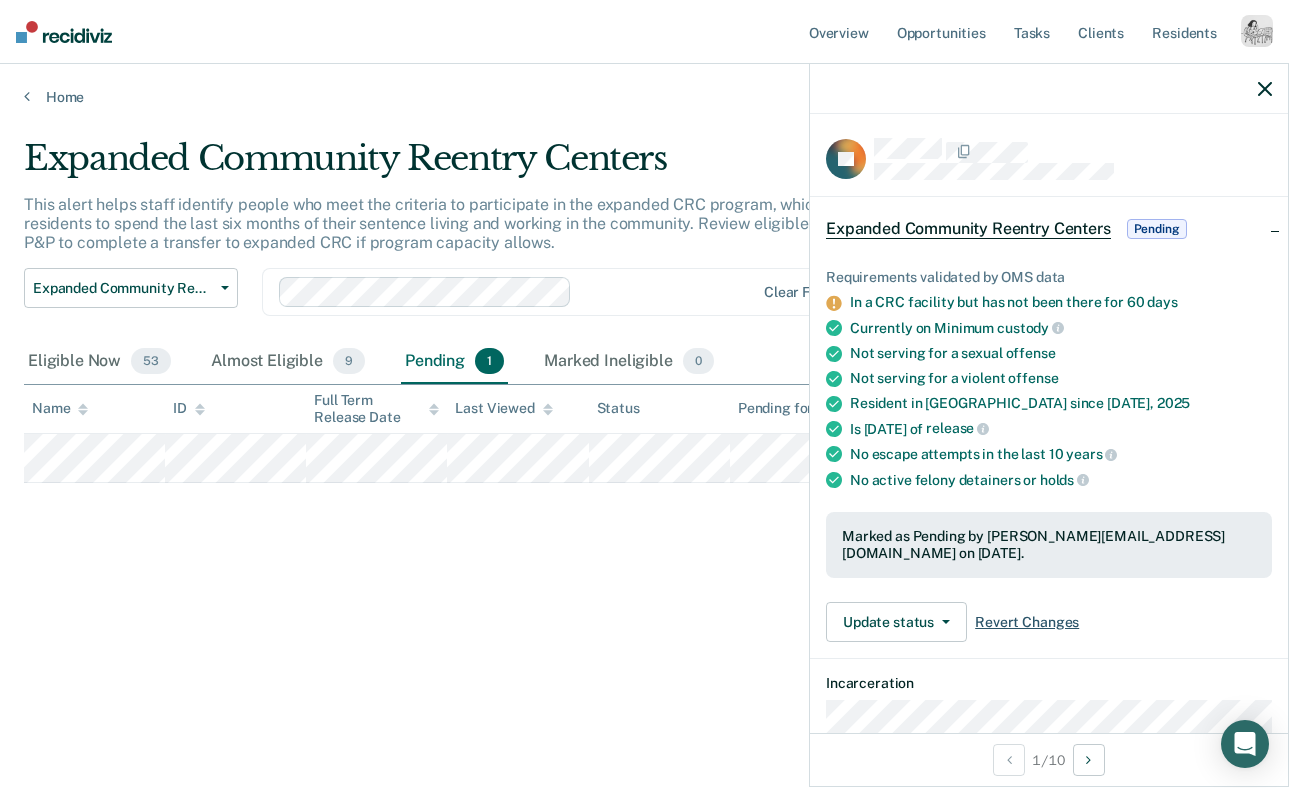 click on "Revert Changes" at bounding box center [1027, 622] 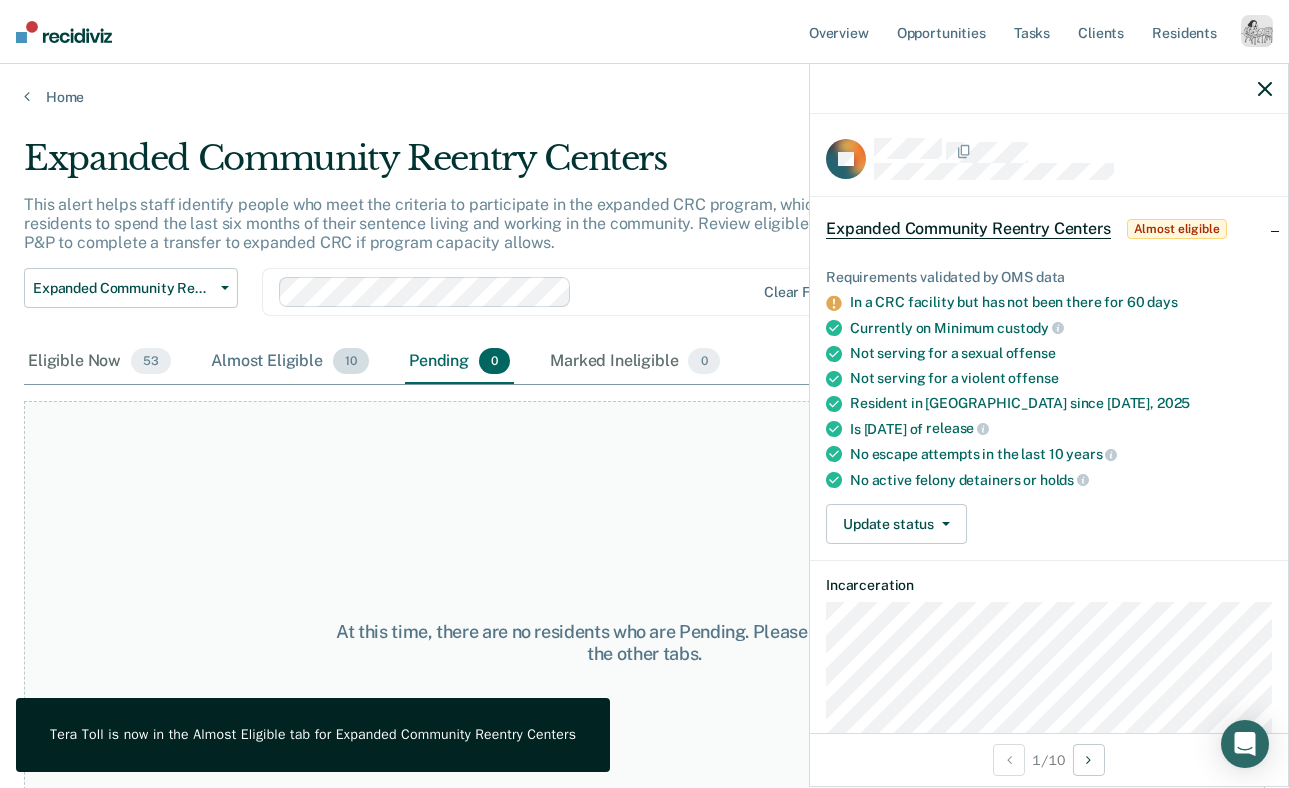 click on "Almost Eligible 10" at bounding box center (290, 362) 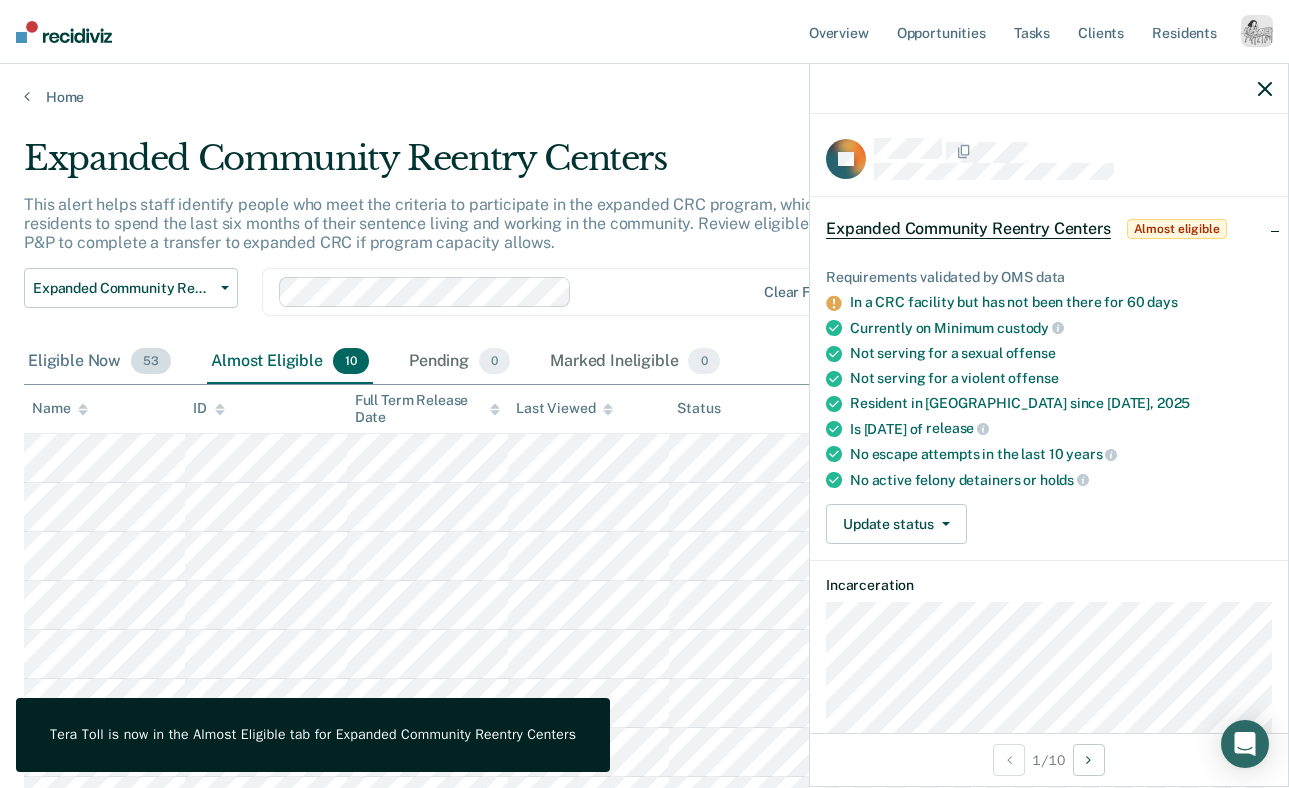 click on "Eligible Now 53" at bounding box center [99, 362] 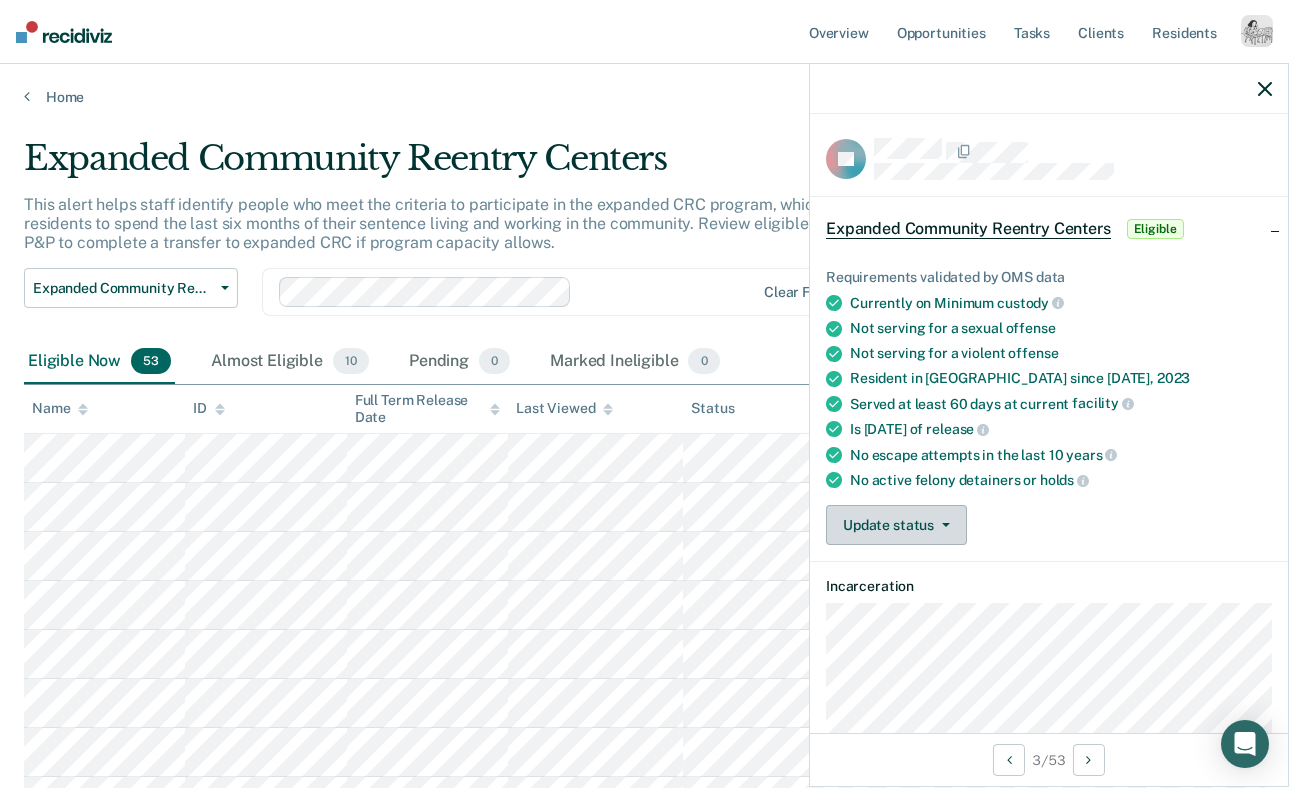 click on "Update status" at bounding box center (896, 525) 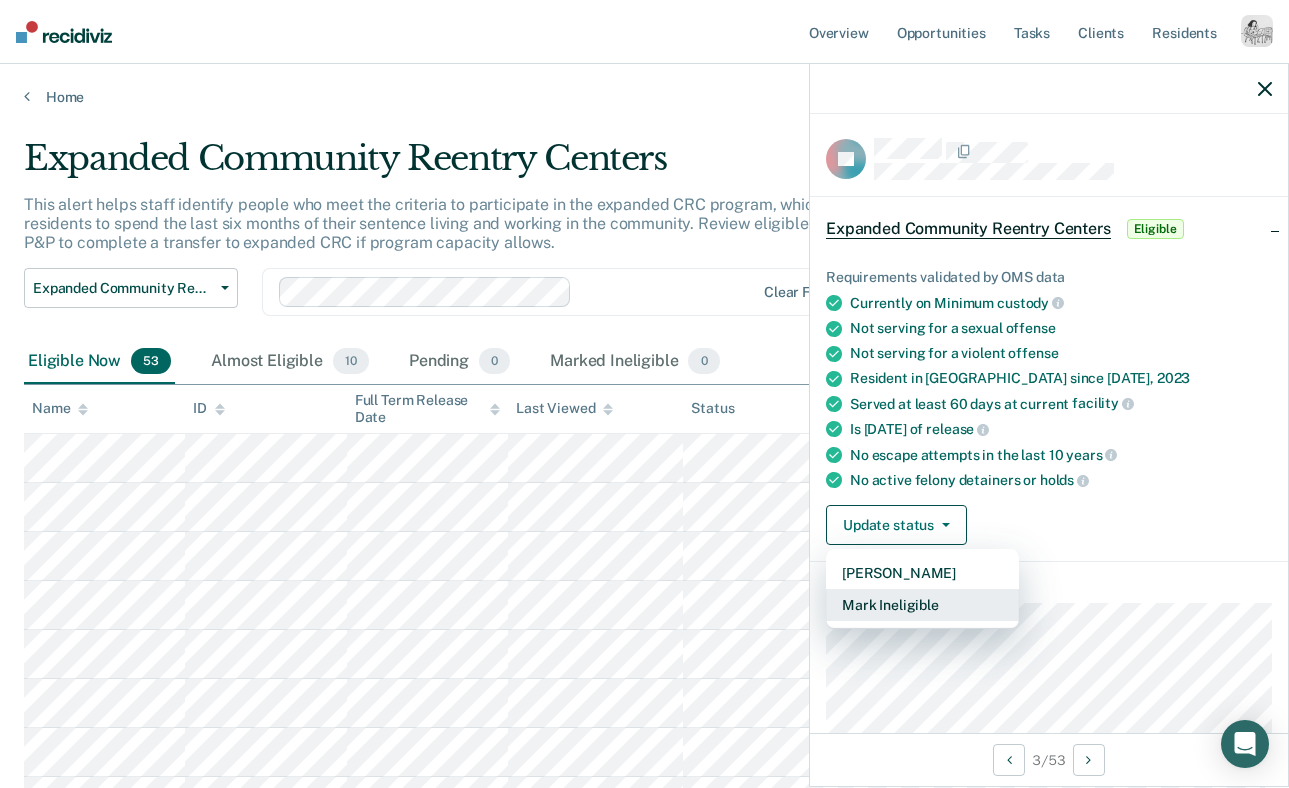 click on "Mark Ineligible" at bounding box center [922, 605] 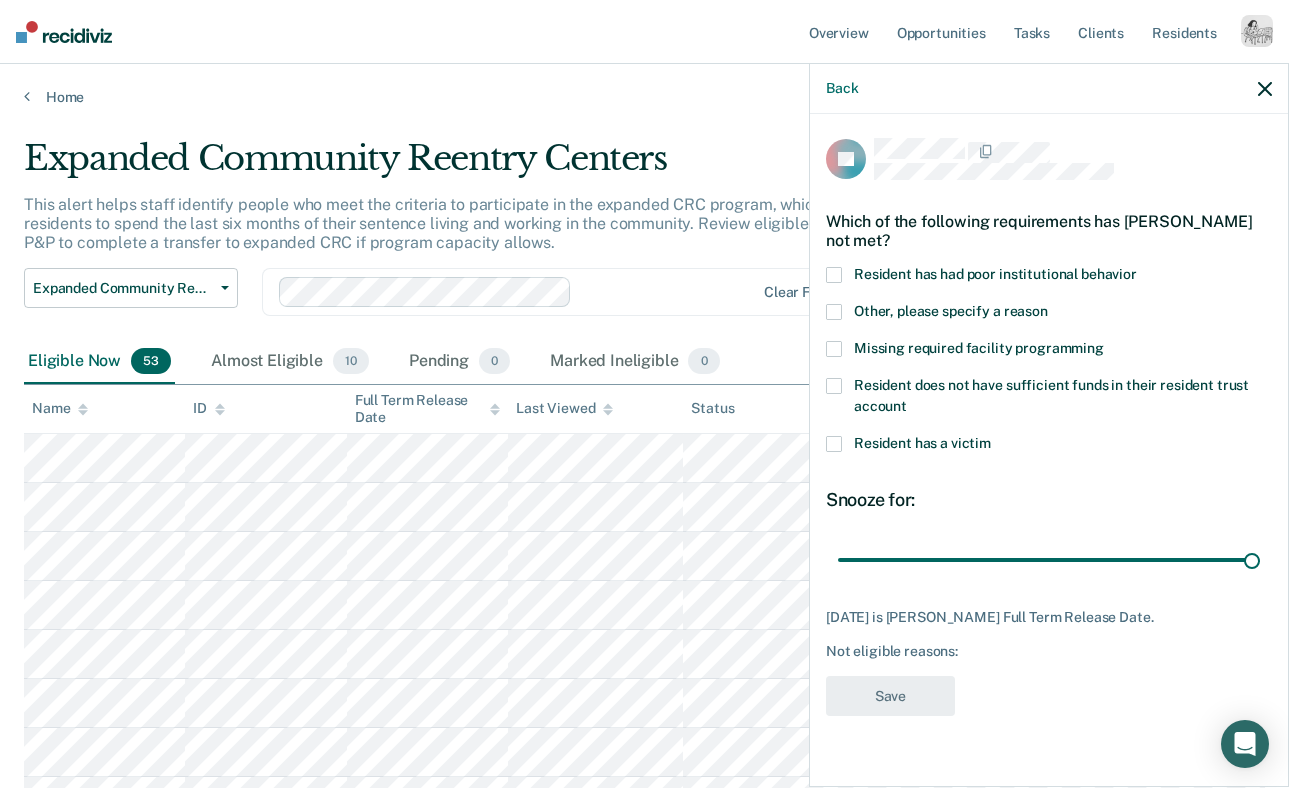 click on "Other, please specify a reason" at bounding box center (951, 311) 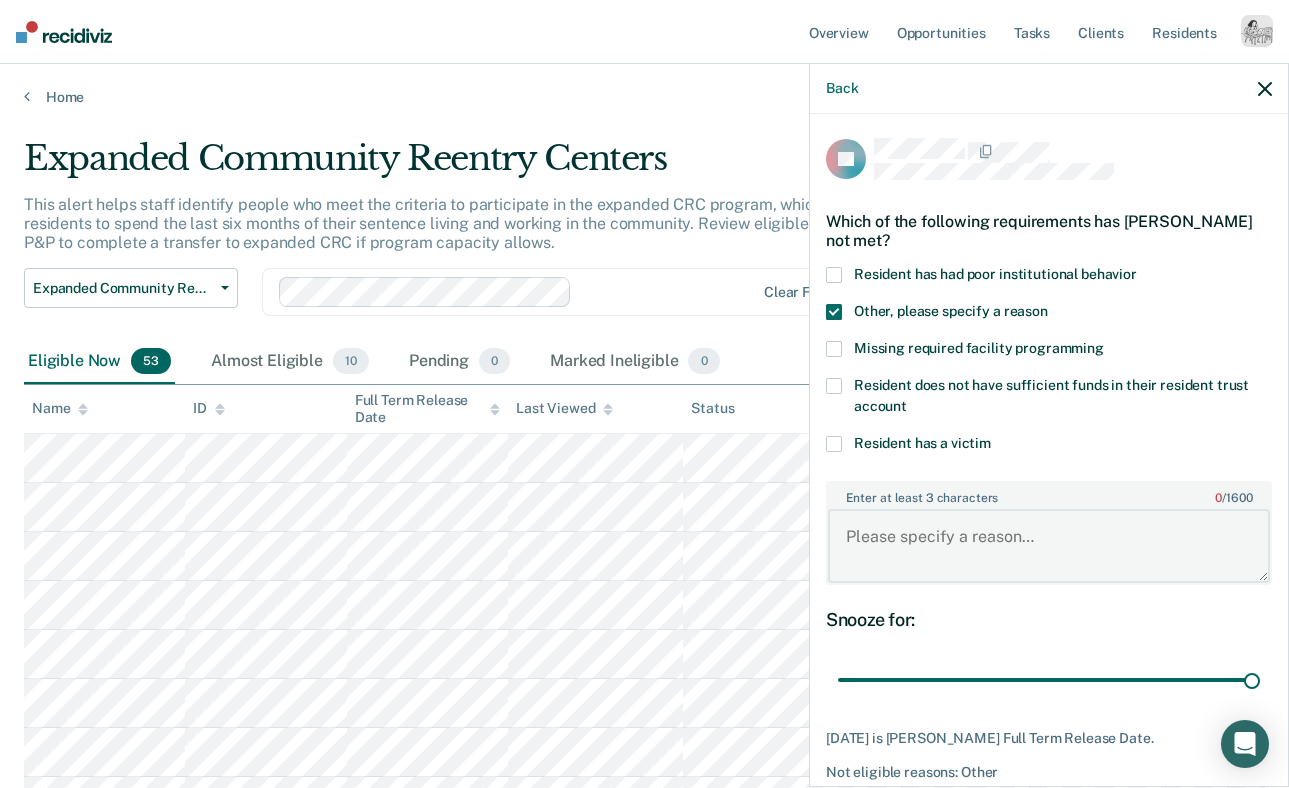 click on "Enter at least 3 characters 0  /  1600" at bounding box center (1049, 546) 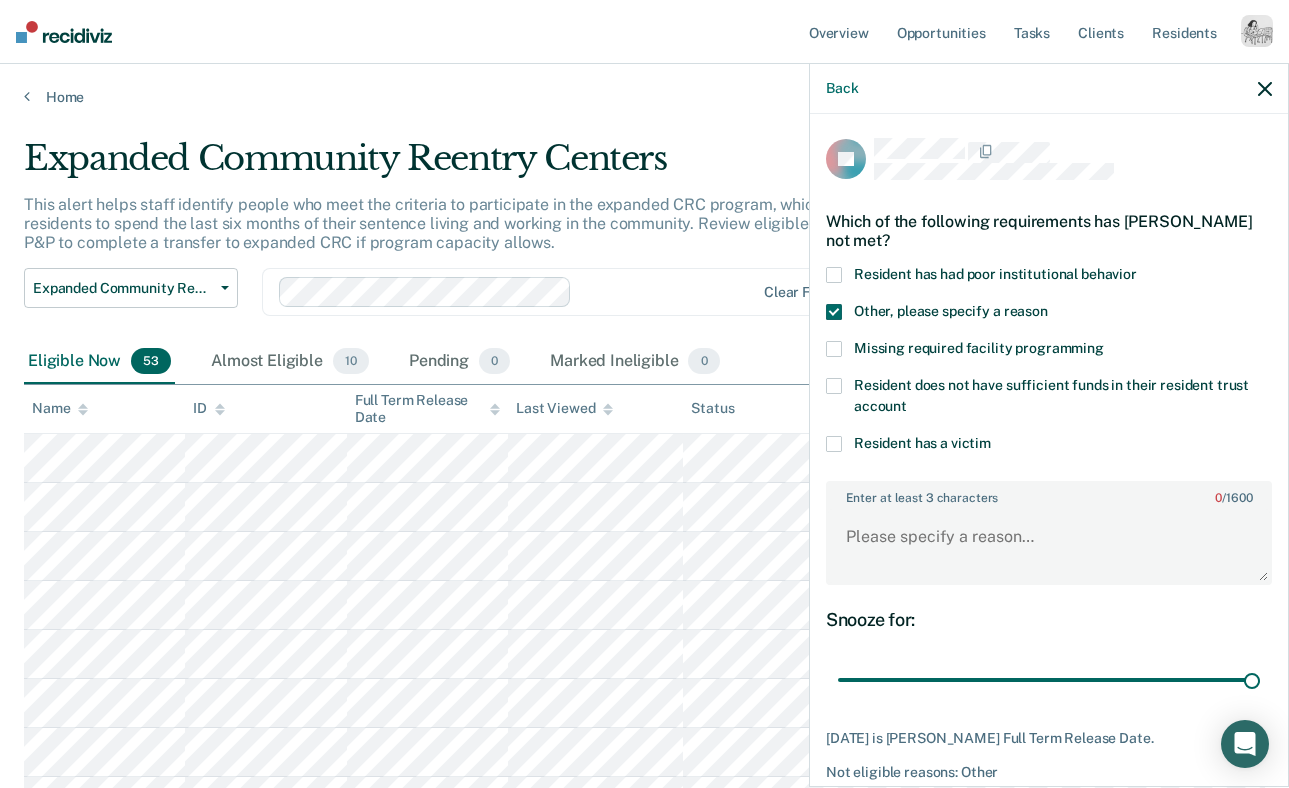 click on "Resident does not have sufficient funds in their resident trust account" at bounding box center [1049, 407] 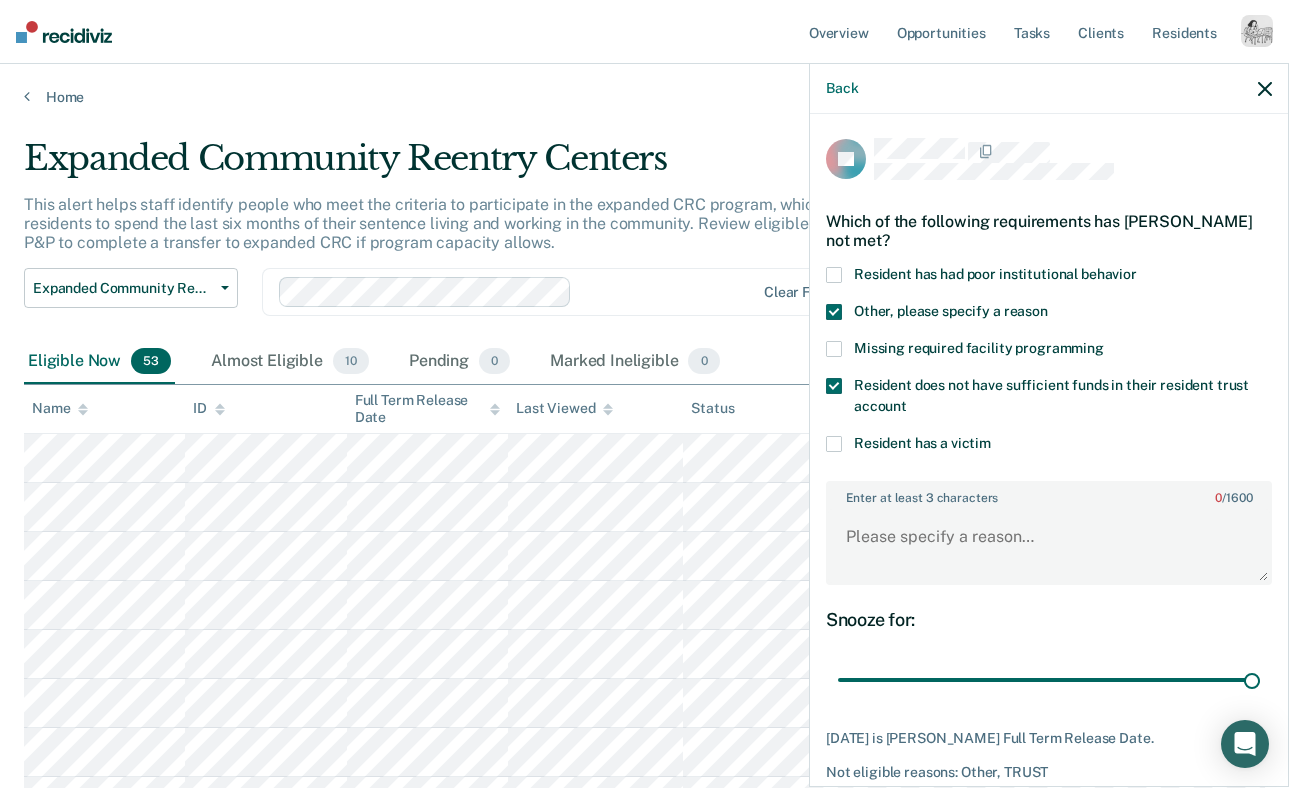 click at bounding box center [834, 386] 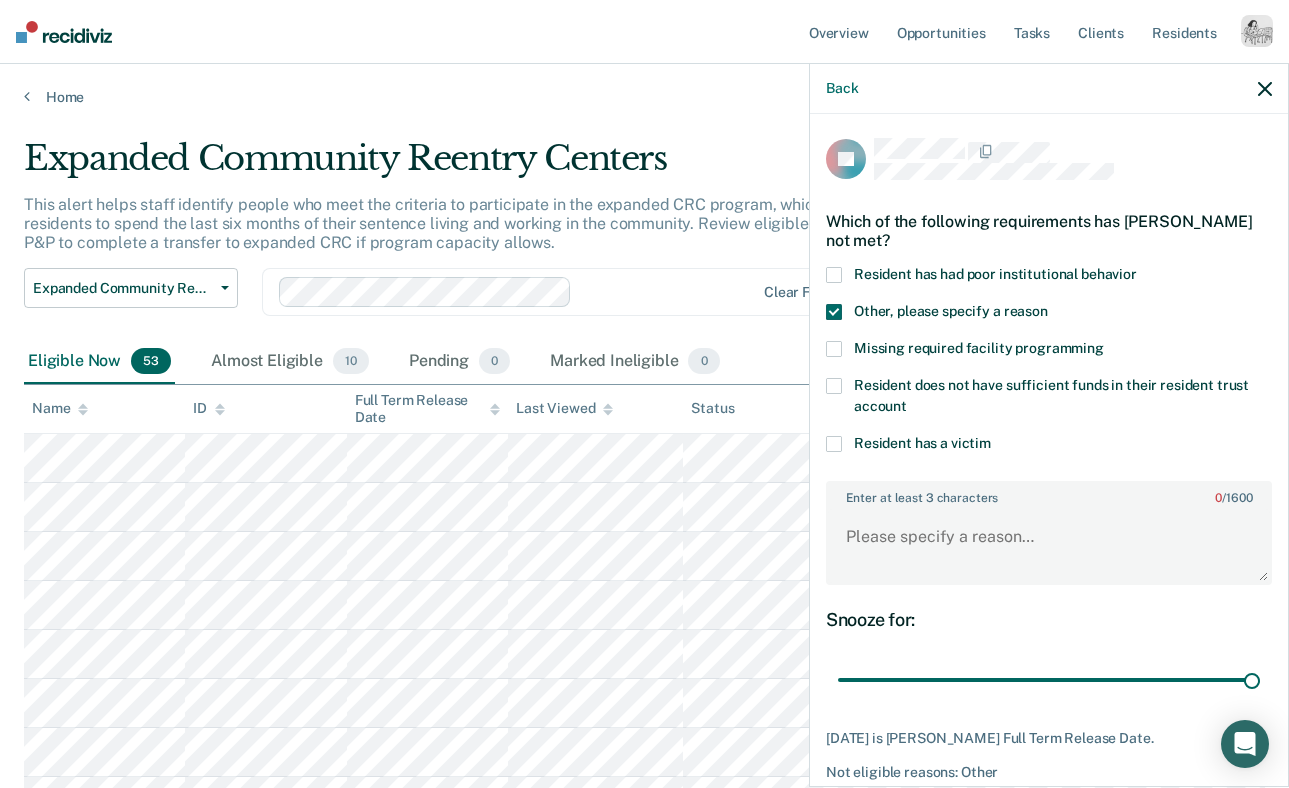 click at bounding box center (834, 312) 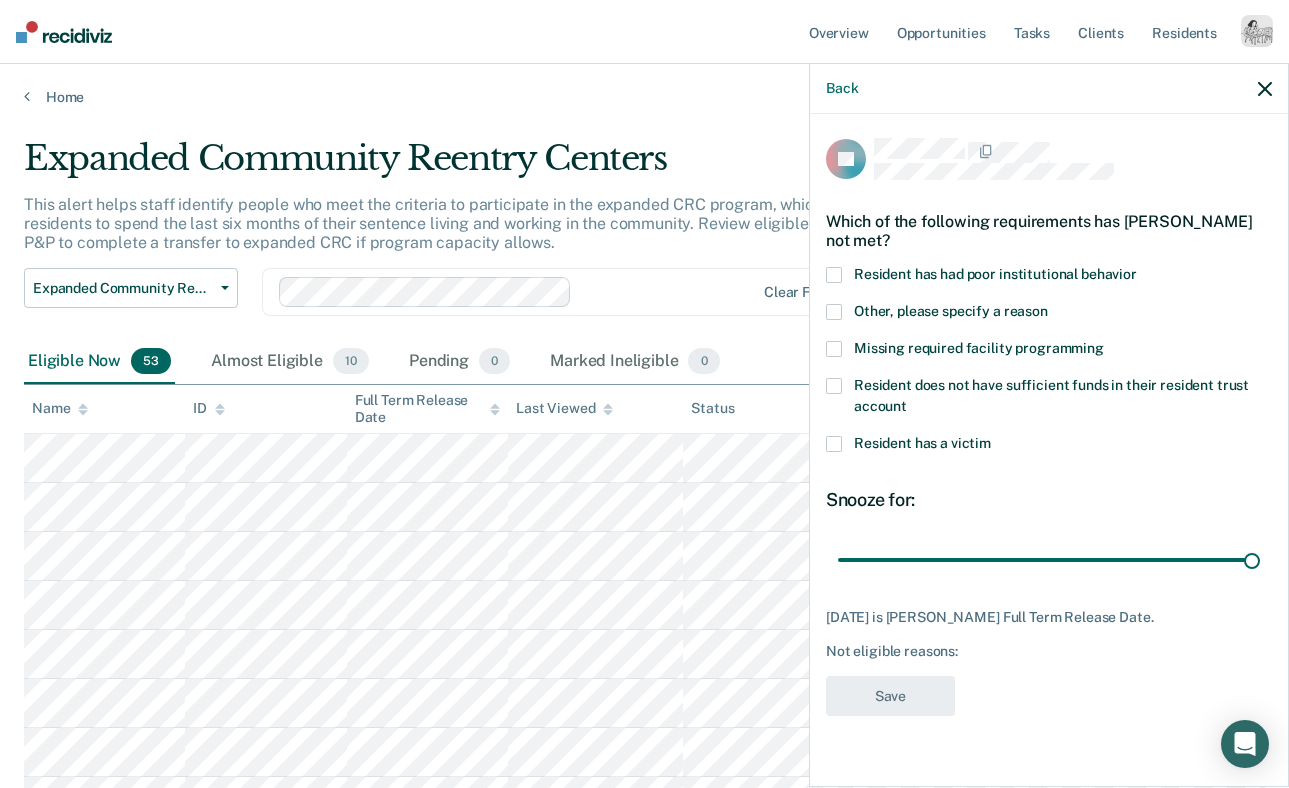click on "Resident has had poor institutional behavior" at bounding box center [995, 274] 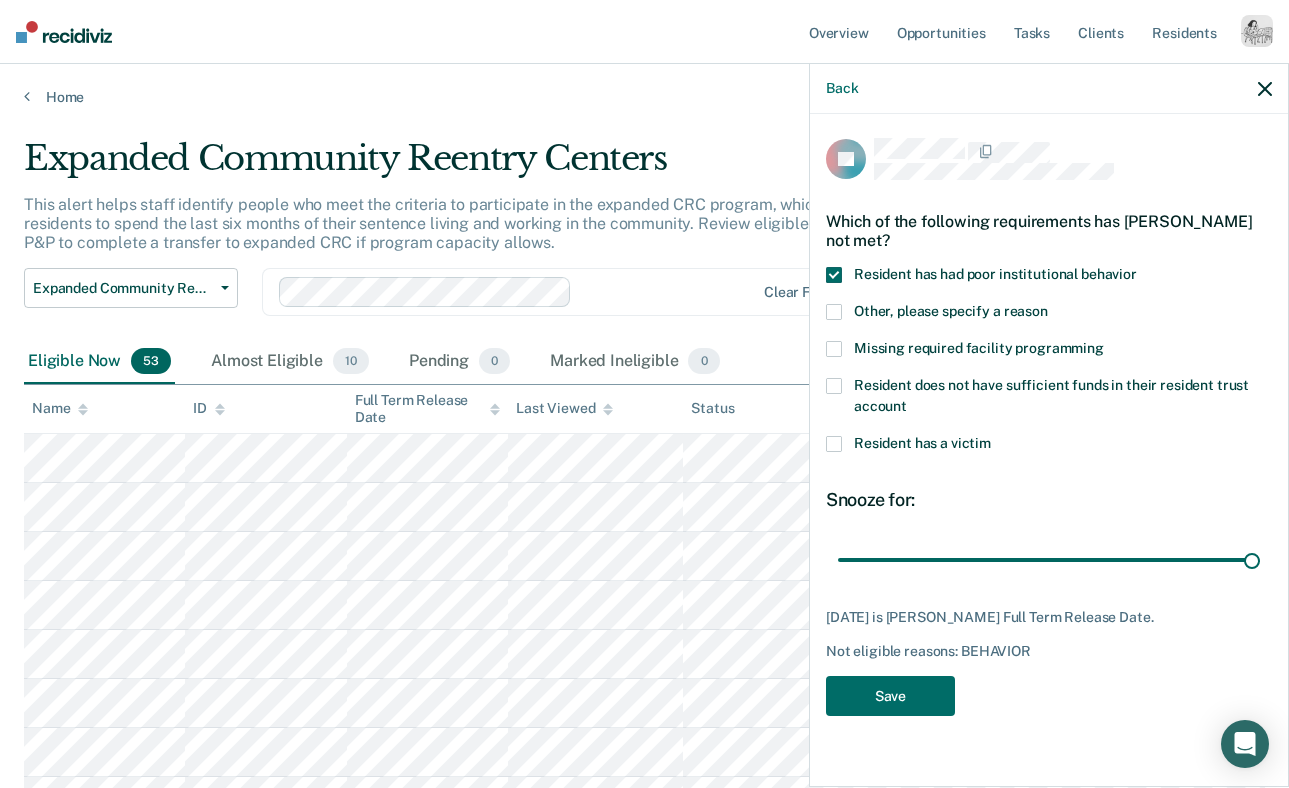 click on "Missing required facility programming" at bounding box center [979, 348] 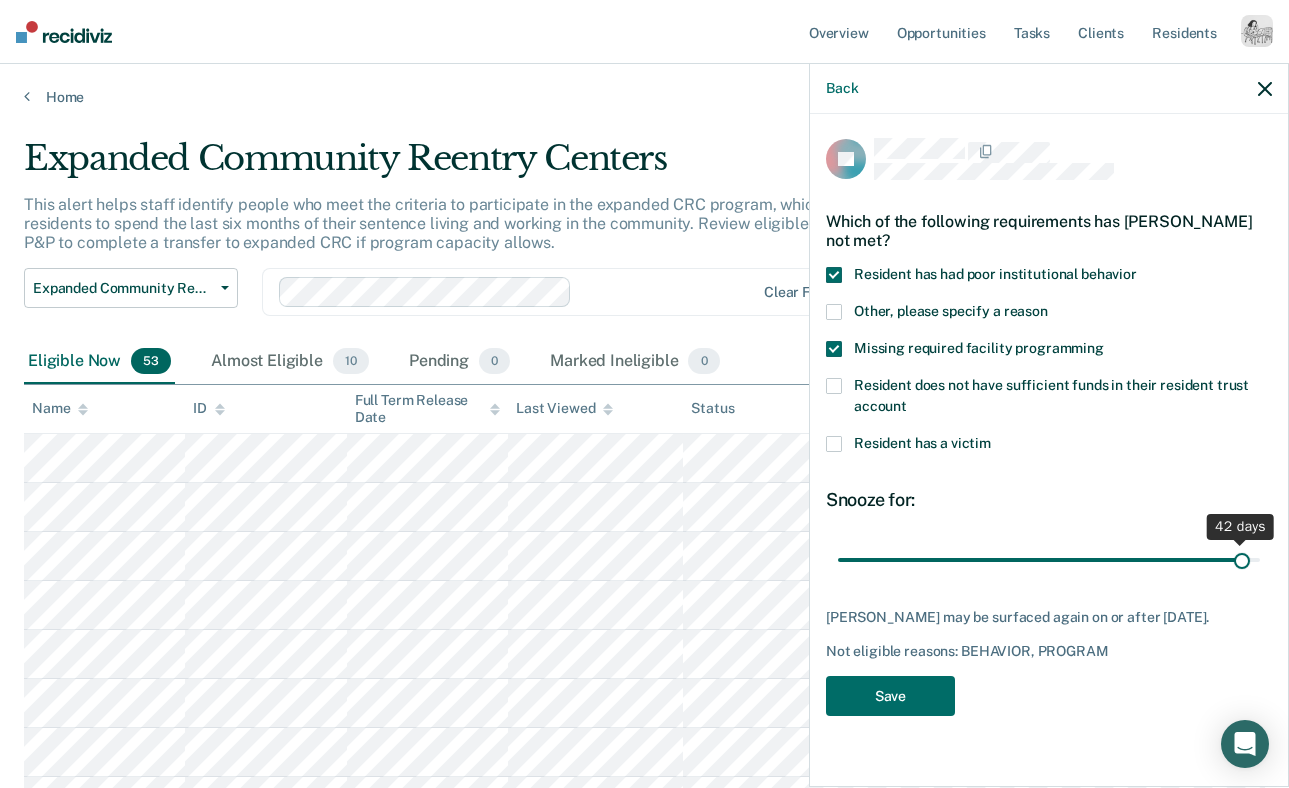 type on "43" 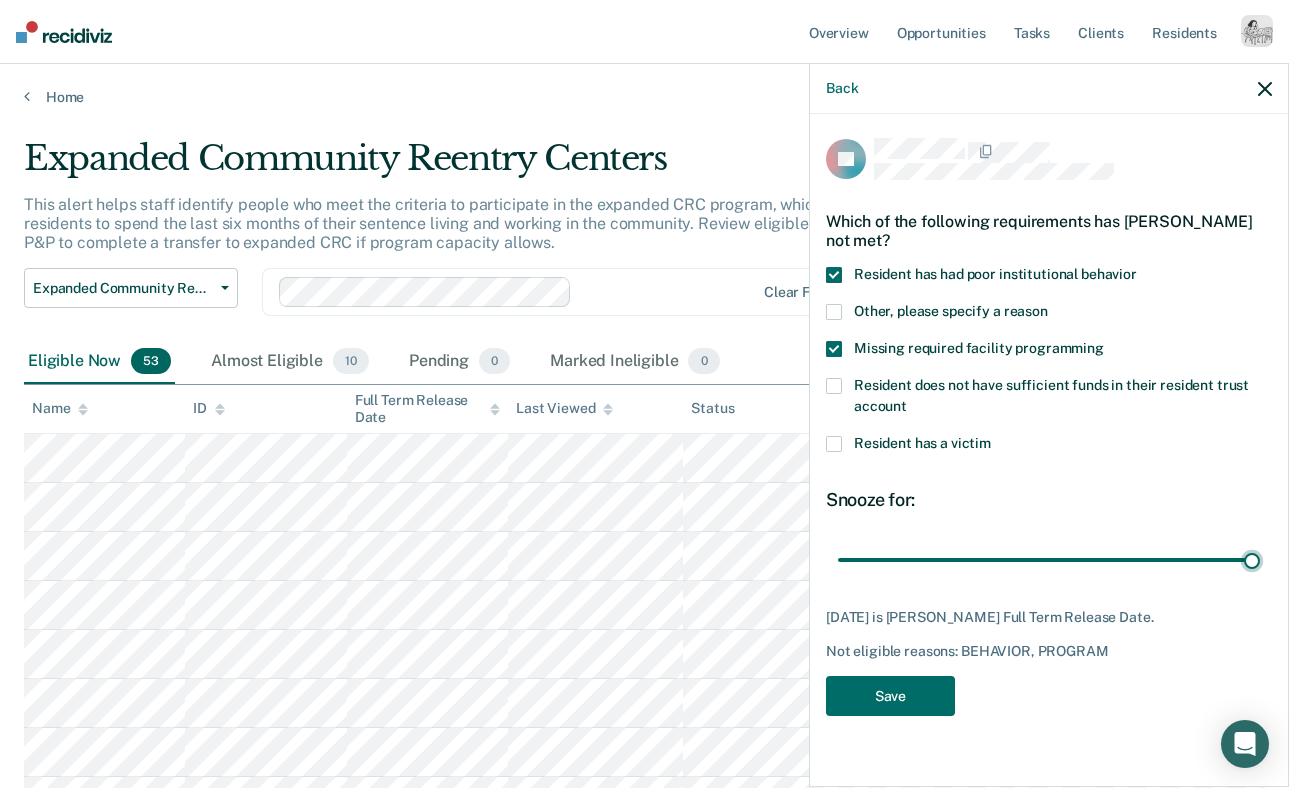 drag, startPoint x: 1252, startPoint y: 553, endPoint x: 1276, endPoint y: 560, distance: 25 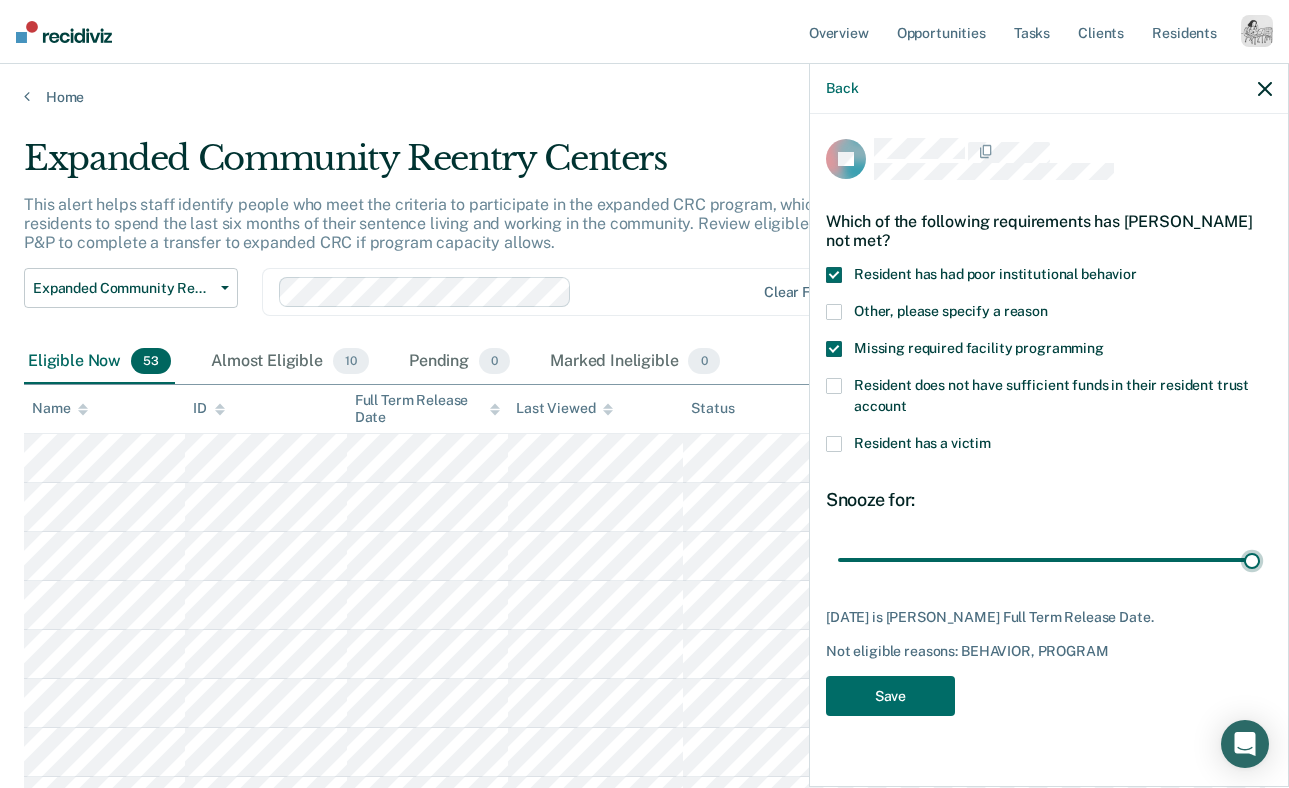 click at bounding box center [1049, 559] 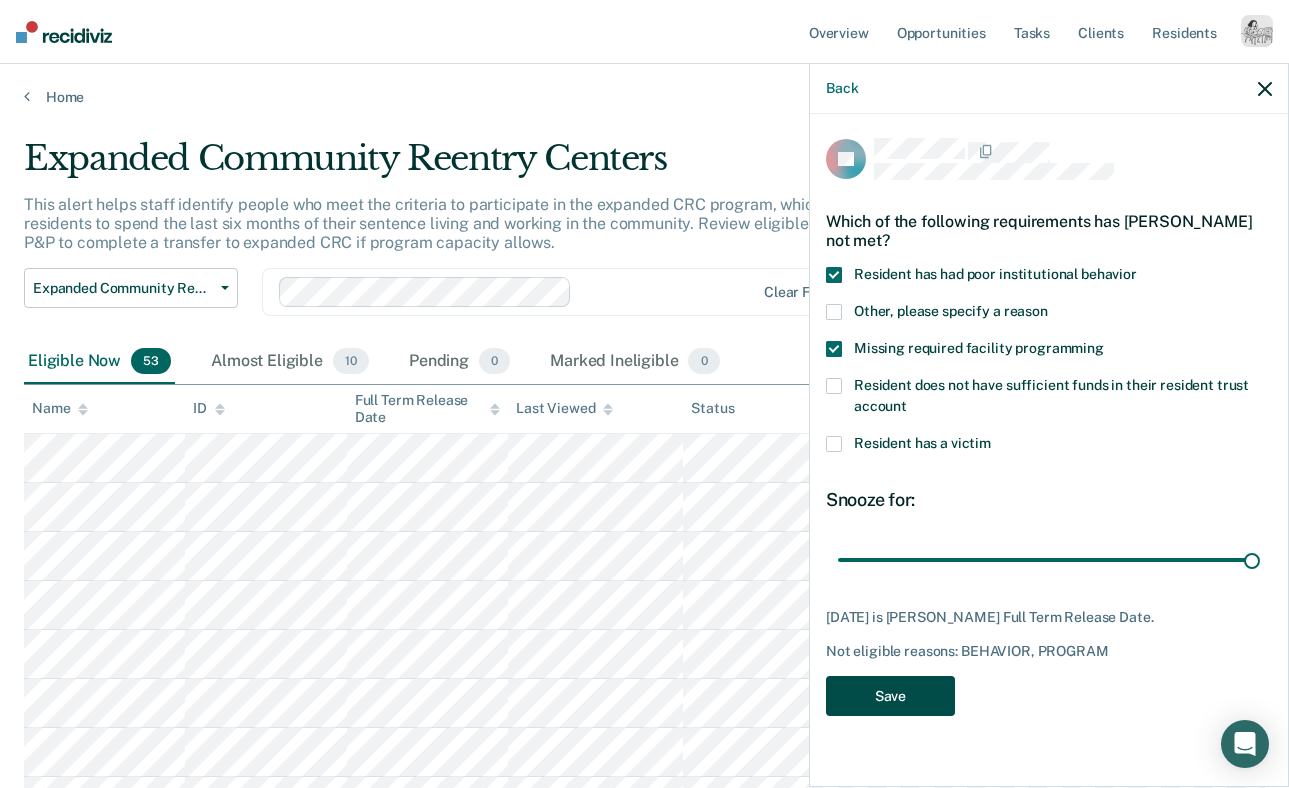 click on "Save" at bounding box center (890, 696) 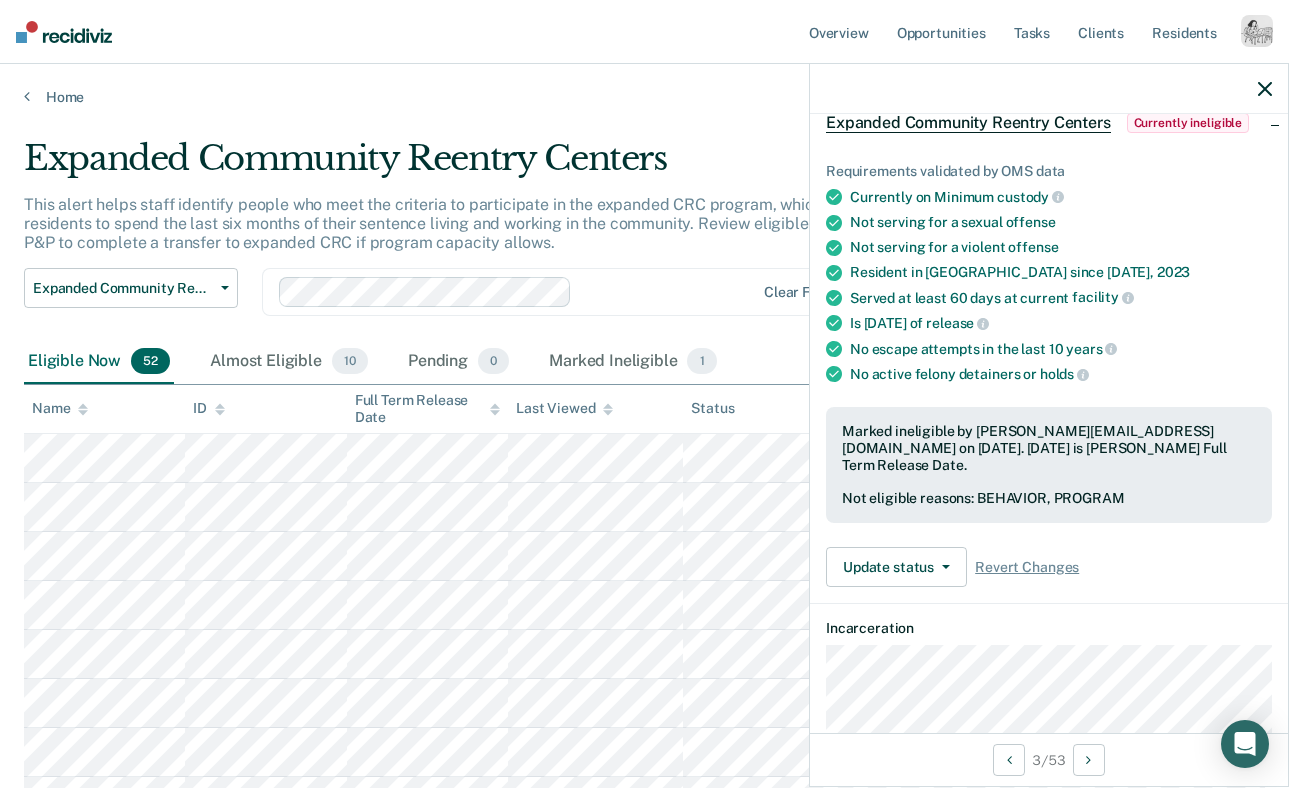 scroll, scrollTop: 105, scrollLeft: 0, axis: vertical 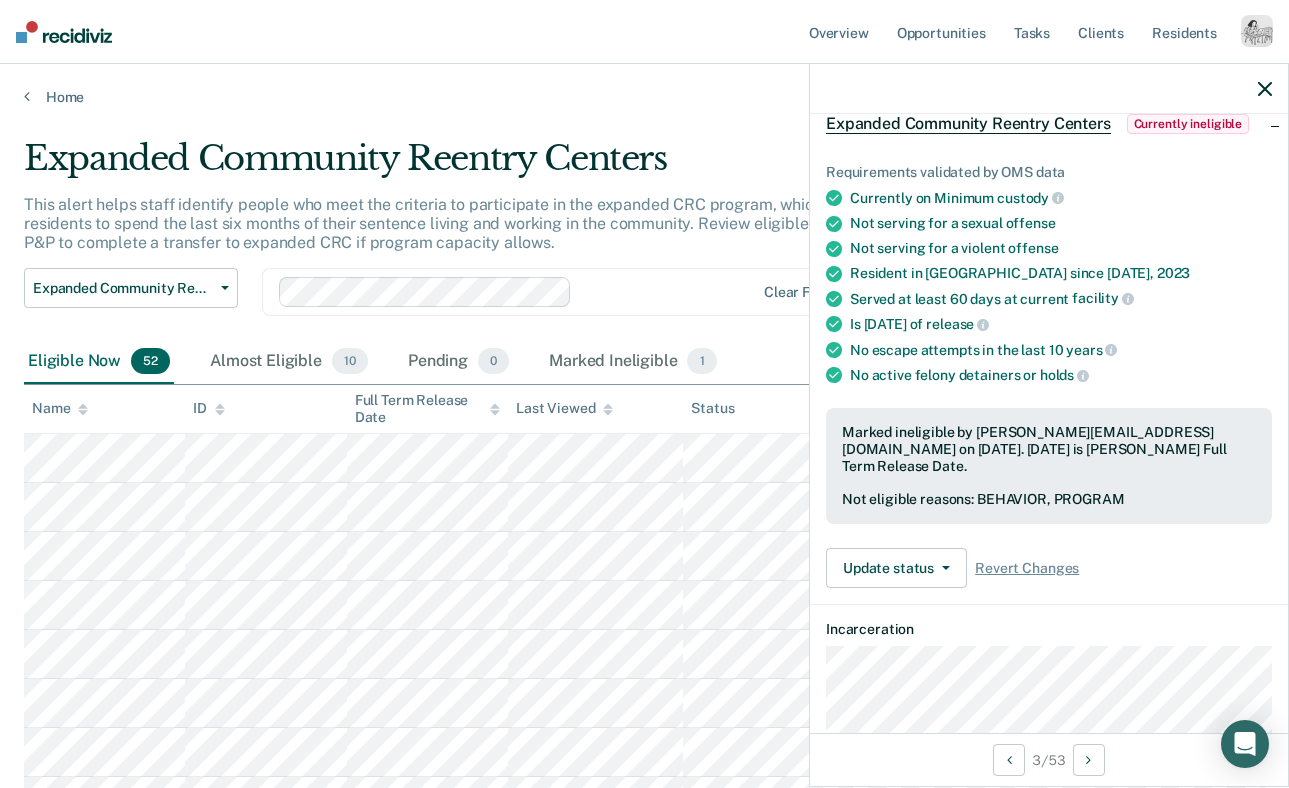 click 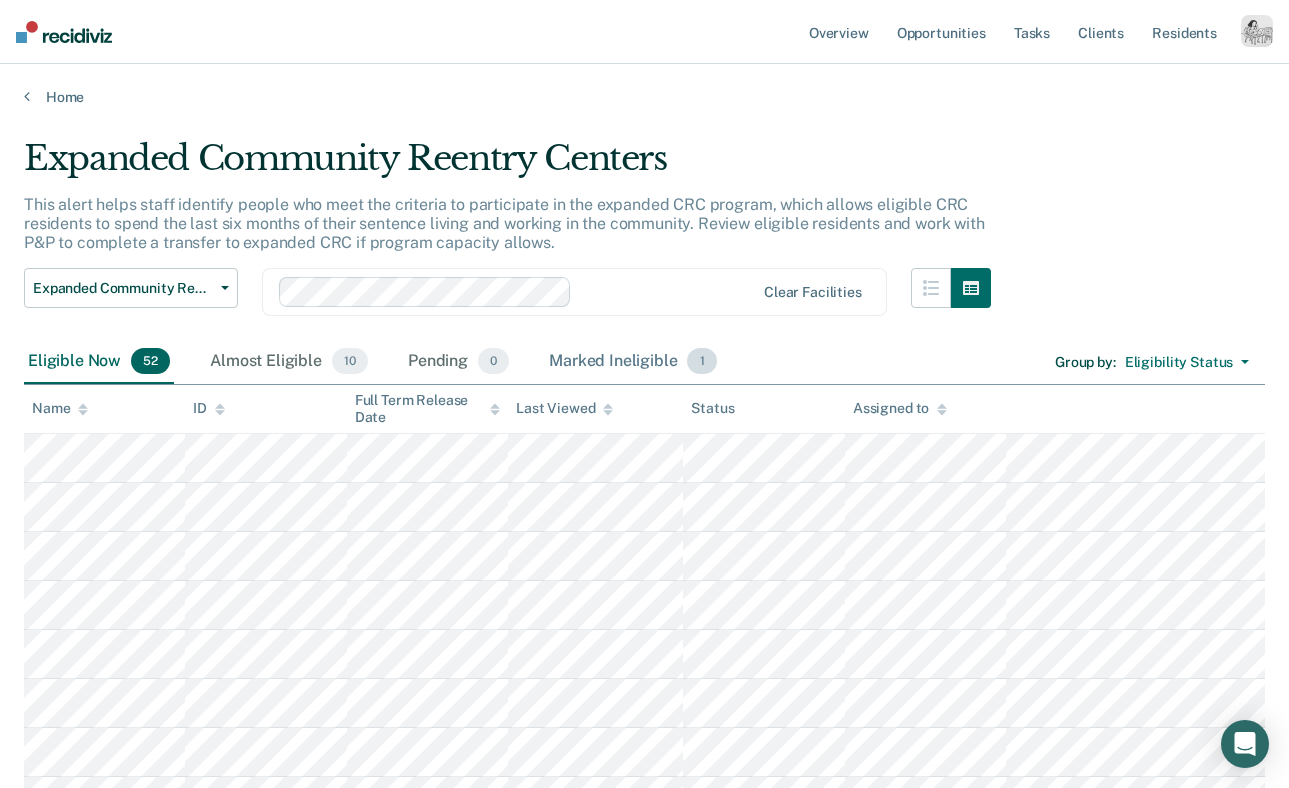 click on "Marked Ineligible 1" at bounding box center (633, 362) 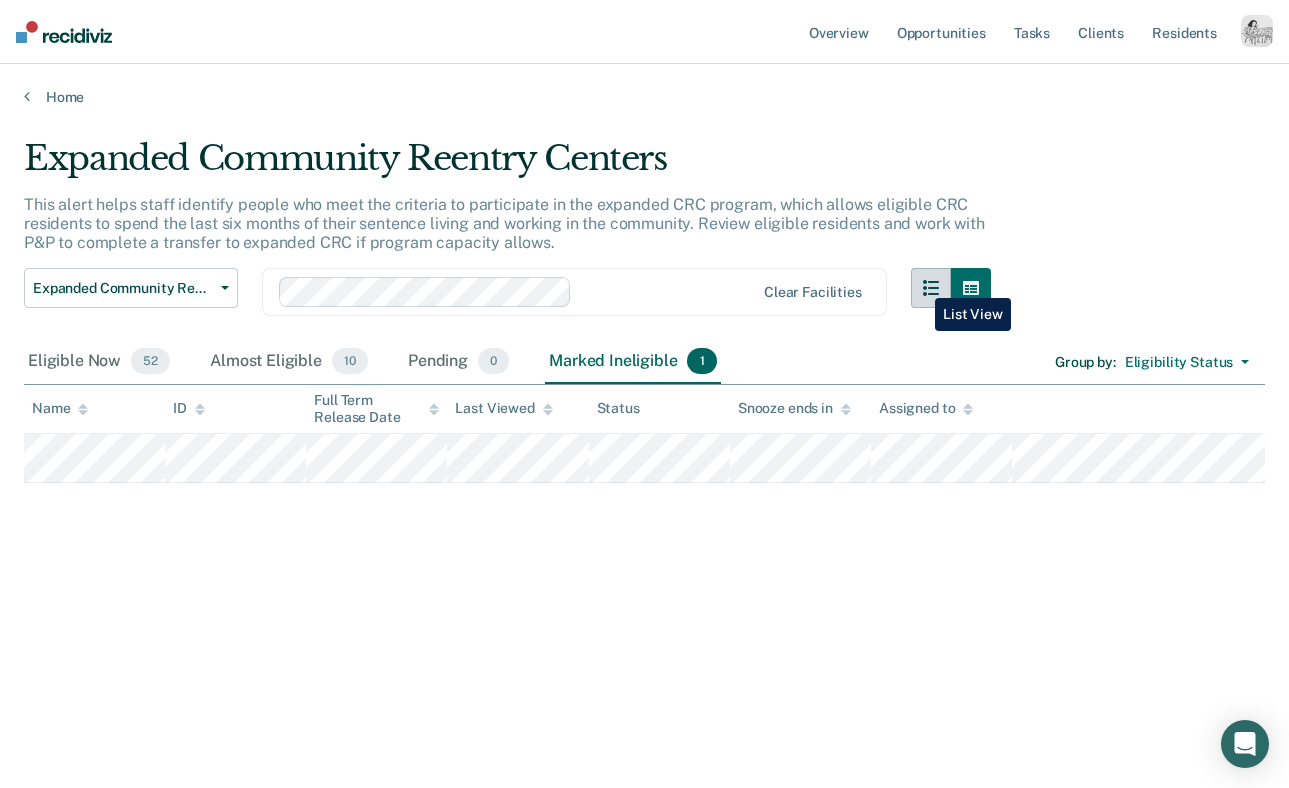 click at bounding box center [931, 288] 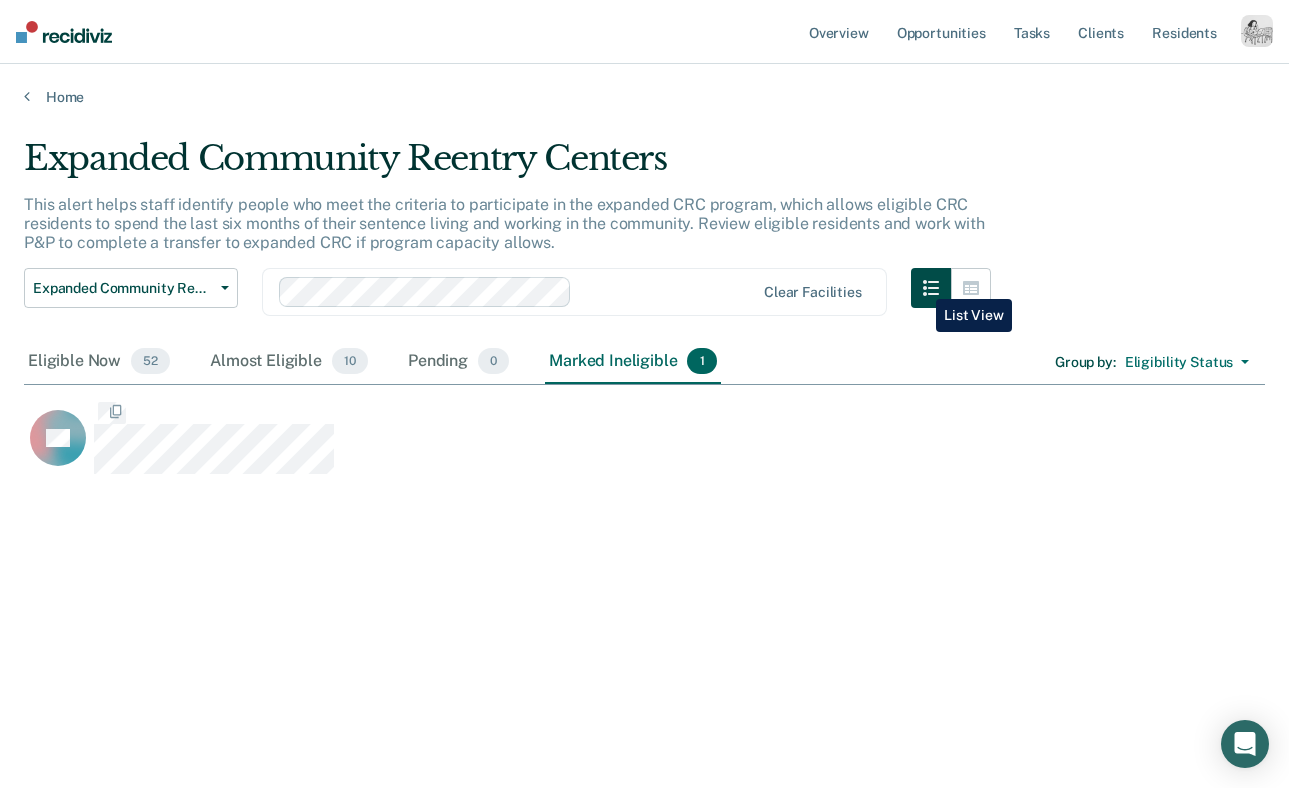 scroll, scrollTop: 1, scrollLeft: 1, axis: both 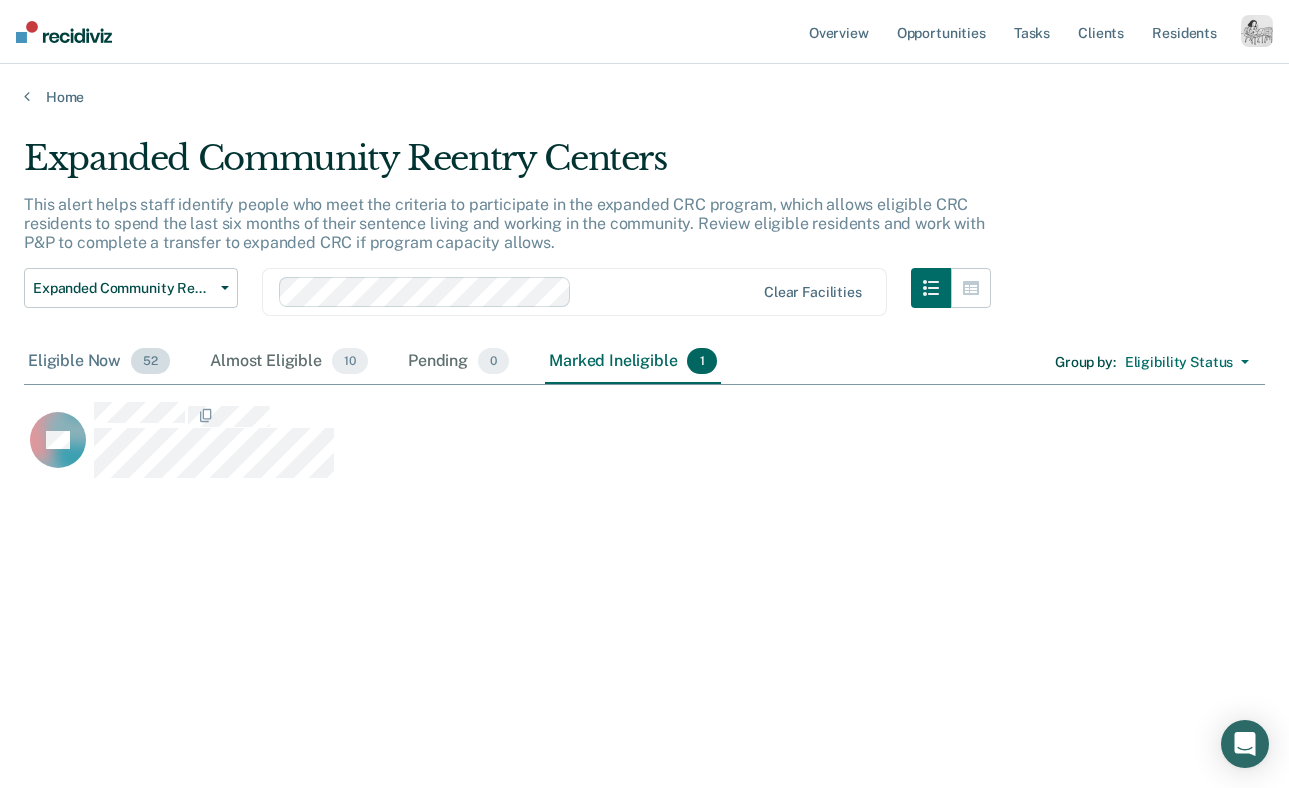 click on "Eligible Now 52" at bounding box center [99, 362] 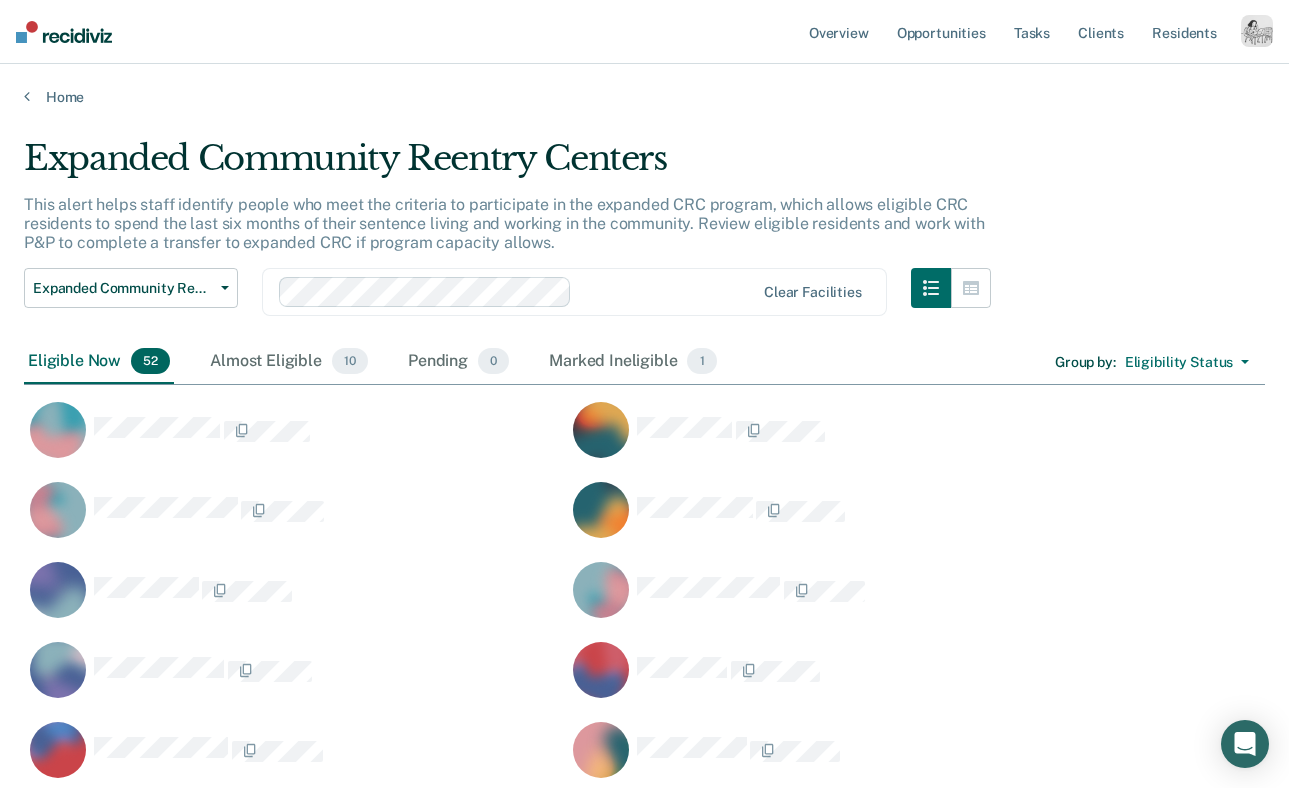 scroll, scrollTop: 1, scrollLeft: 1, axis: both 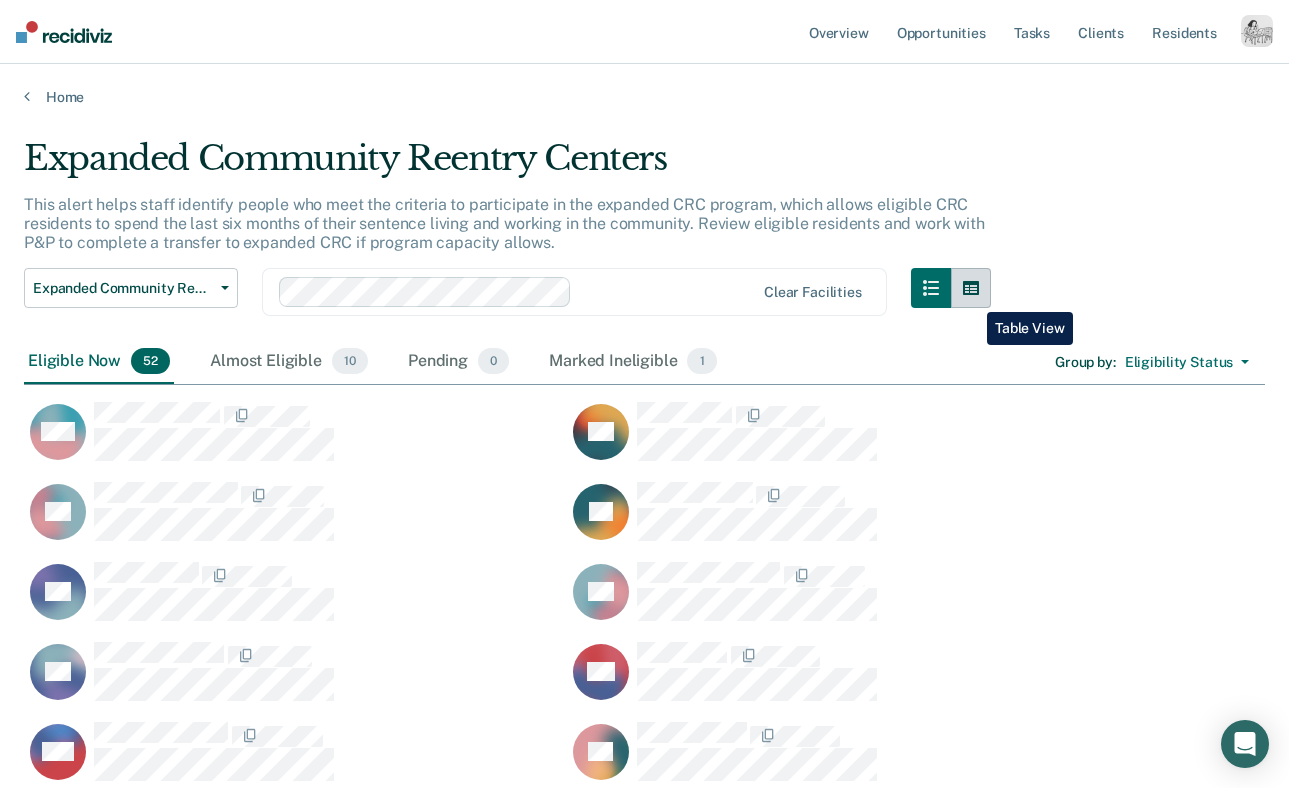 click at bounding box center (971, 288) 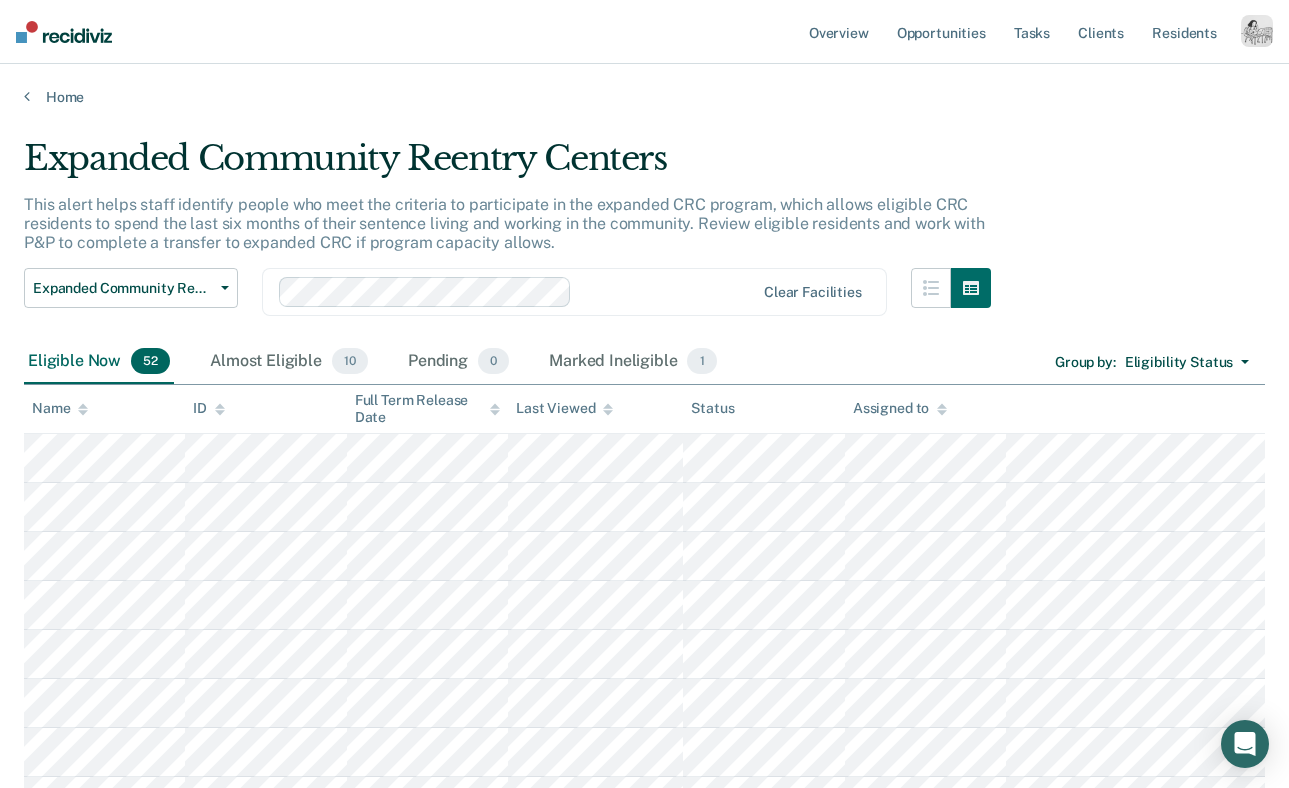 click on "Eligibility Status" at bounding box center [1179, 362] 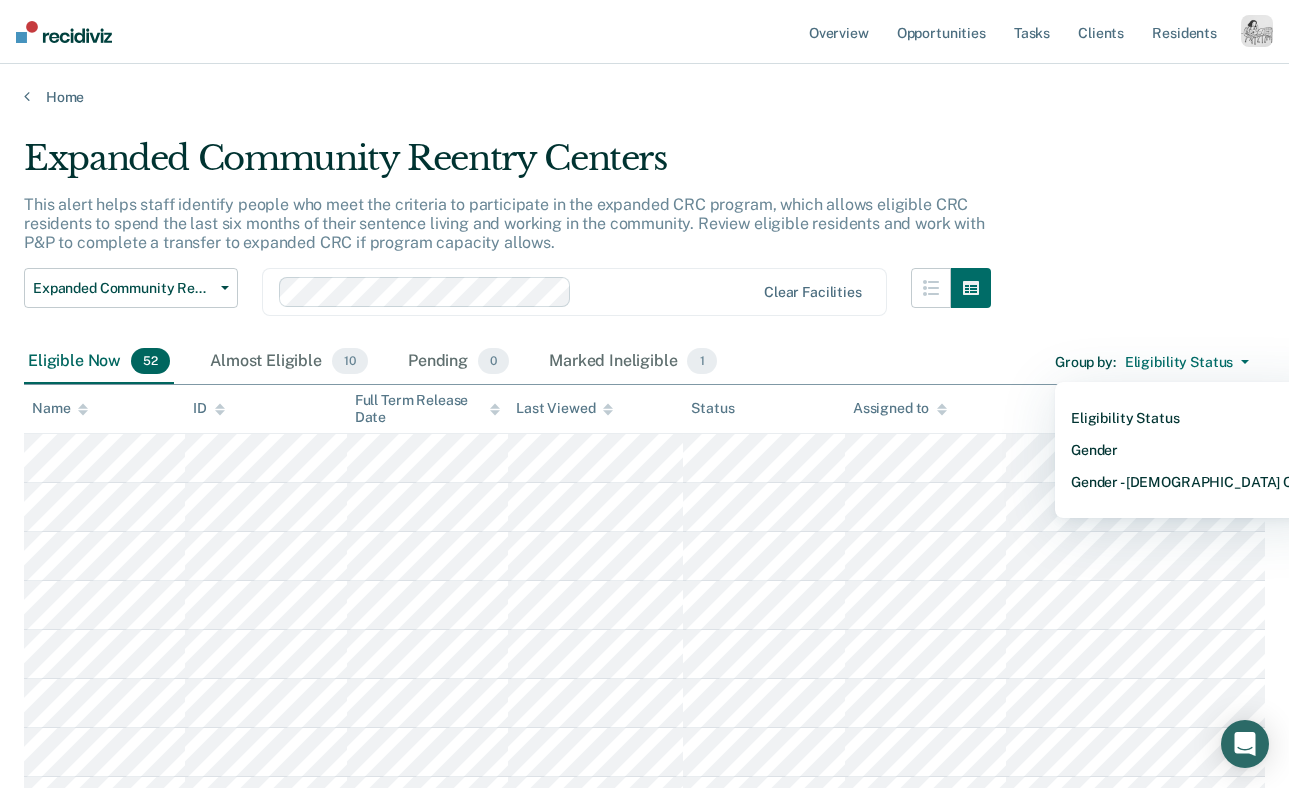 click on "Expanded Community Reentry Centers   This alert helps staff identify people who meet the criteria to participate in the expanded CRC program, which allows eligible CRC residents to spend the last six months of their sentence living and working in the community. Review eligible residents and work with P&P to complete a transfer to expanded CRC if program capacity allows. Expanded Community Reentry Centers Unscheduled Reclassification Expanded Community Reentry Centers Resident worker at Community Reentry Centers Work-release at Community Reentry Centers Clear   facilities Eligible Now 52 Almost Eligible 10 Pending 0 Marked Ineligible 1 Group by :  Eligibility Status Eligibility Status Gender Gender - [DEMOGRAPHIC_DATA] Only
To pick up a draggable item, press the space bar.
While dragging, use the arrow keys to move the item.
Press space again to drop the item in its new position, or press escape to cancel.
Name ID Full Term Release Date Last Viewed Status Assigned to" at bounding box center (644, 1557) 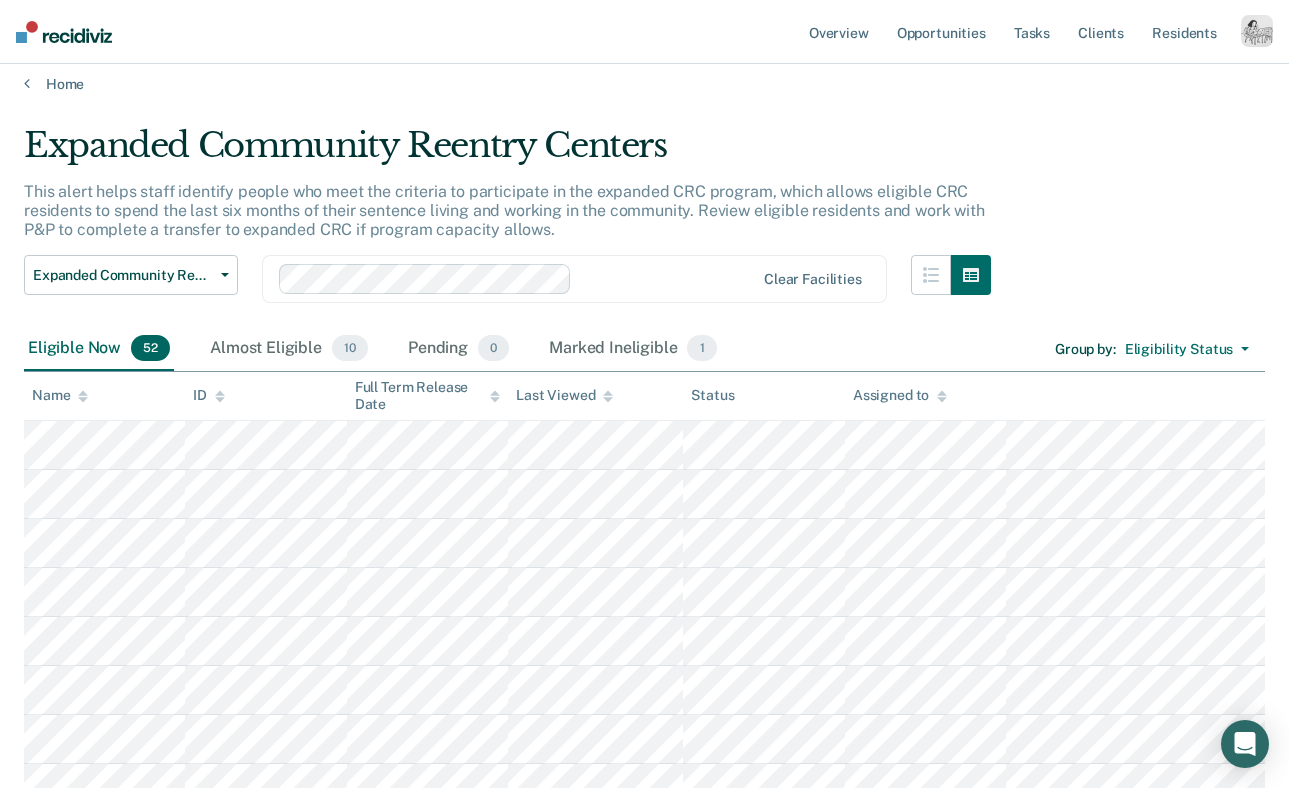scroll, scrollTop: 14, scrollLeft: 0, axis: vertical 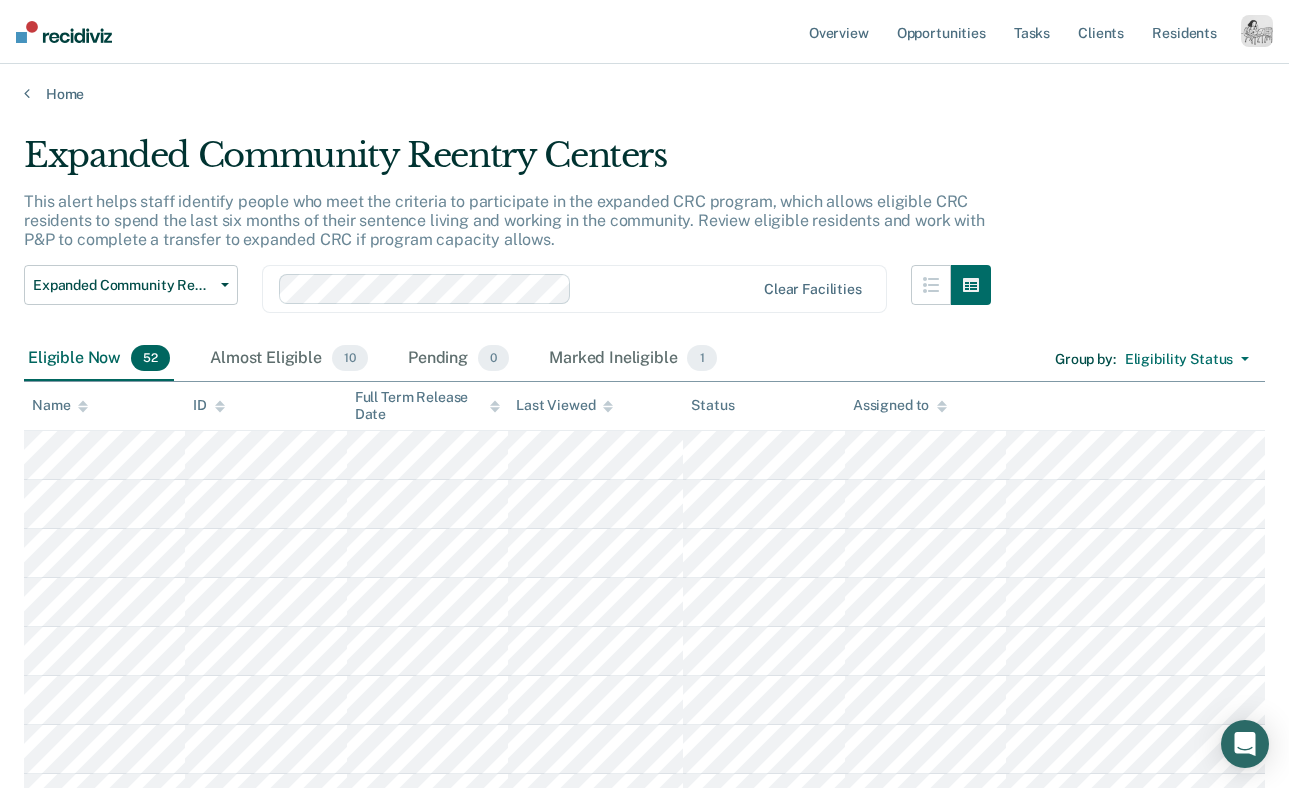 click at bounding box center (1257, 31) 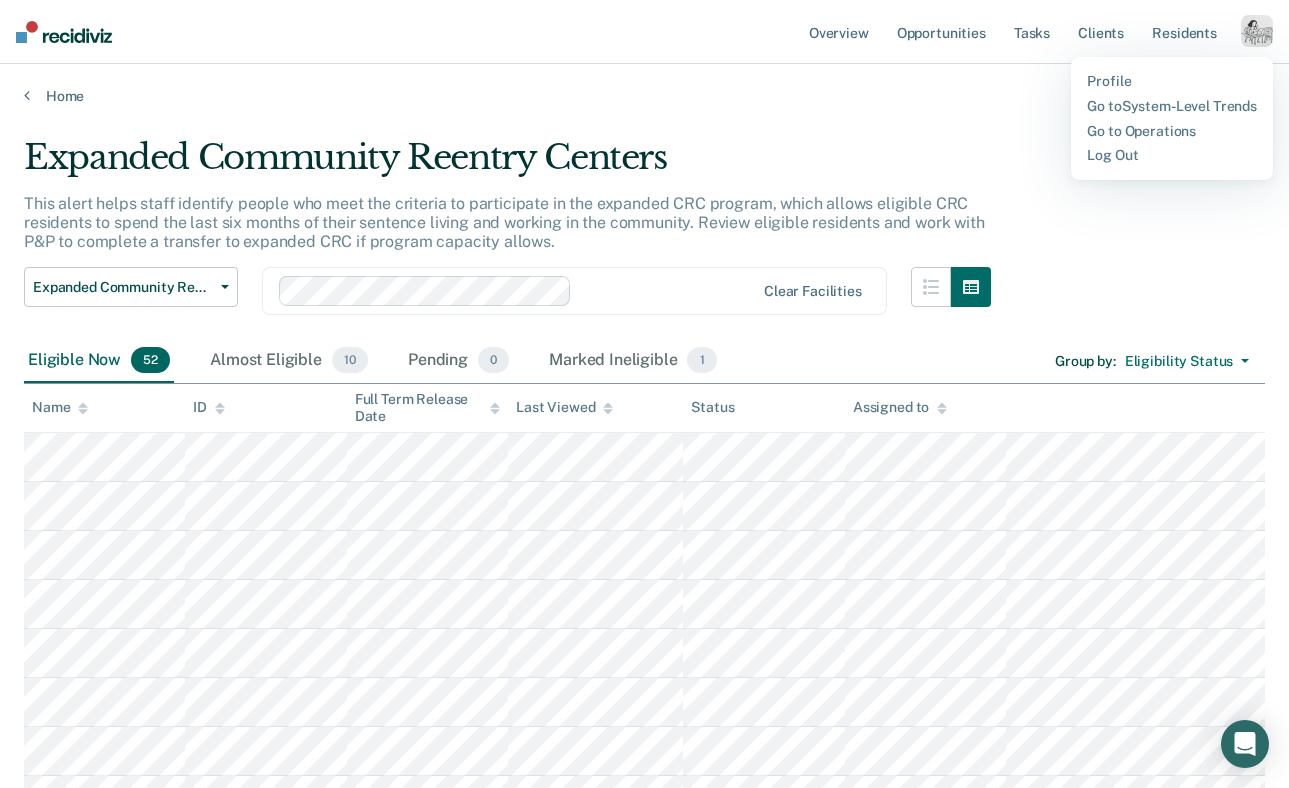 click at bounding box center (1257, 31) 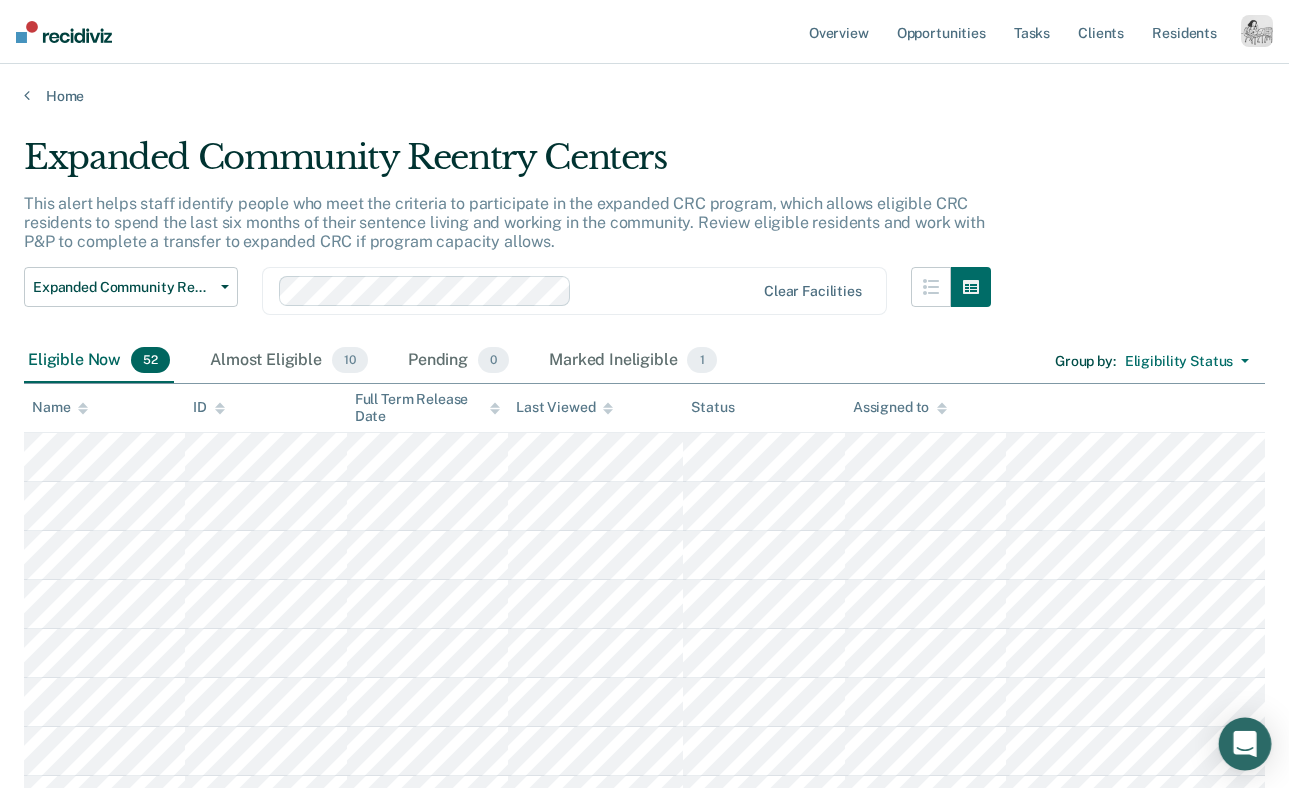 click 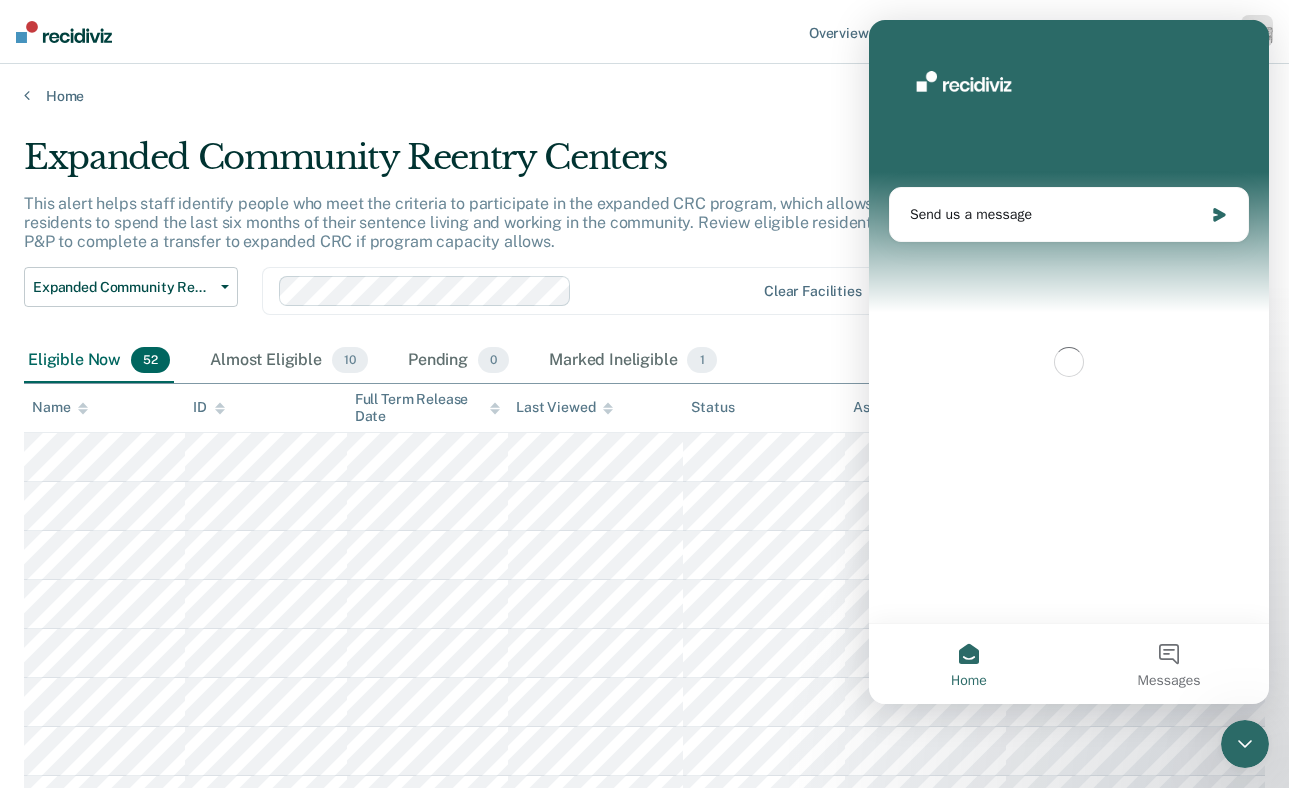 scroll, scrollTop: 0, scrollLeft: 0, axis: both 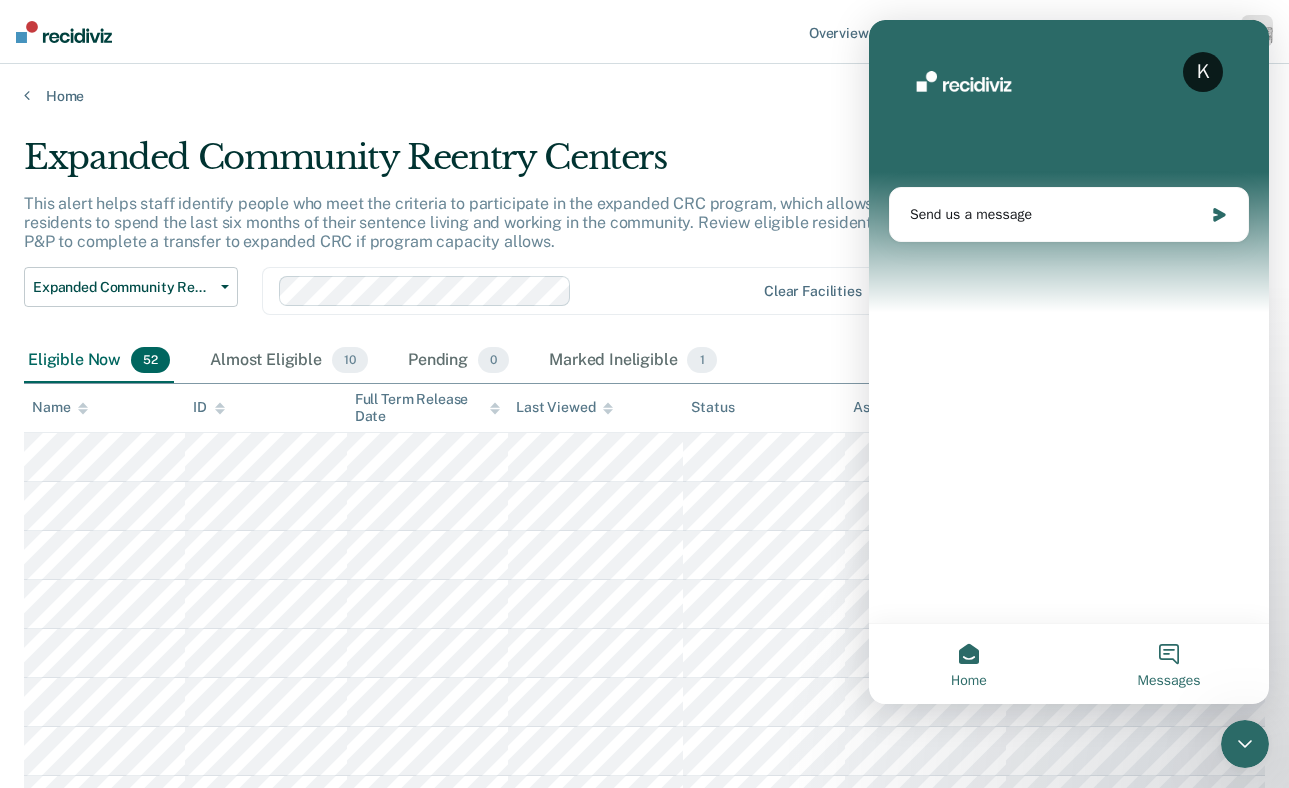 click on "Messages" at bounding box center (1169, 664) 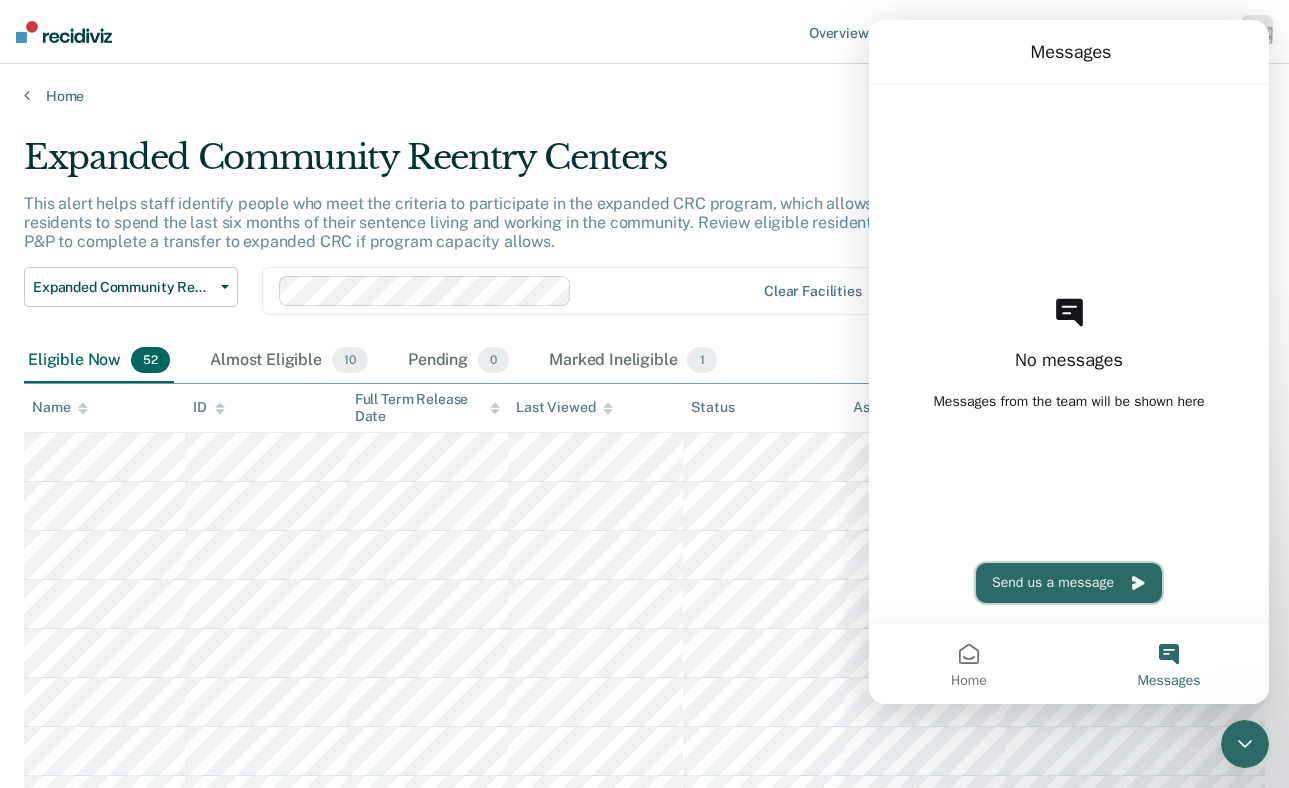 click on "Send us a message" at bounding box center [1069, 583] 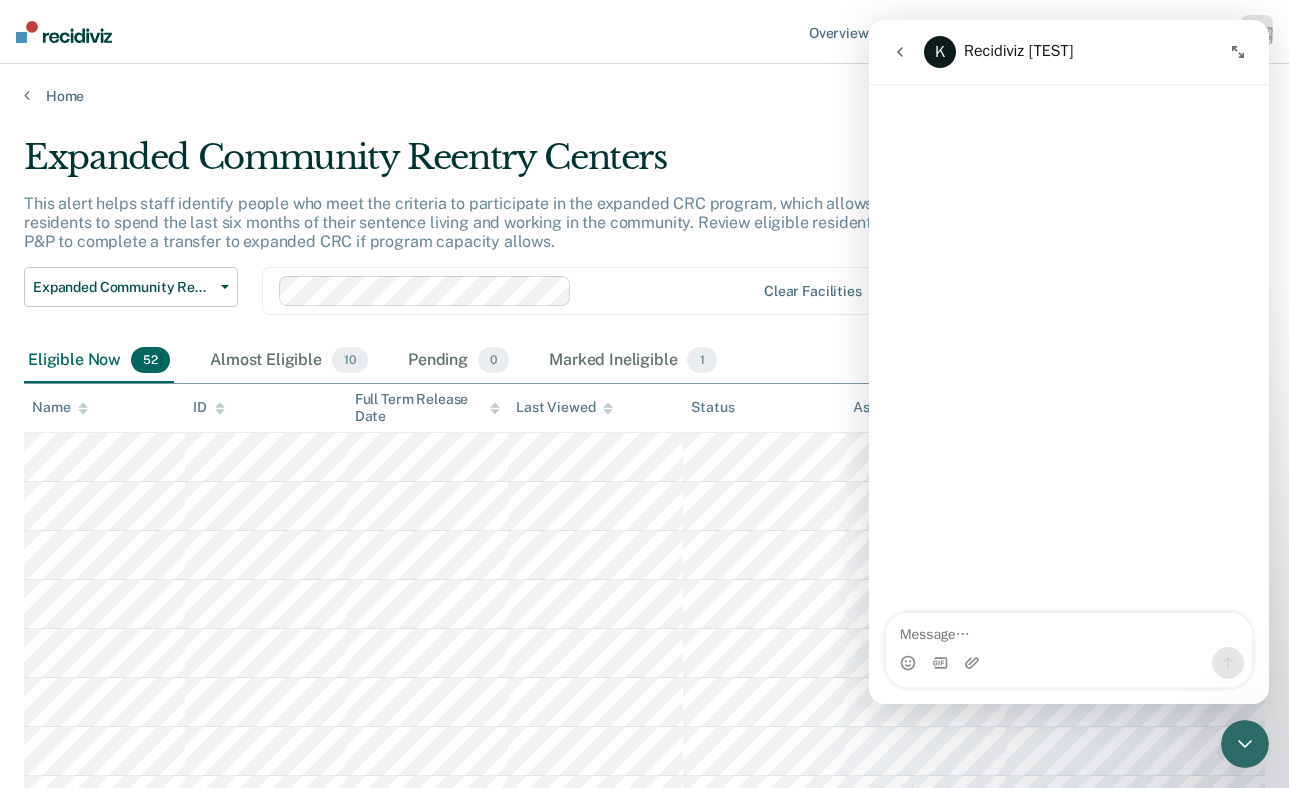 scroll, scrollTop: 3, scrollLeft: 0, axis: vertical 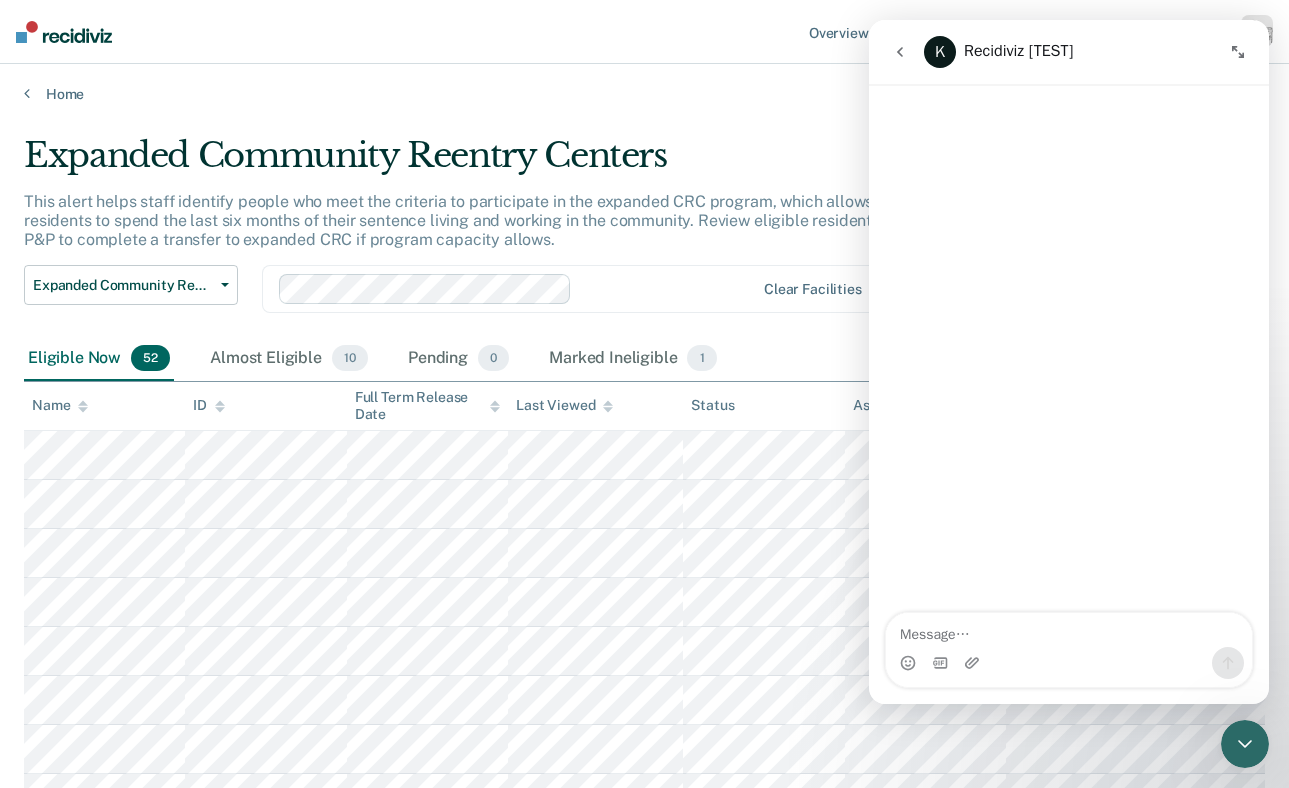 click 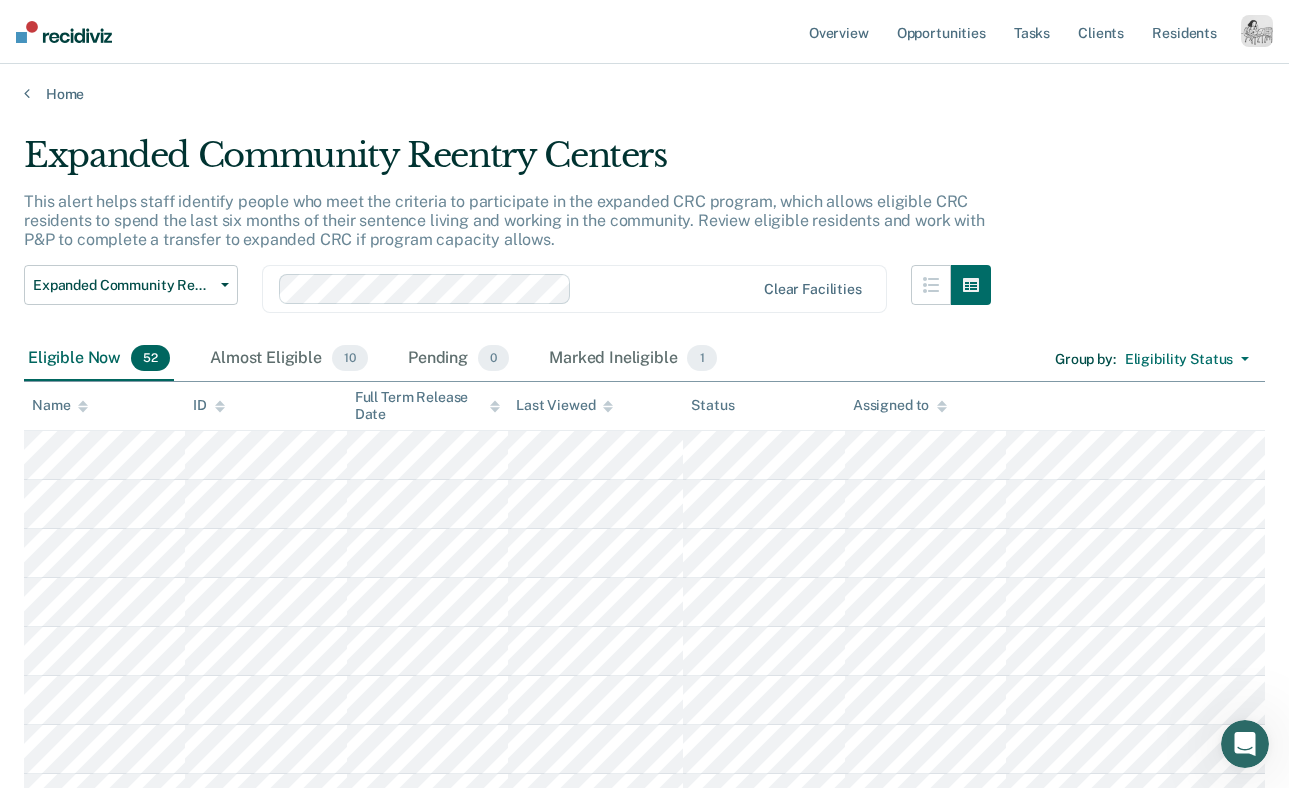 scroll, scrollTop: 0, scrollLeft: 0, axis: both 